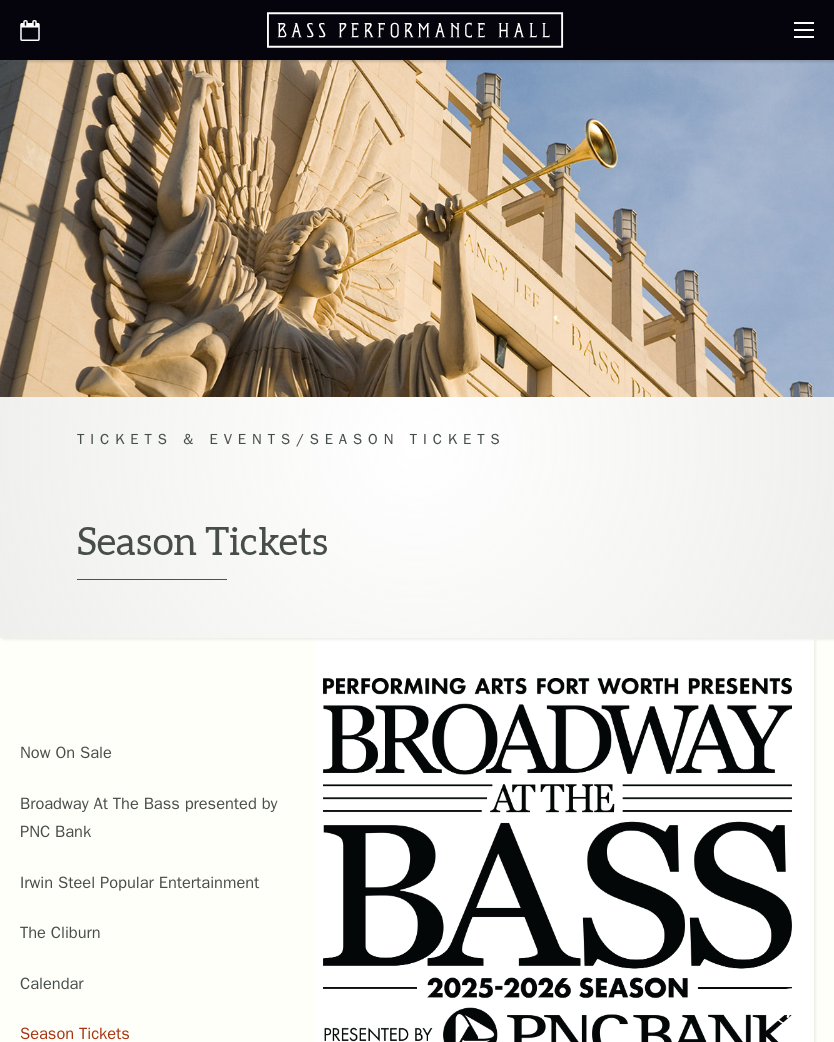 scroll, scrollTop: 0, scrollLeft: 0, axis: both 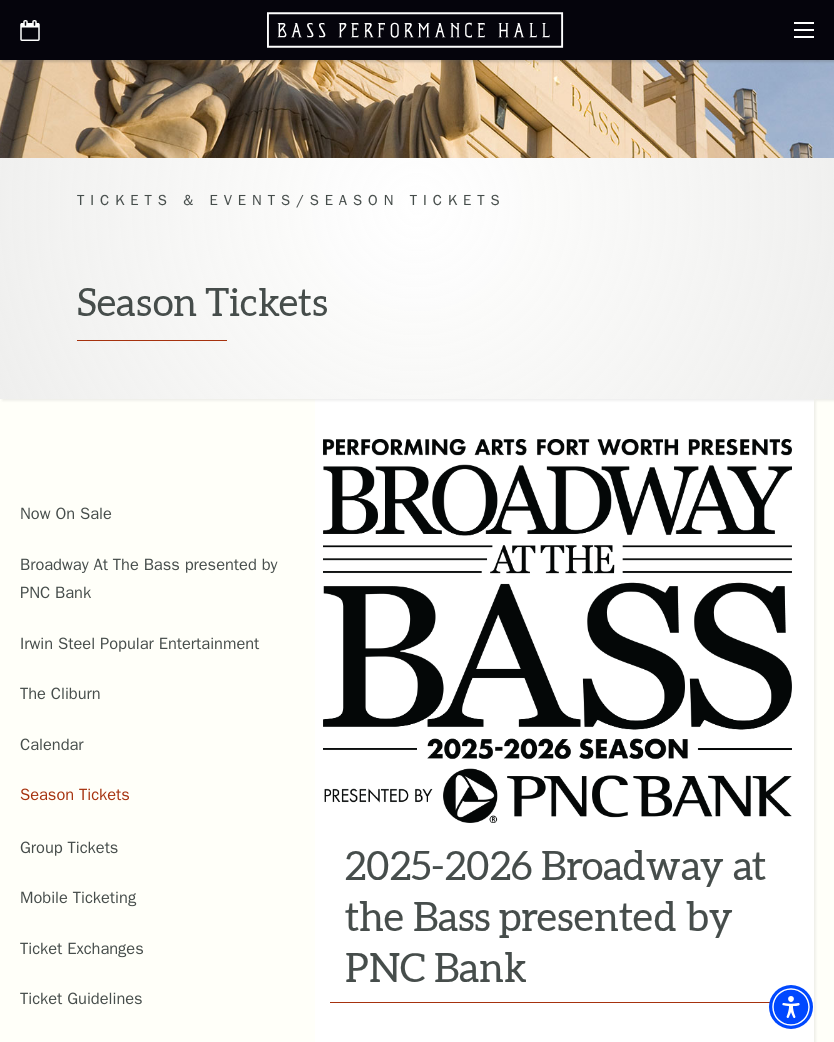 click on "Season Tickets" at bounding box center [75, 794] 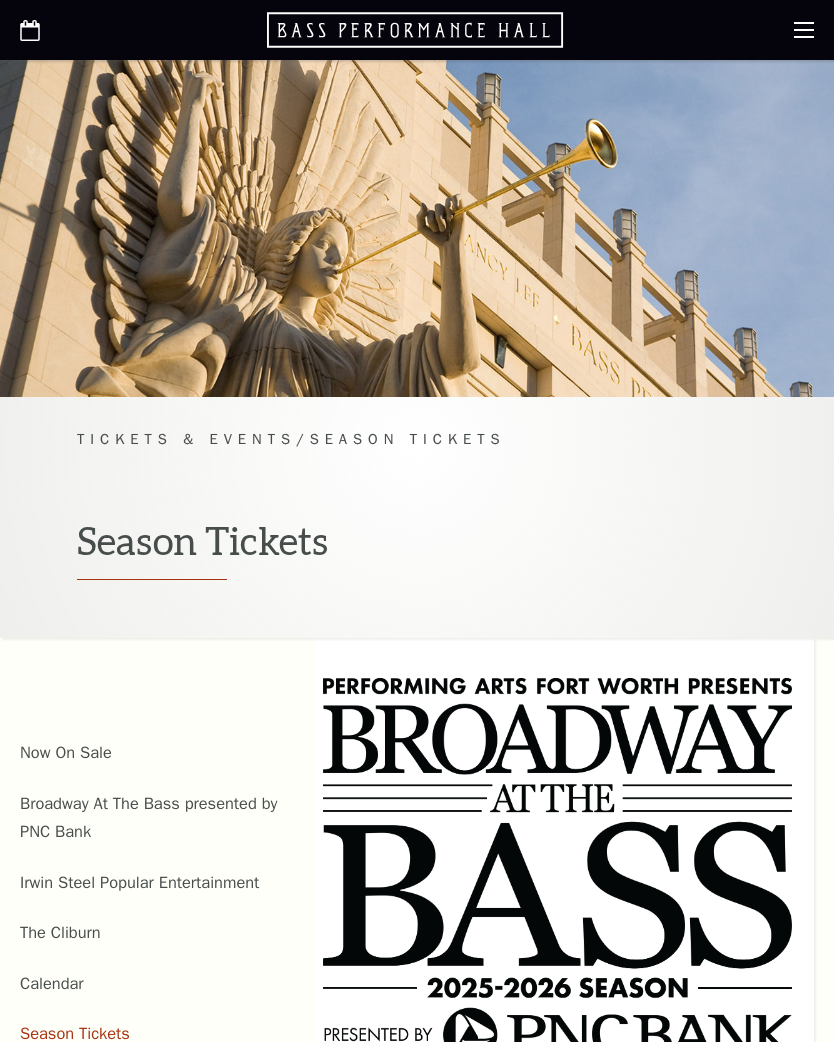 scroll, scrollTop: 0, scrollLeft: 0, axis: both 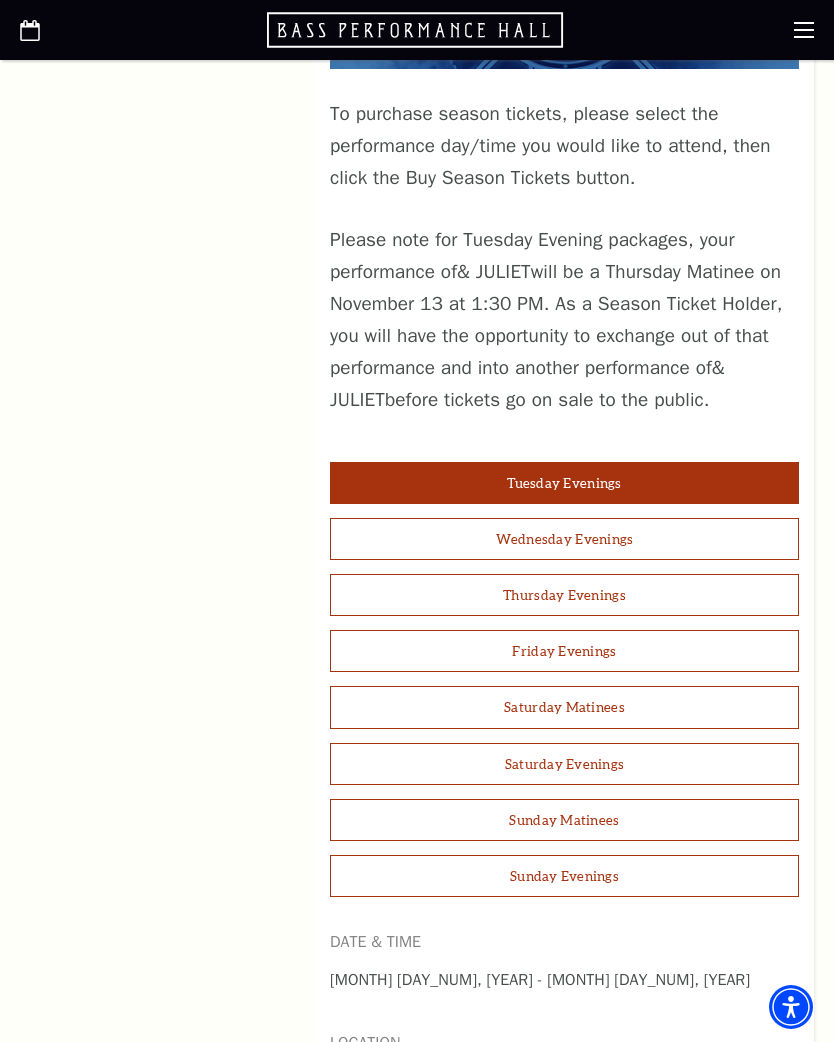 click on "Sunday Matinees" at bounding box center [564, 820] 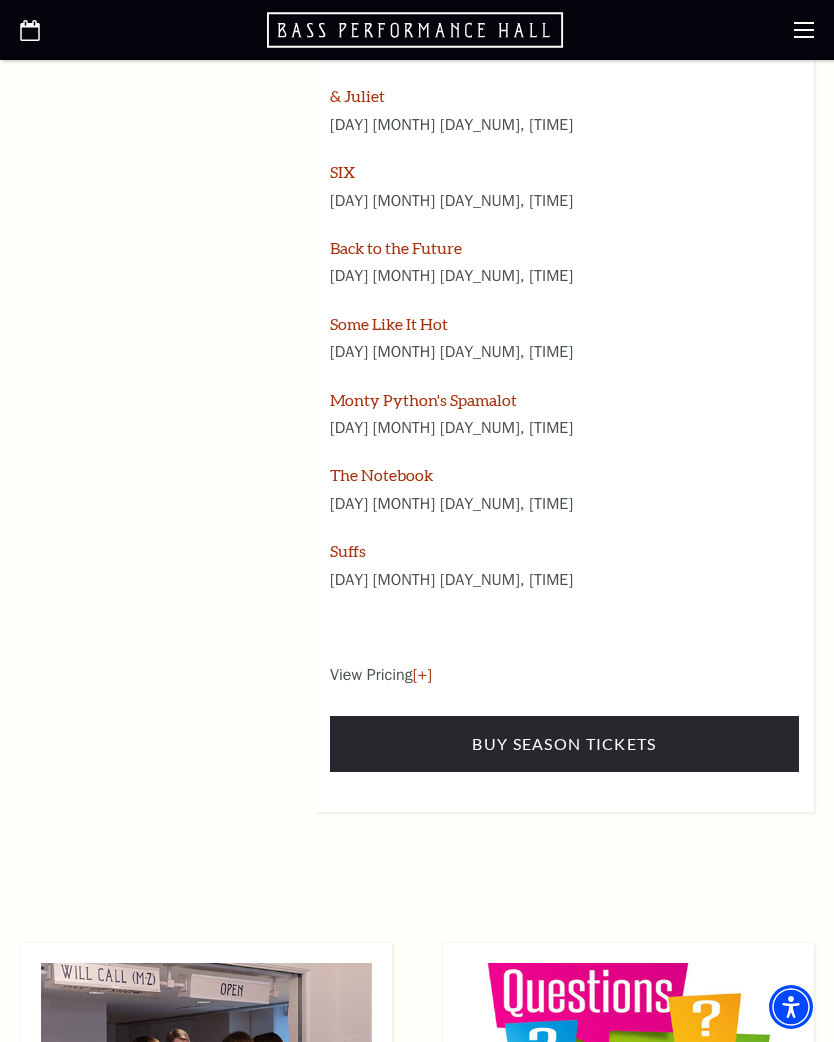 scroll, scrollTop: 2617, scrollLeft: 0, axis: vertical 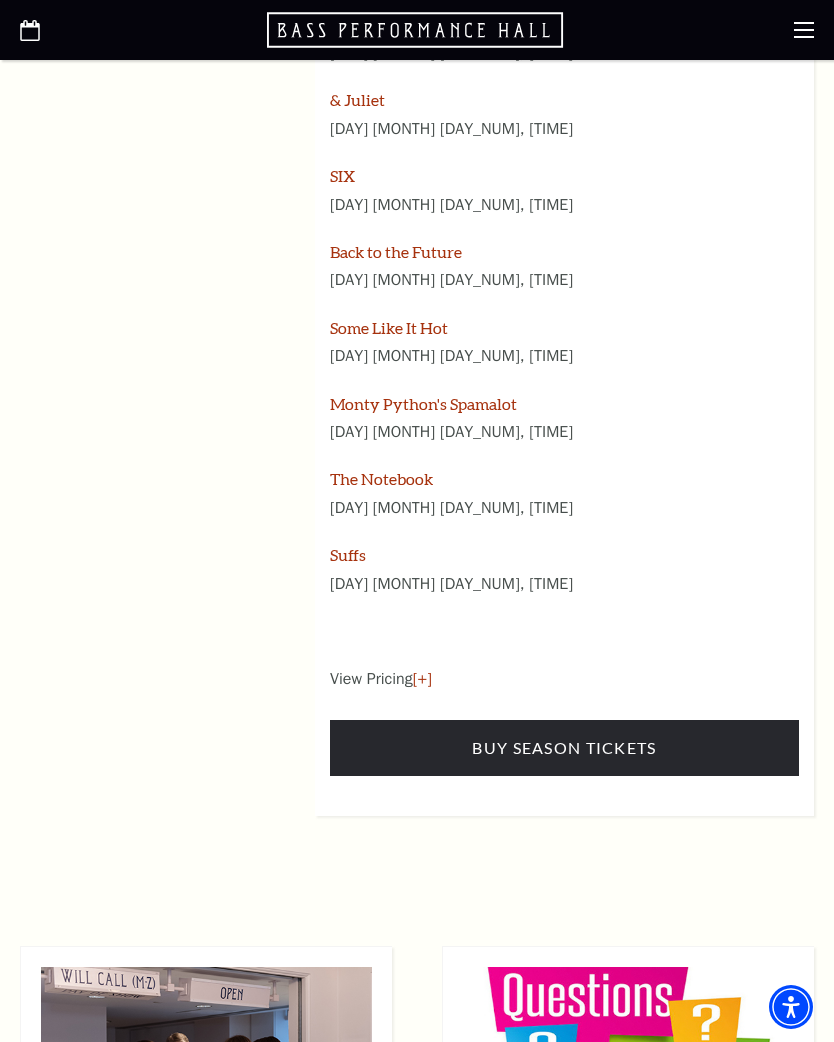 click on "Buy Season Tickets" at bounding box center [564, 748] 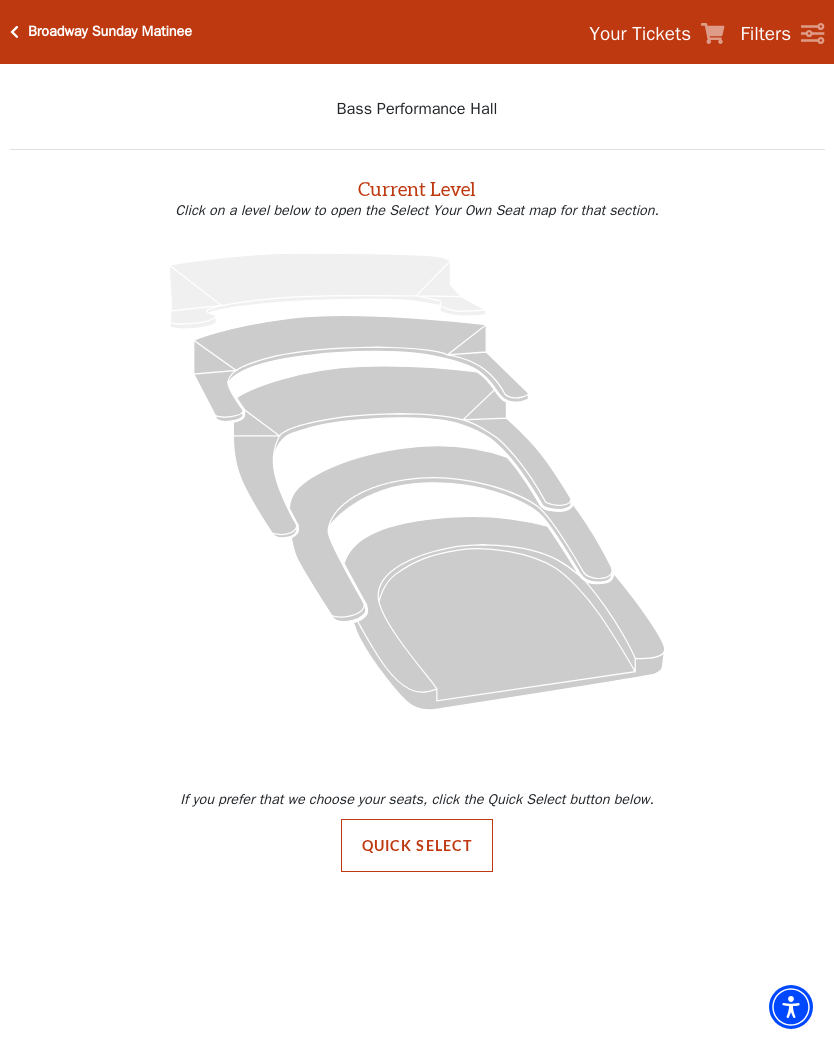 scroll, scrollTop: 0, scrollLeft: 0, axis: both 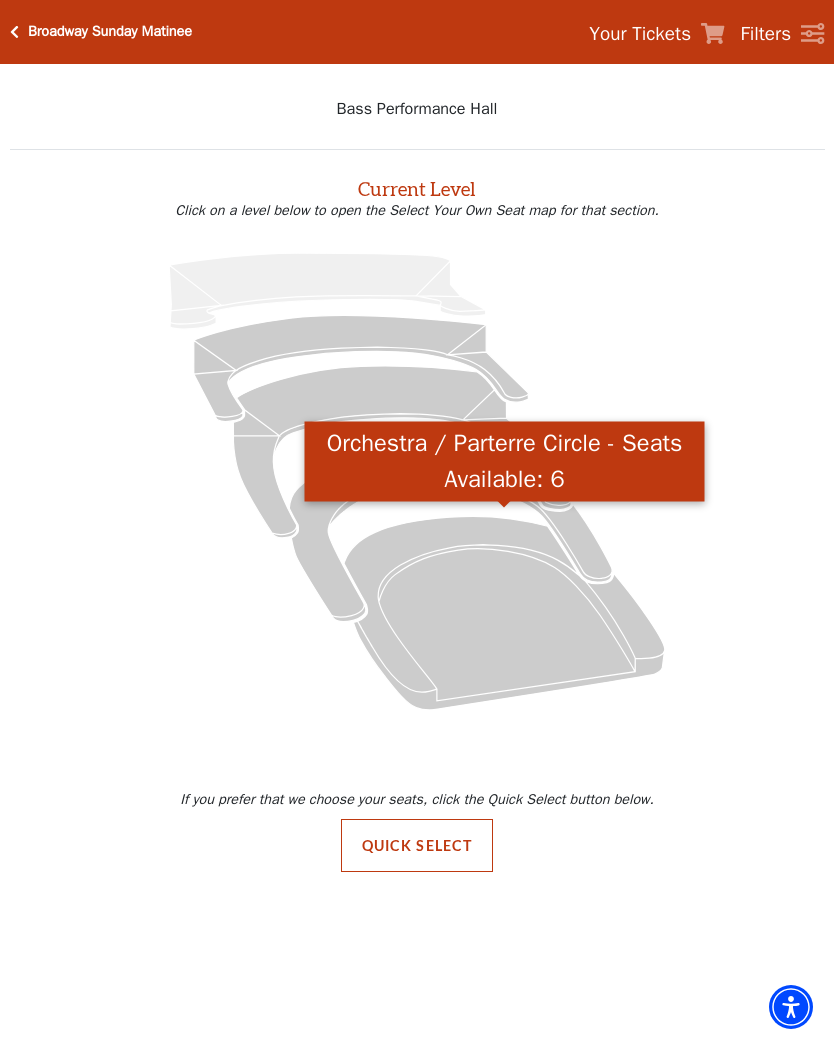 click 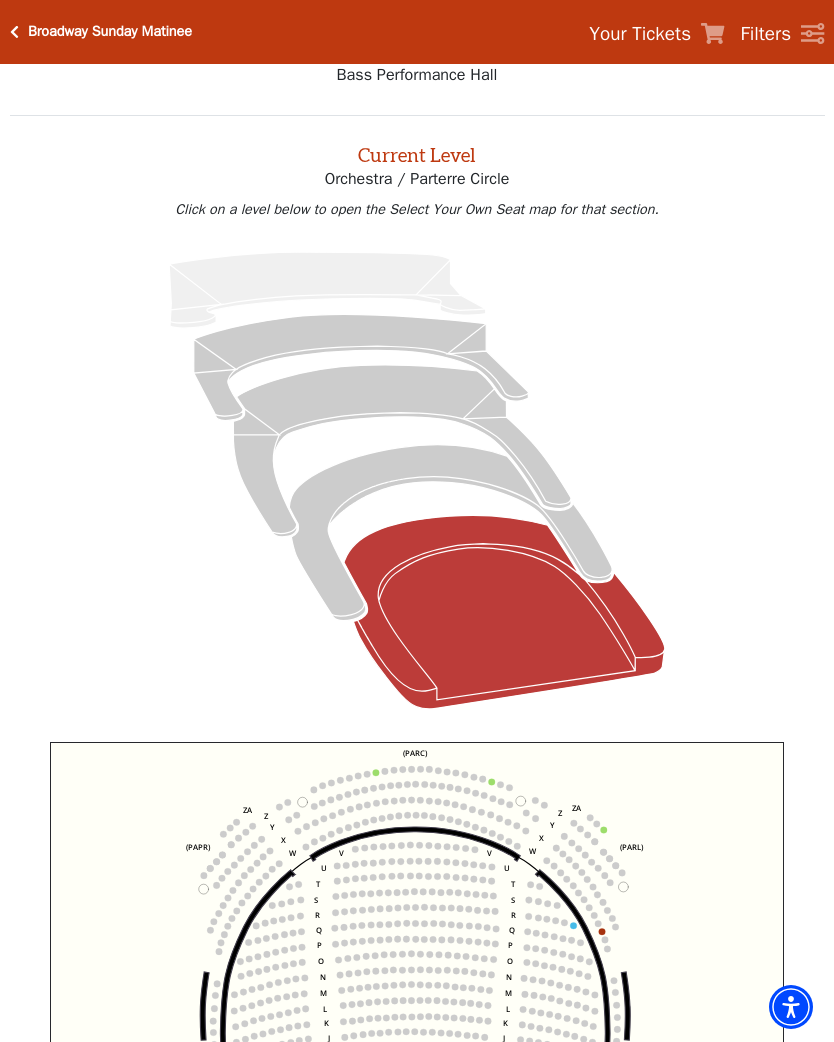 scroll, scrollTop: 76, scrollLeft: 0, axis: vertical 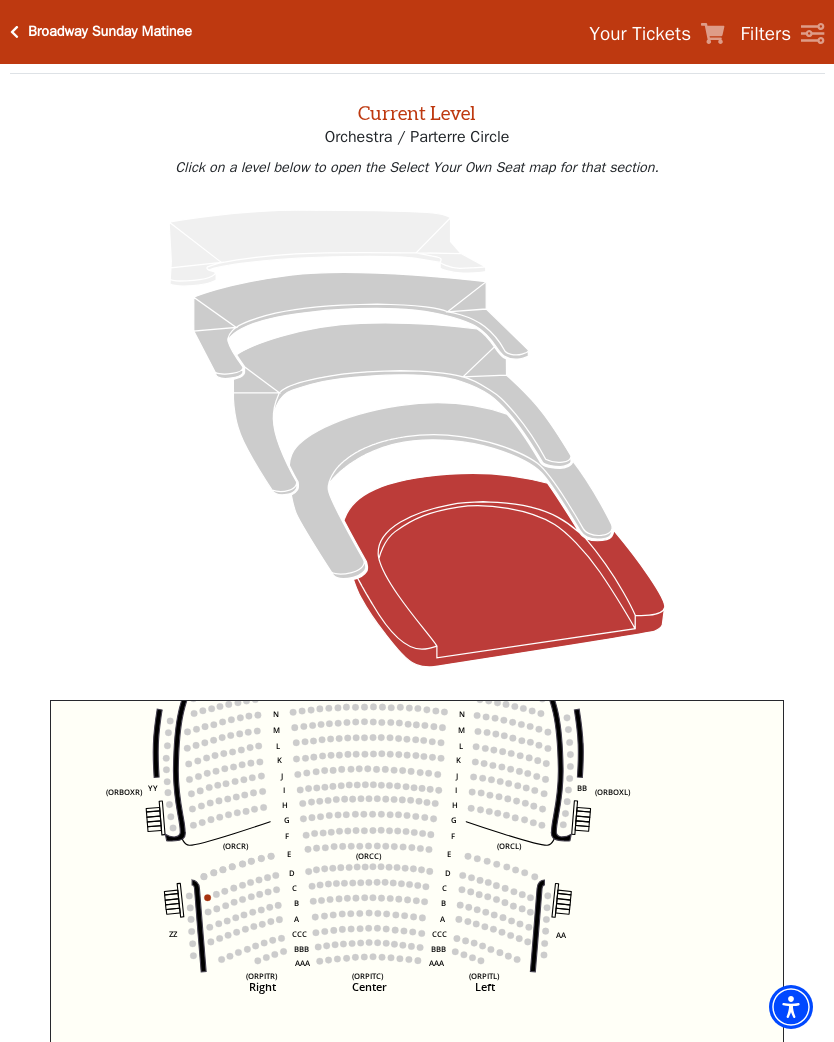 click on "Left   (ORPITL)   Right   (ORPITR)   Center   (ORPITC)   ZZ   AA   YY   BB   ZA   ZA   (ORCL)   (ORCR)   (ORCC)   (ORBOXL)   (ORBOXR)   (PARL)   (PAPR)   (PARC)   Z   Y   X   W   Z   Y   X   W   V   U   T   S   R   Q   P   O   N   M   L   K   J   I   H   G   F   E   D   C   B   A   CCC   BBB   AAA   V   U   T   S   R   Q   P   O   N   M   L   K   J   I   H   G   F   E   D   C   B   A   CCC   BBB   AAA" 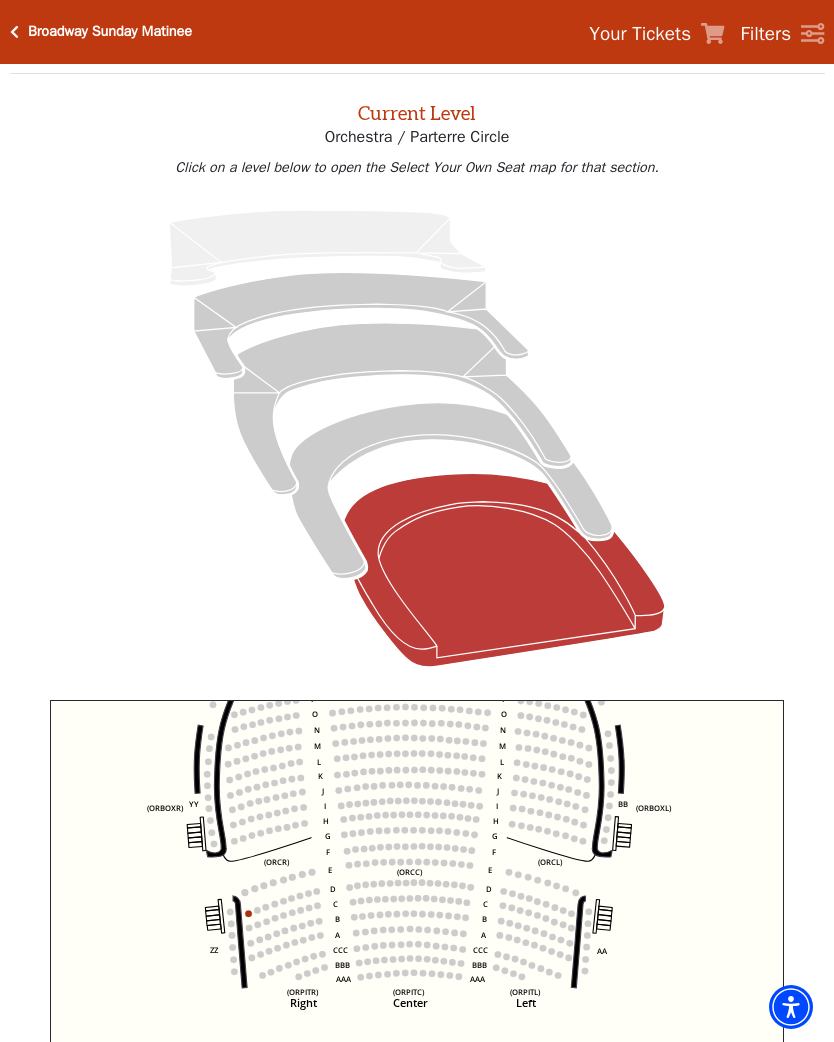 click on "Left   (ORPITL)   Right   (ORPITR)   Center   (ORPITC)   ZZ   AA   YY   BB   ZA   ZA   (ORCL)   (ORCR)   (ORCC)   (ORBOXL)   (ORBOXR)   (PARL)   (PAPR)   (PARC)   Z   Y   X   W   Z   Y   X   W   V   U   T   S   R   Q   P   O   N   M   L   K   J   I   H   G   F   E   D   C   B   A   CCC   BBB   AAA   V   U   T   S   R   Q   P   O   N   M   L   K   J   I   H   G   F   E   D   C   B   A   CCC   BBB   AAA" 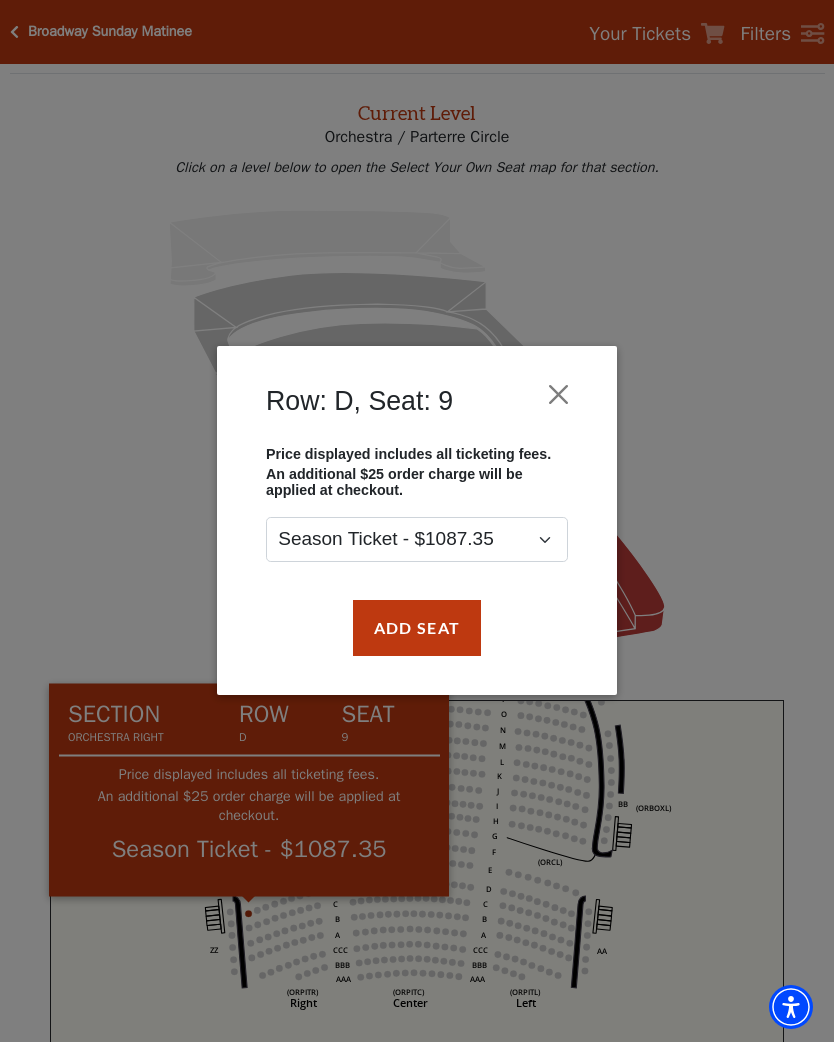 click on "Row: D, Seat: 9
Price displayed includes all ticketing fees.
An additional $25 order charge will be applied at checkout.
Season Ticket - $1087.35
Add Seat" at bounding box center [417, 521] 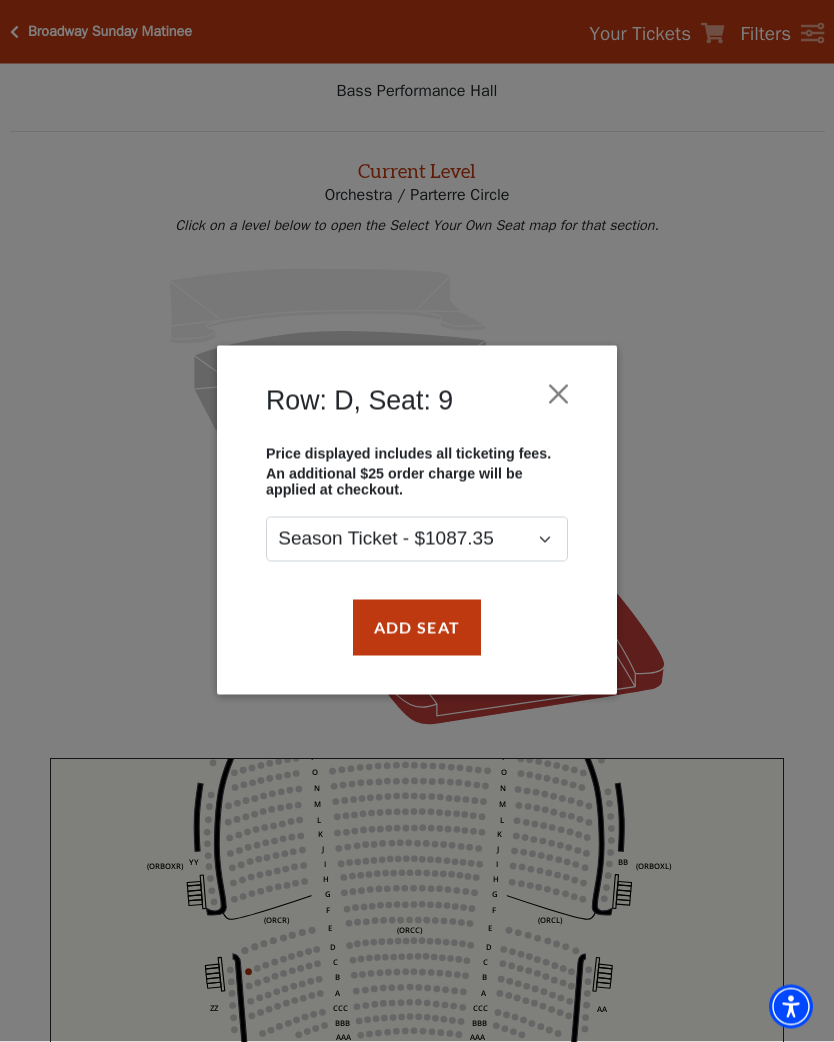 scroll, scrollTop: 28, scrollLeft: 0, axis: vertical 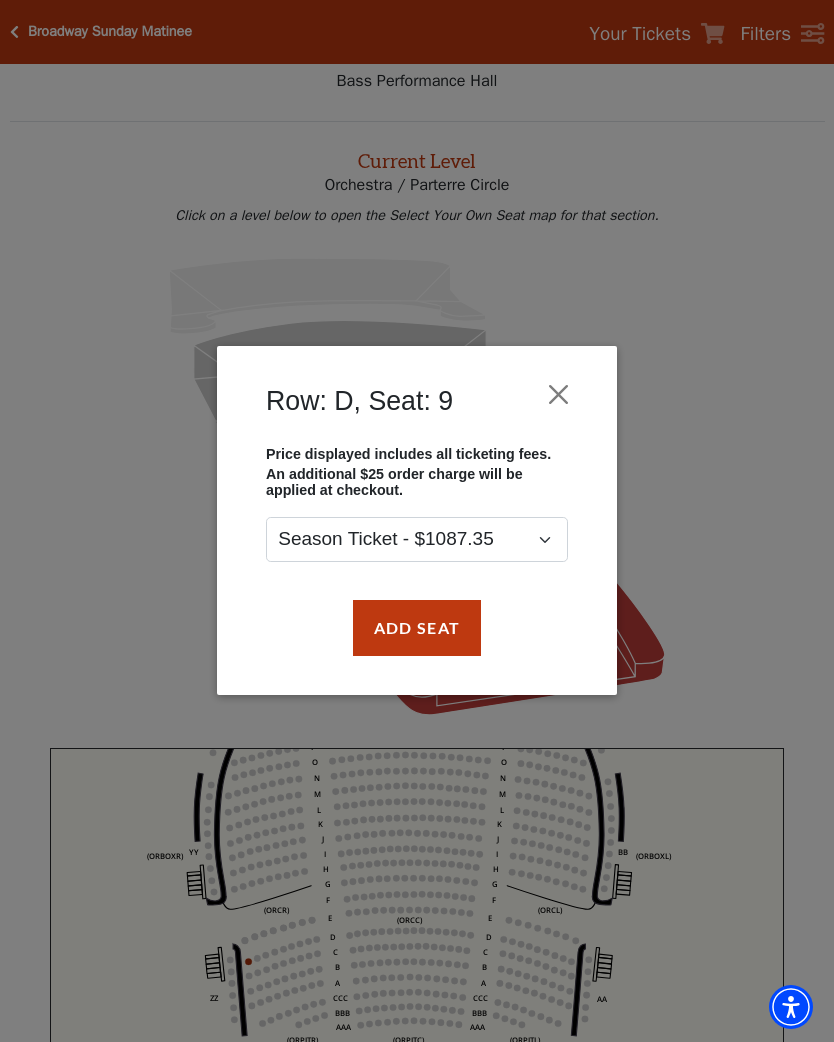 click at bounding box center (559, 395) 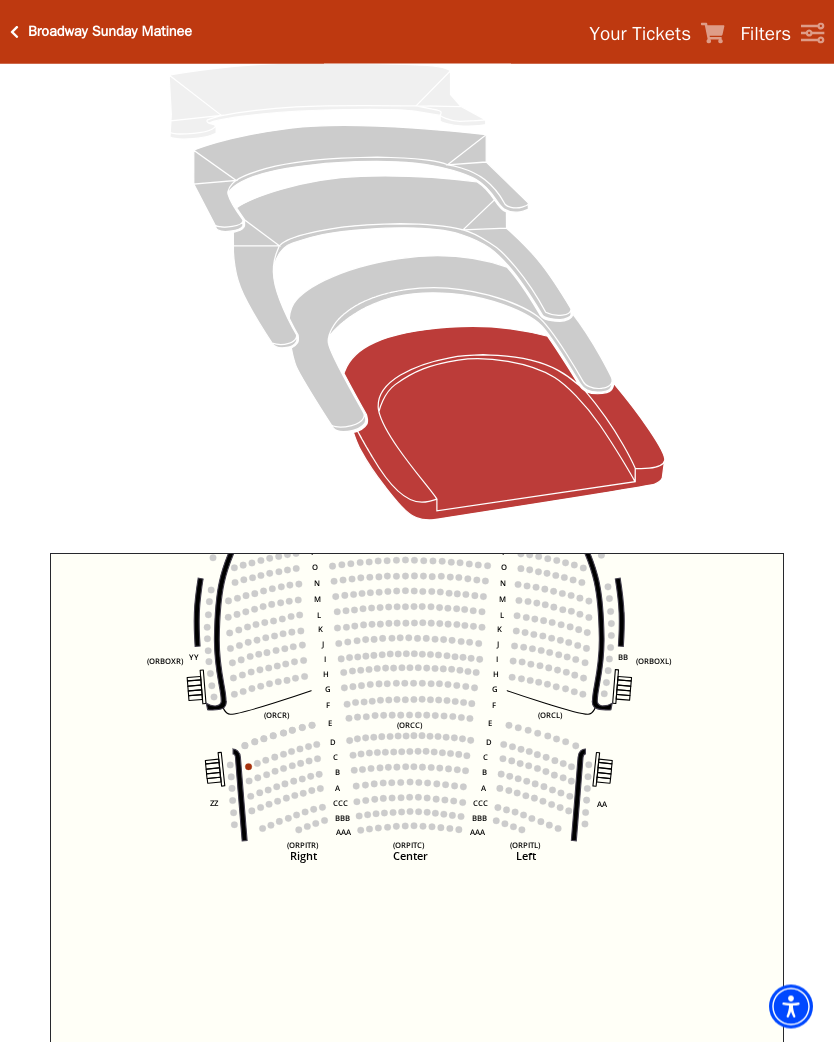 scroll, scrollTop: 223, scrollLeft: 0, axis: vertical 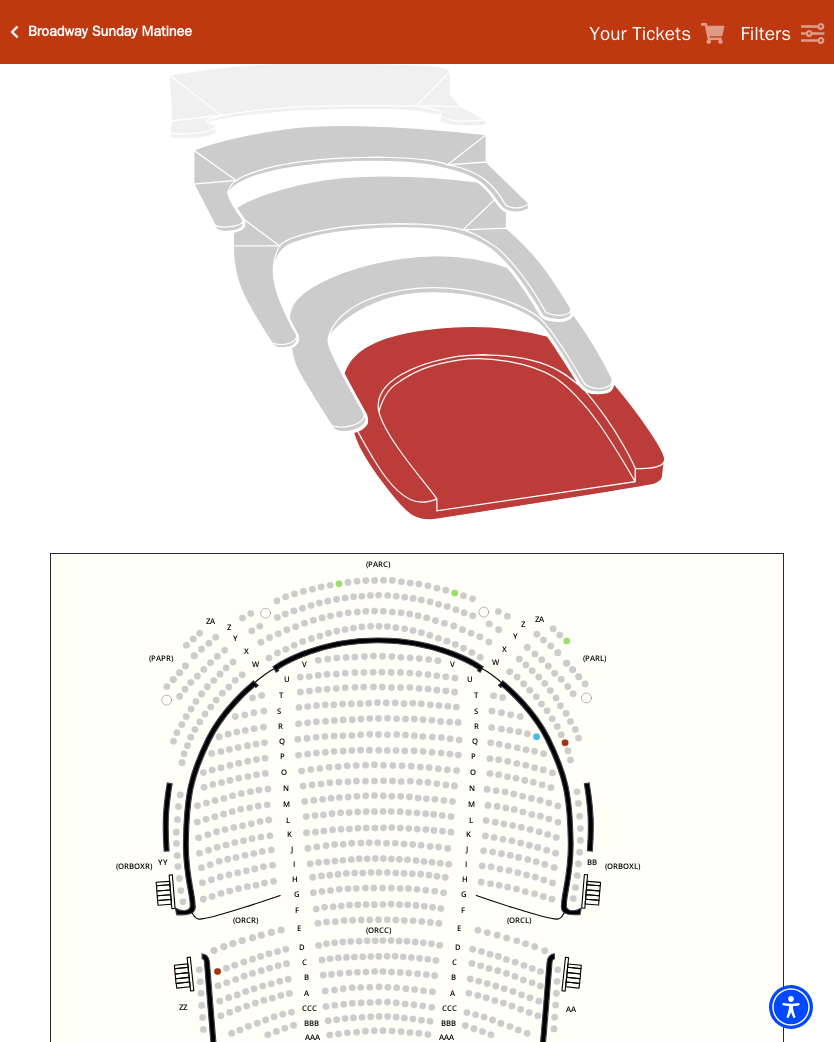 click on "Left   (ORPITL)   Right   (ORPITR)   Center   (ORPITC)   ZZ   AA   YY   BB   ZA   ZA   (ORCL)   (ORCR)   (ORCC)   (ORBOXL)   (ORBOXR)   (PARL)   (PAPR)   (PARC)   Z   Y   X   W   Z   Y   X   W   V   U   T   S   R   Q   P   O   N   M   L   K   J   I   H   G   F   E   D   C   B   A   CCC   BBB   AAA   V   U   T   S   R   Q   P   O   N   M   L   K   J   I   H   G   F   E   D   C   B   A   CCC   BBB   AAA" 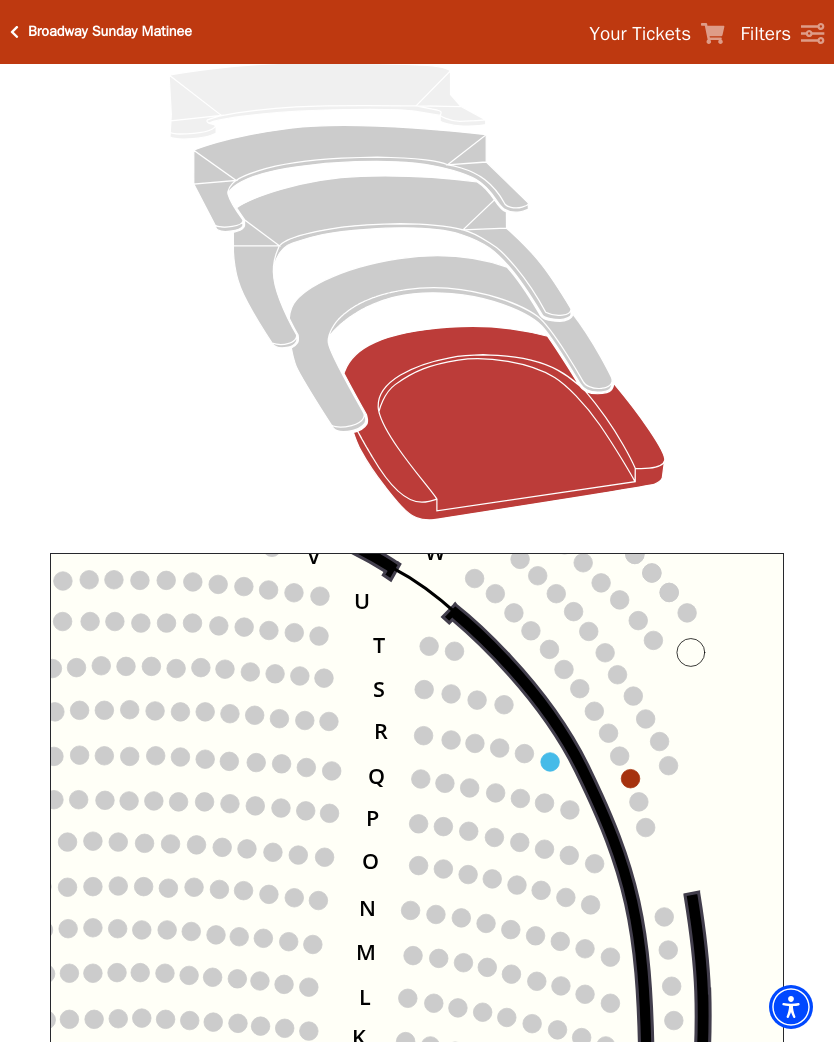 click 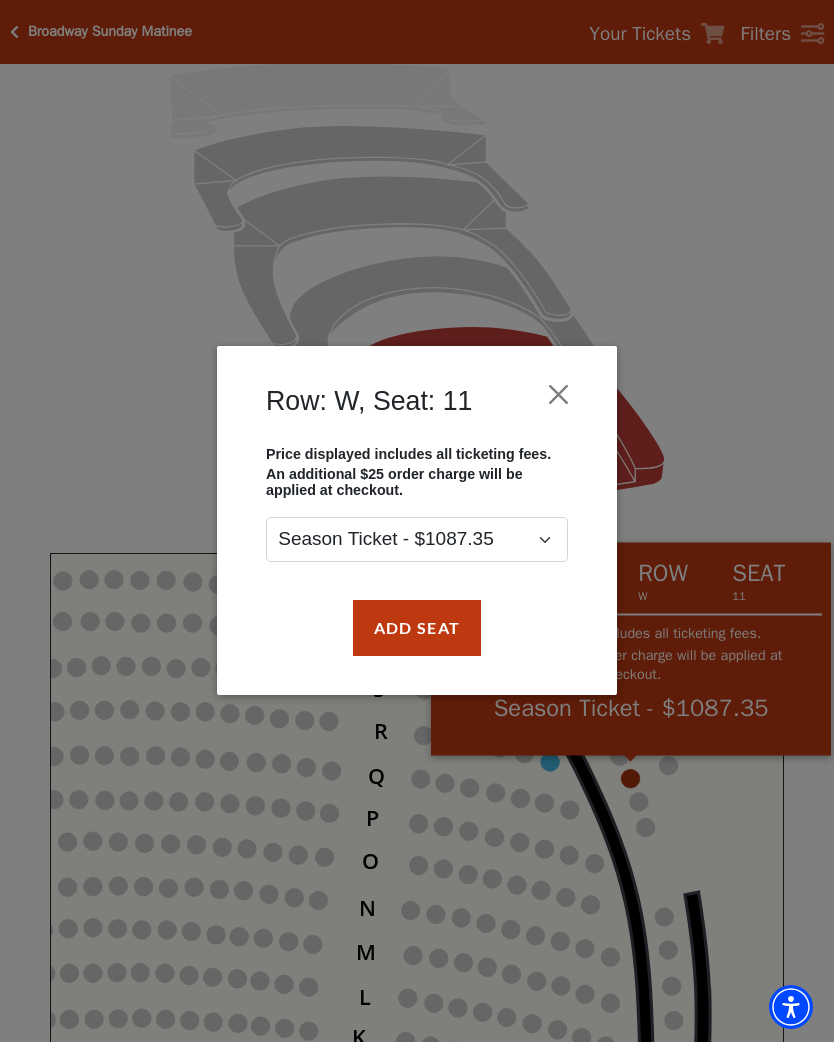 click on "Row: W, Seat: 11
Price displayed includes all ticketing fees.
An additional $25 order charge will be applied at checkout.
Season Ticket - $1087.35
Add Seat" at bounding box center [417, 521] 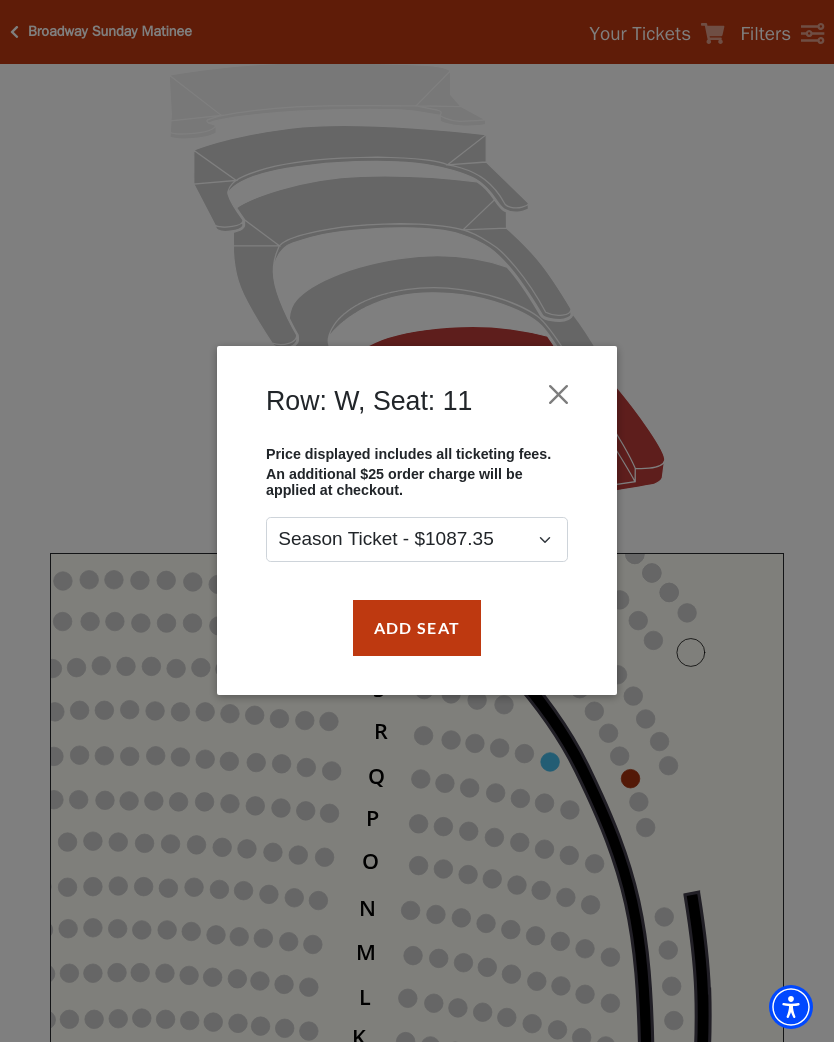 click on "Add Seat" at bounding box center [417, 628] 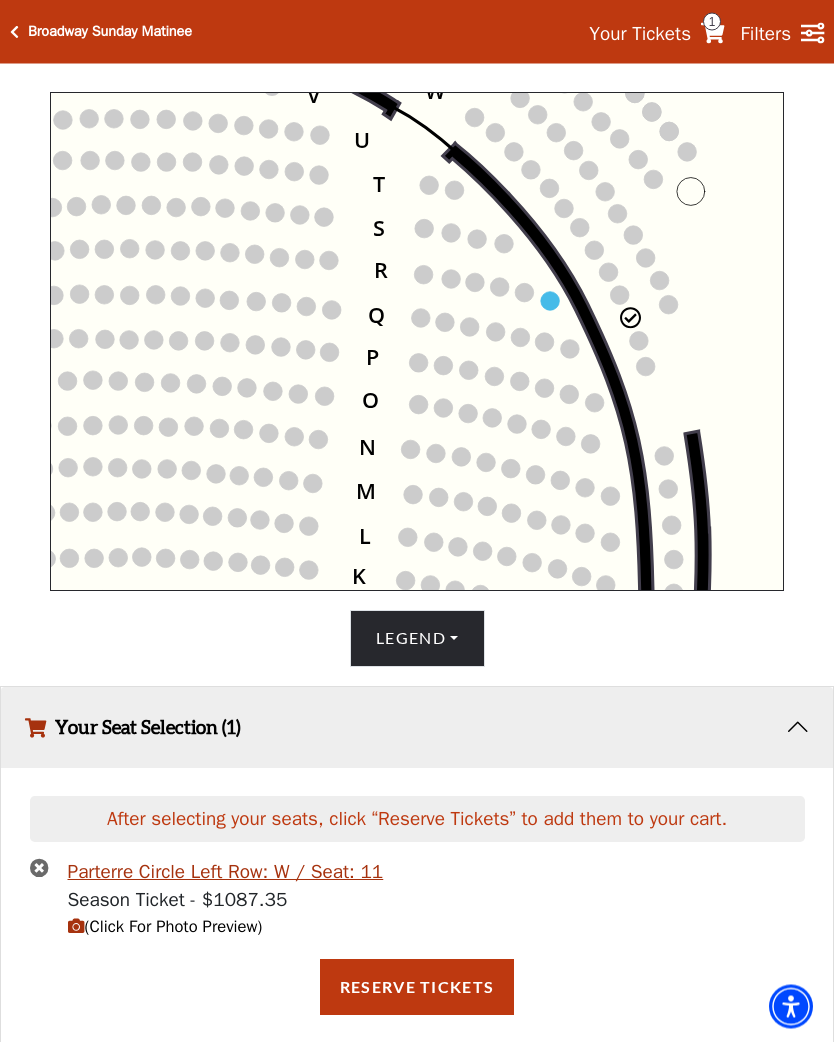 scroll, scrollTop: 654, scrollLeft: 0, axis: vertical 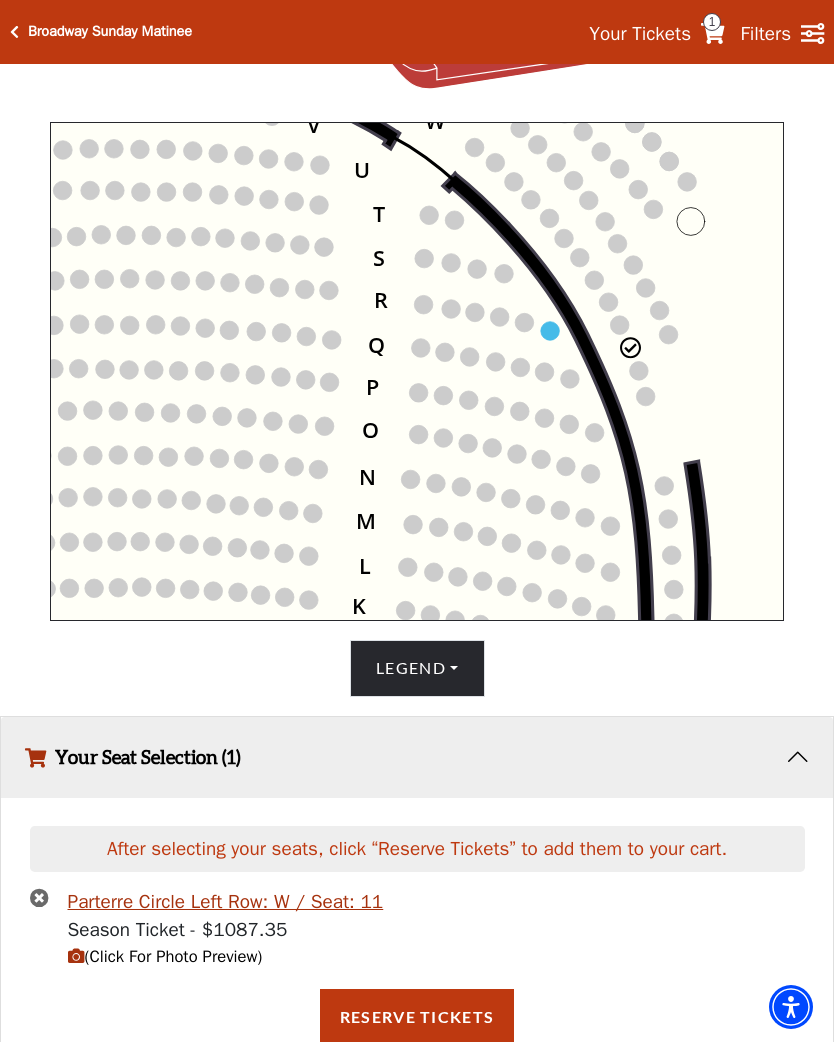 click on "Legend" at bounding box center [417, 668] 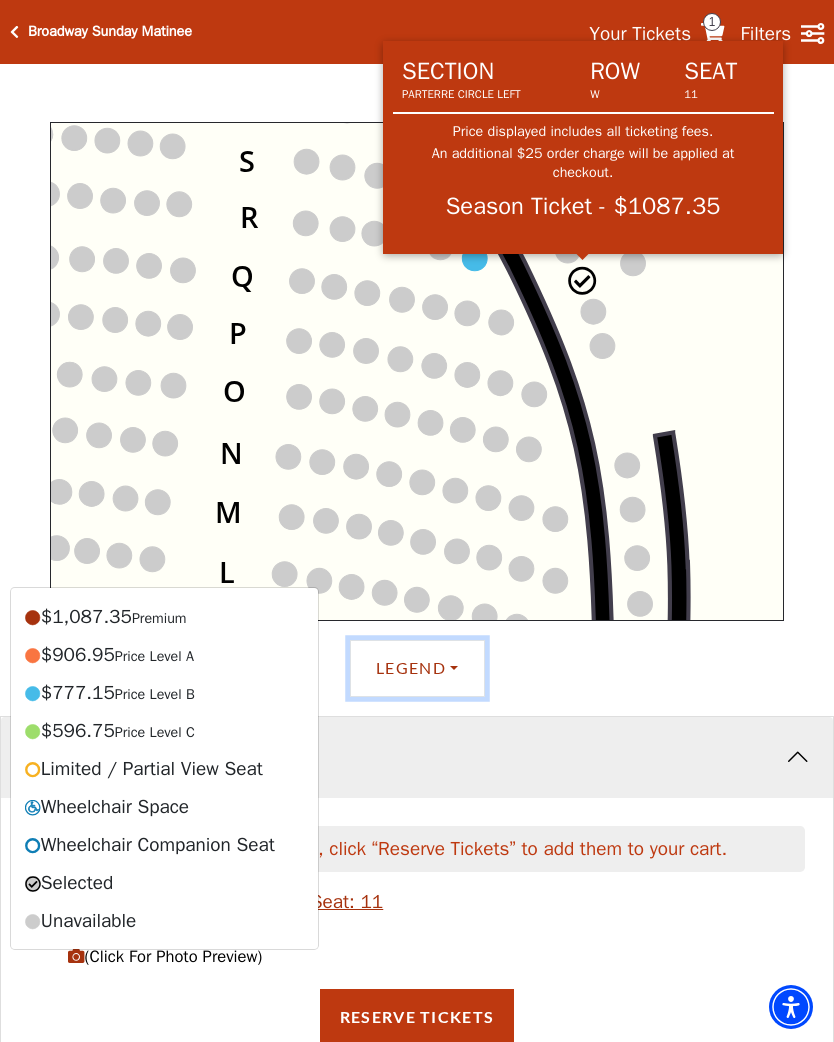 click 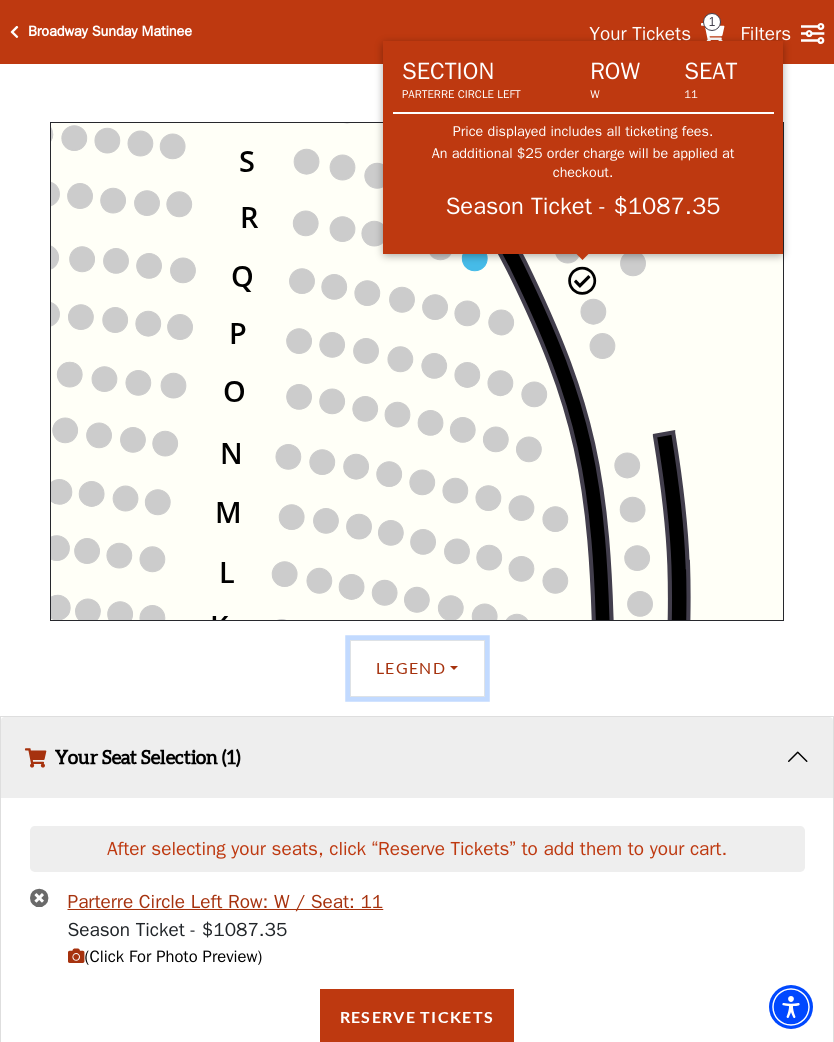 scroll, scrollTop: 686, scrollLeft: 0, axis: vertical 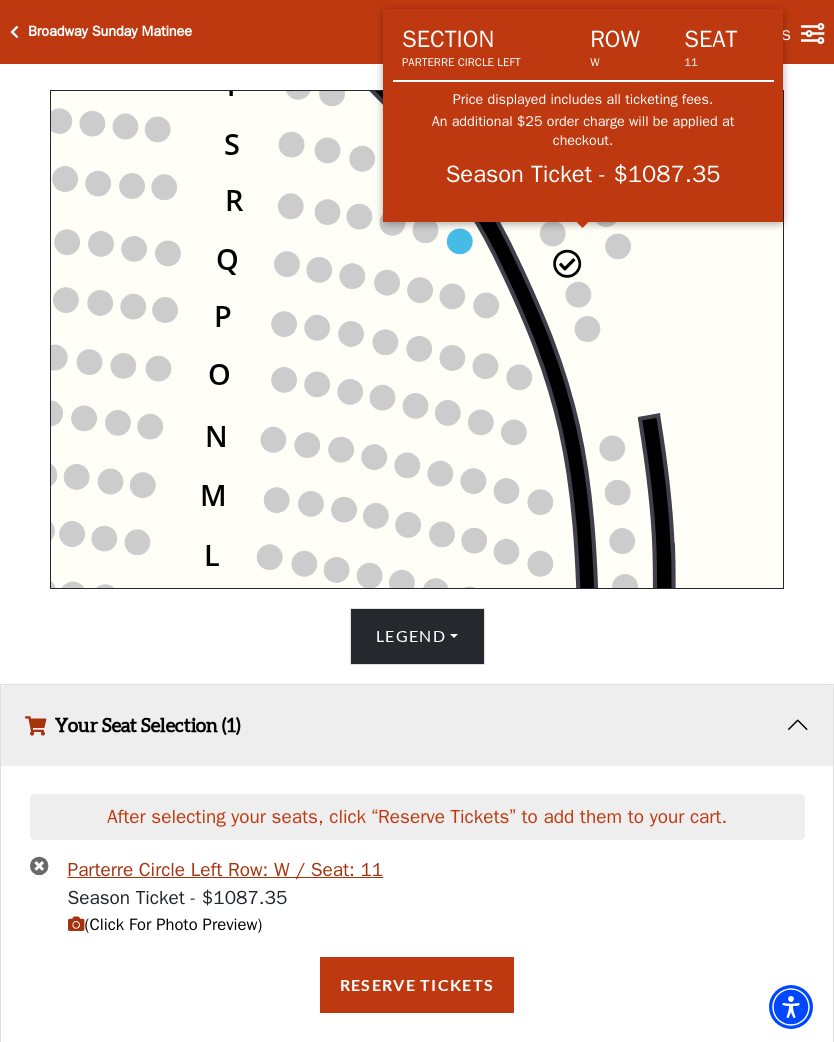 click on "(Click For Photo Preview)" at bounding box center (165, 924) 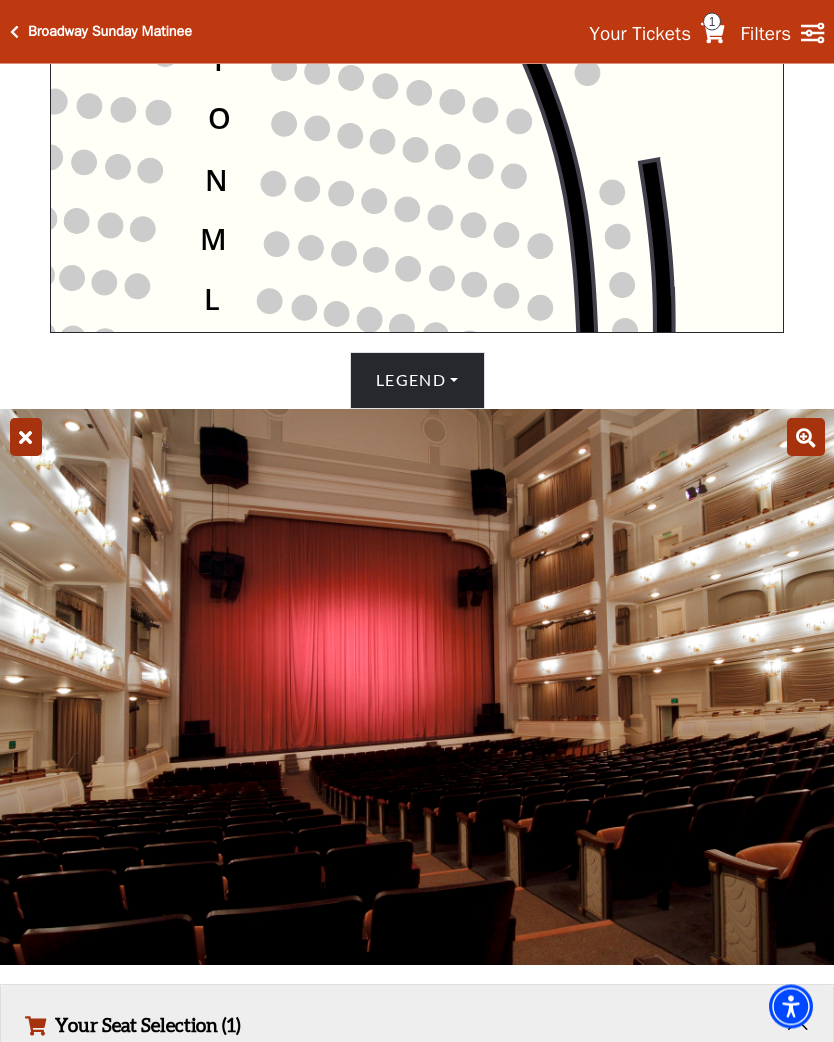 scroll, scrollTop: 939, scrollLeft: 0, axis: vertical 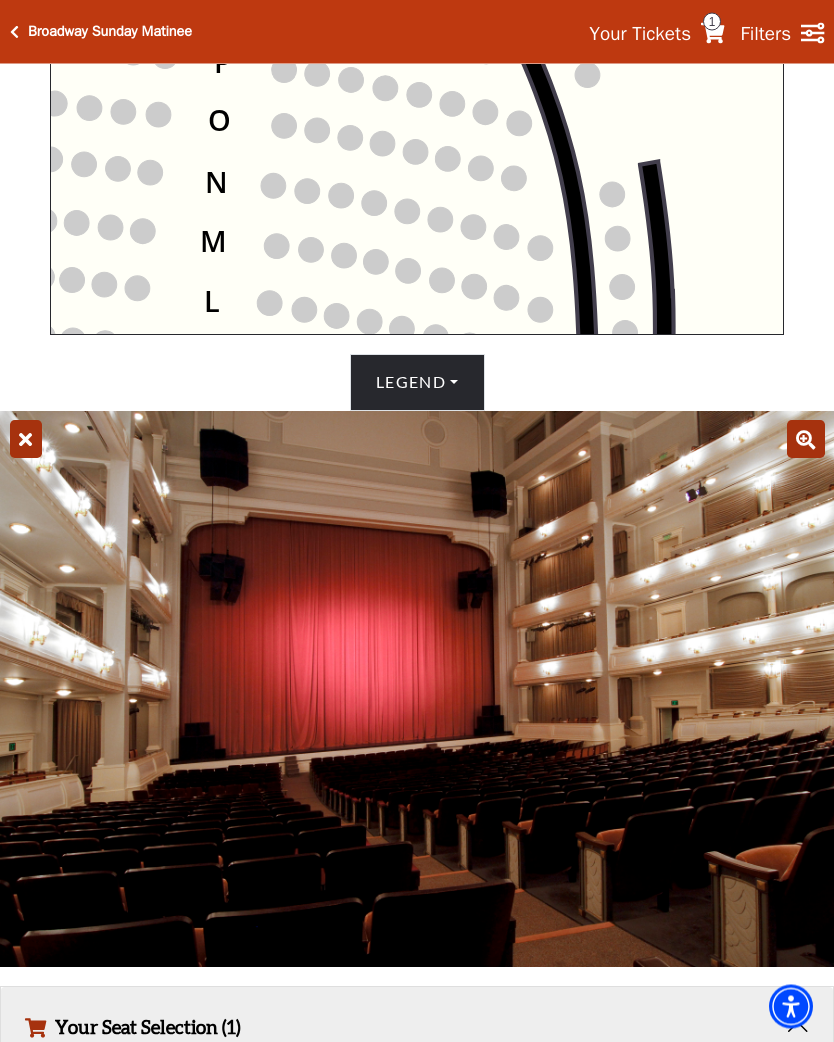 click on "Broadway Sunday Matinee   Your Tickets     1   Filters" at bounding box center [417, 32] 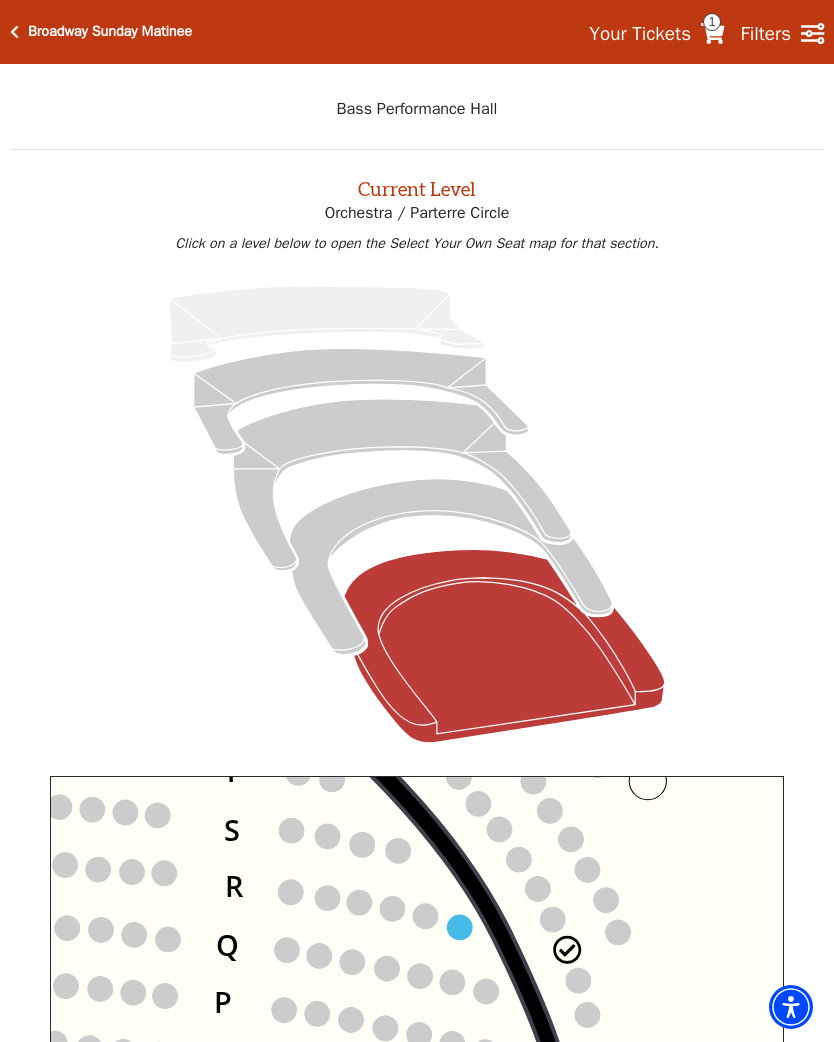 scroll, scrollTop: 972, scrollLeft: 0, axis: vertical 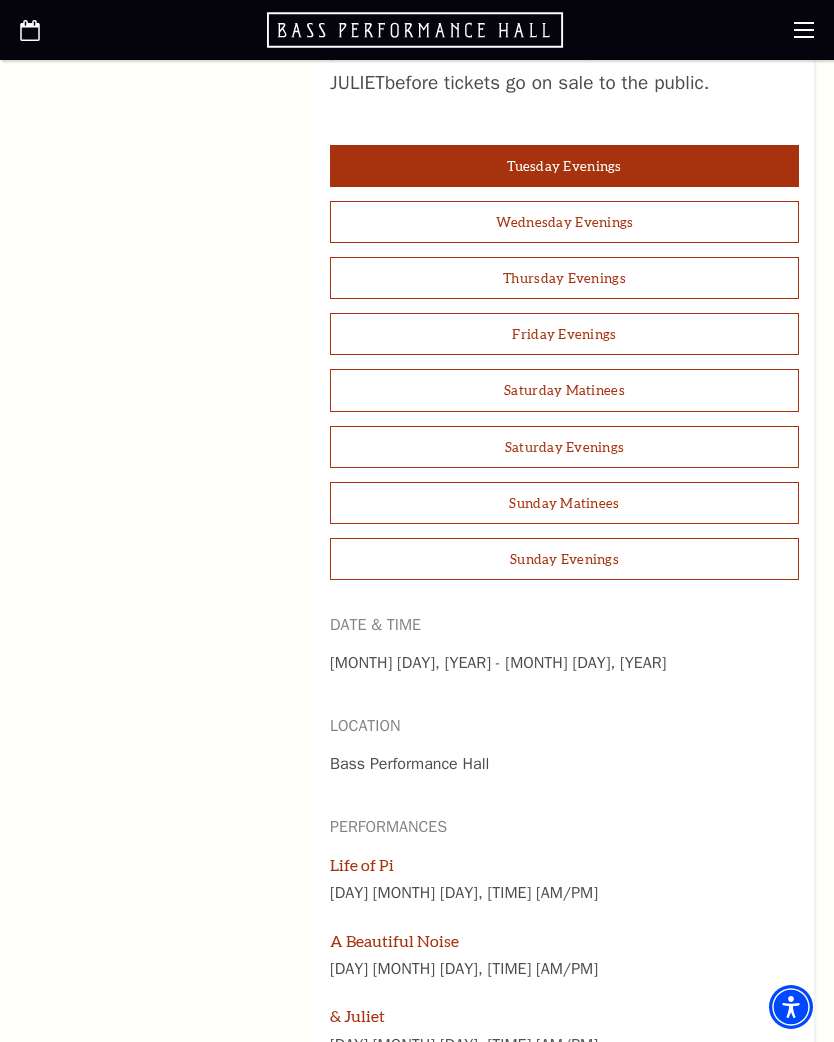 click on "Sunday Matinees" at bounding box center [564, 503] 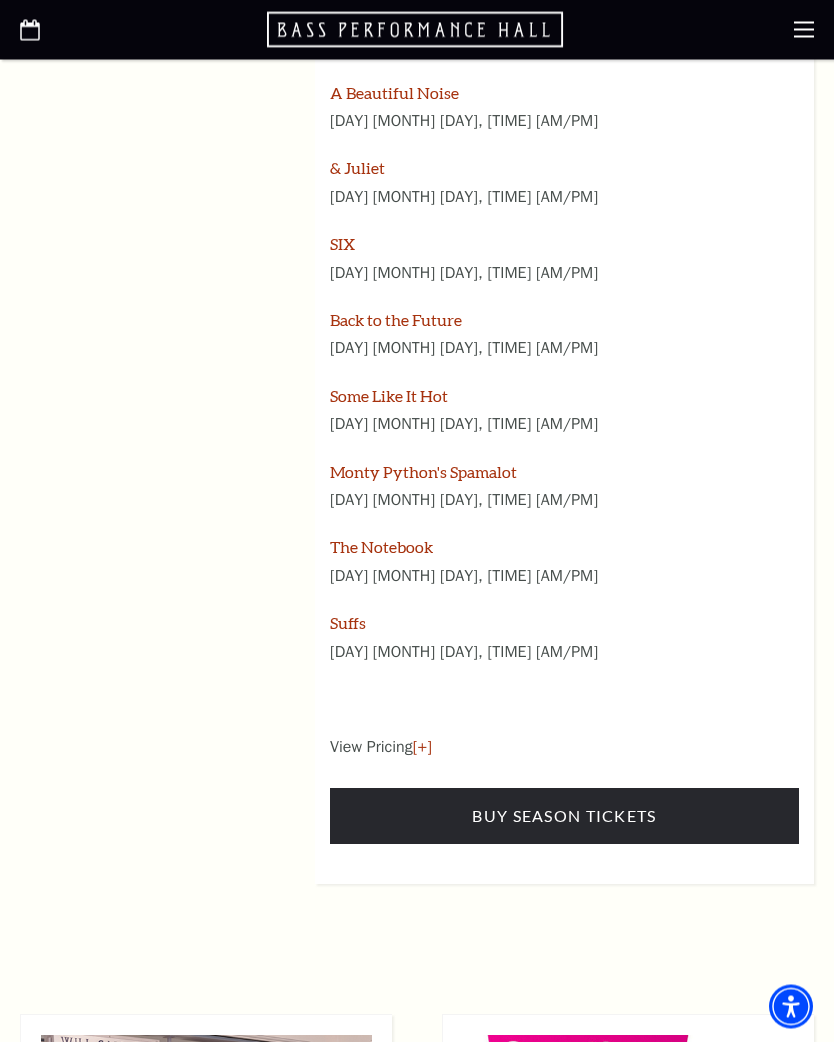 scroll, scrollTop: 2549, scrollLeft: 0, axis: vertical 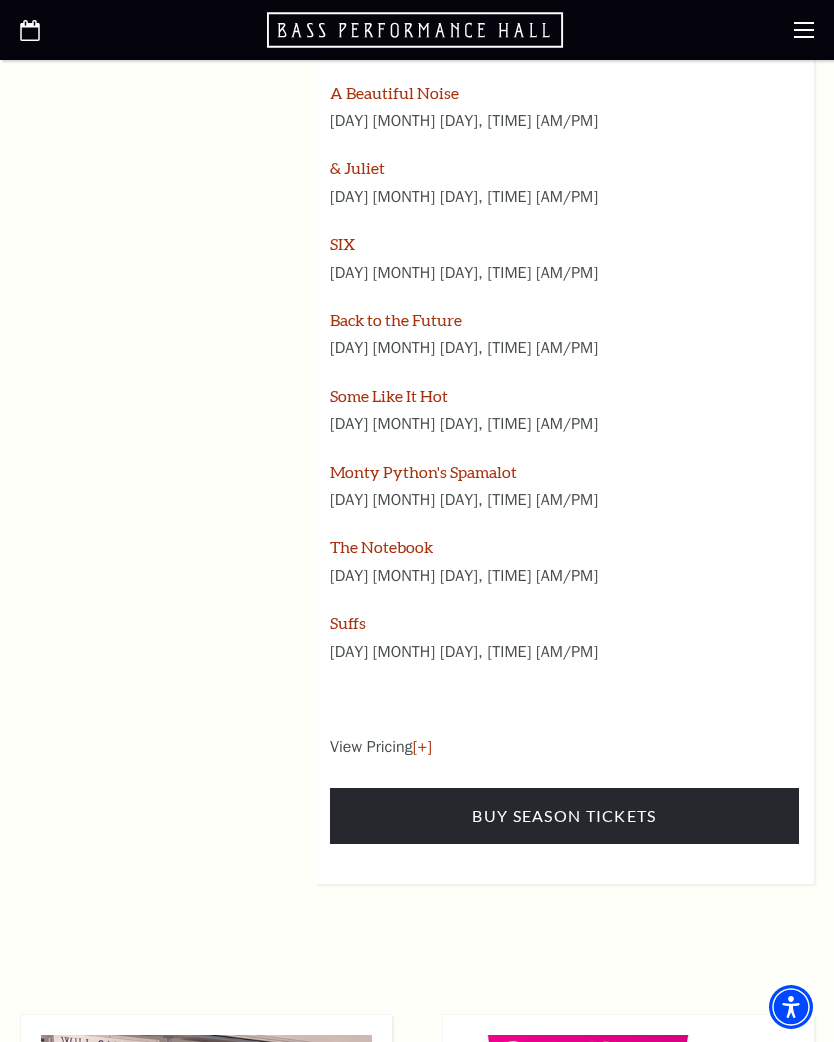 click on "Buy Season Tickets" at bounding box center [564, 816] 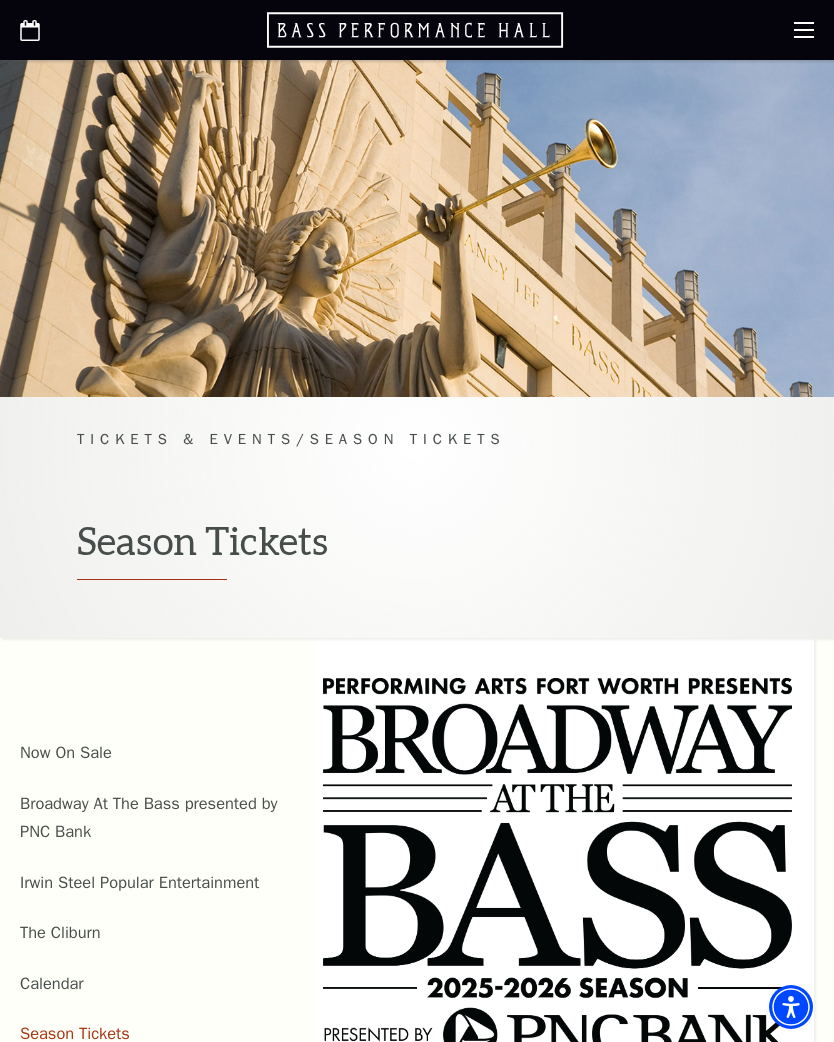 scroll, scrollTop: 2581, scrollLeft: 0, axis: vertical 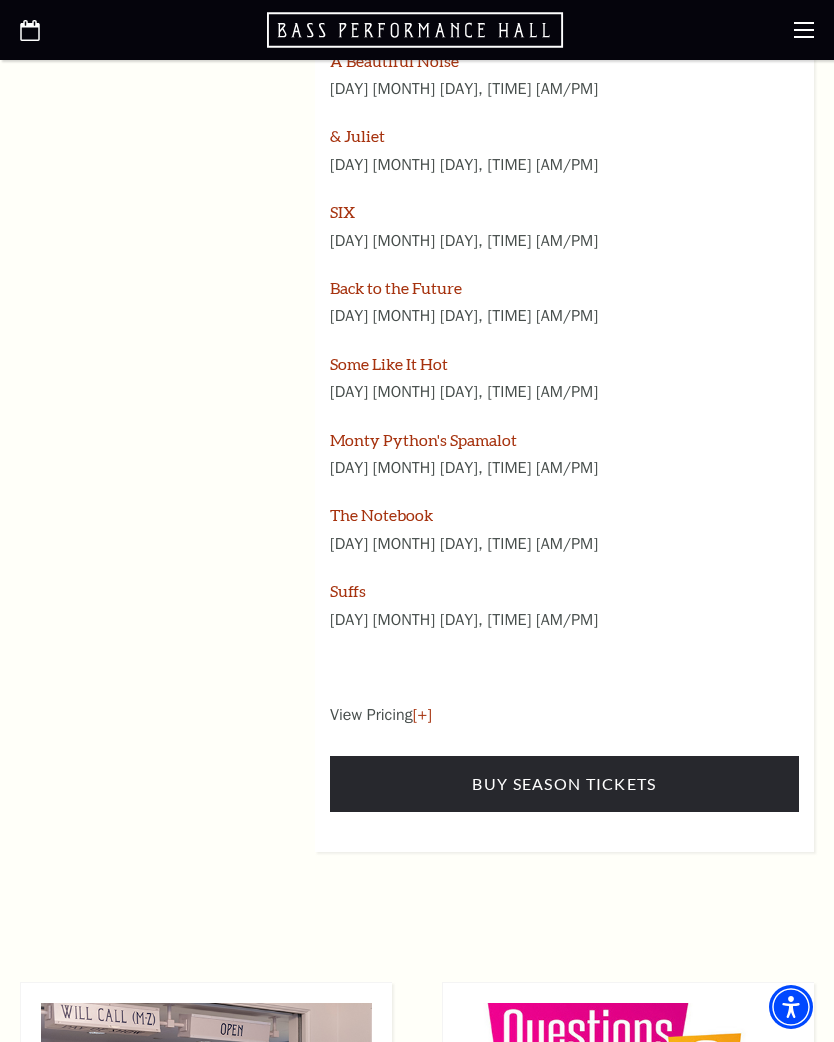 click on "Buy Season Tickets" at bounding box center (564, 784) 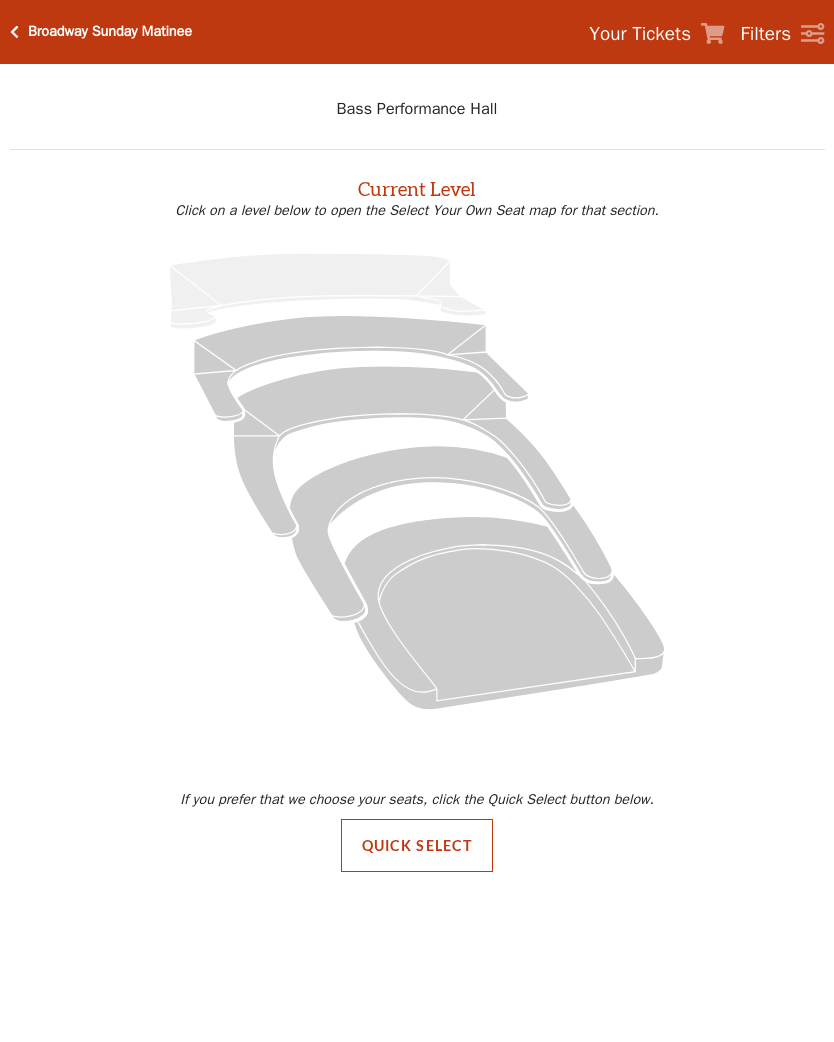 scroll, scrollTop: 0, scrollLeft: 0, axis: both 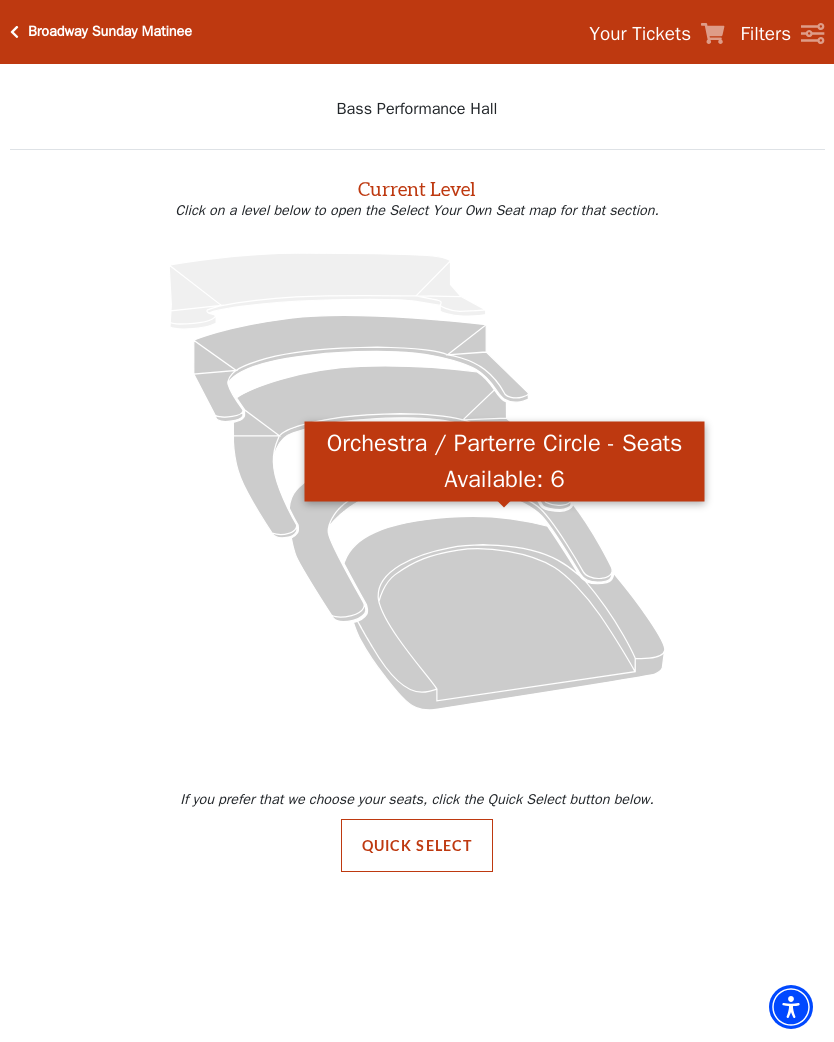 click 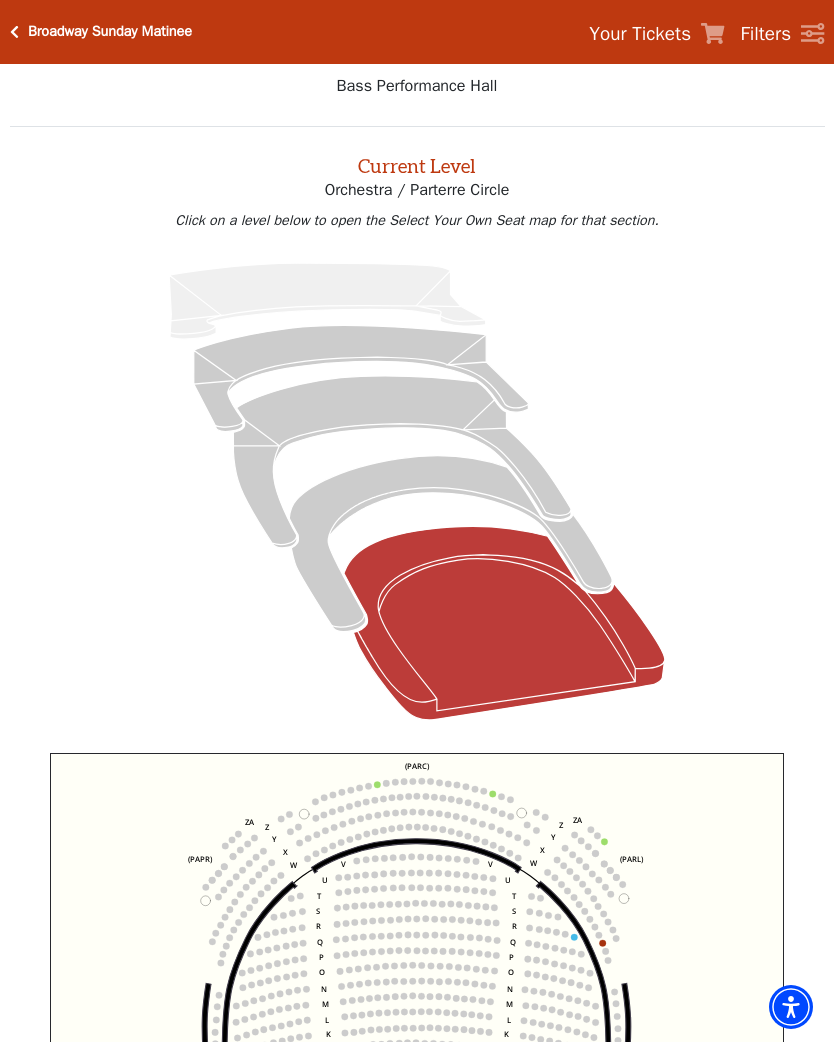 scroll, scrollTop: 76, scrollLeft: 0, axis: vertical 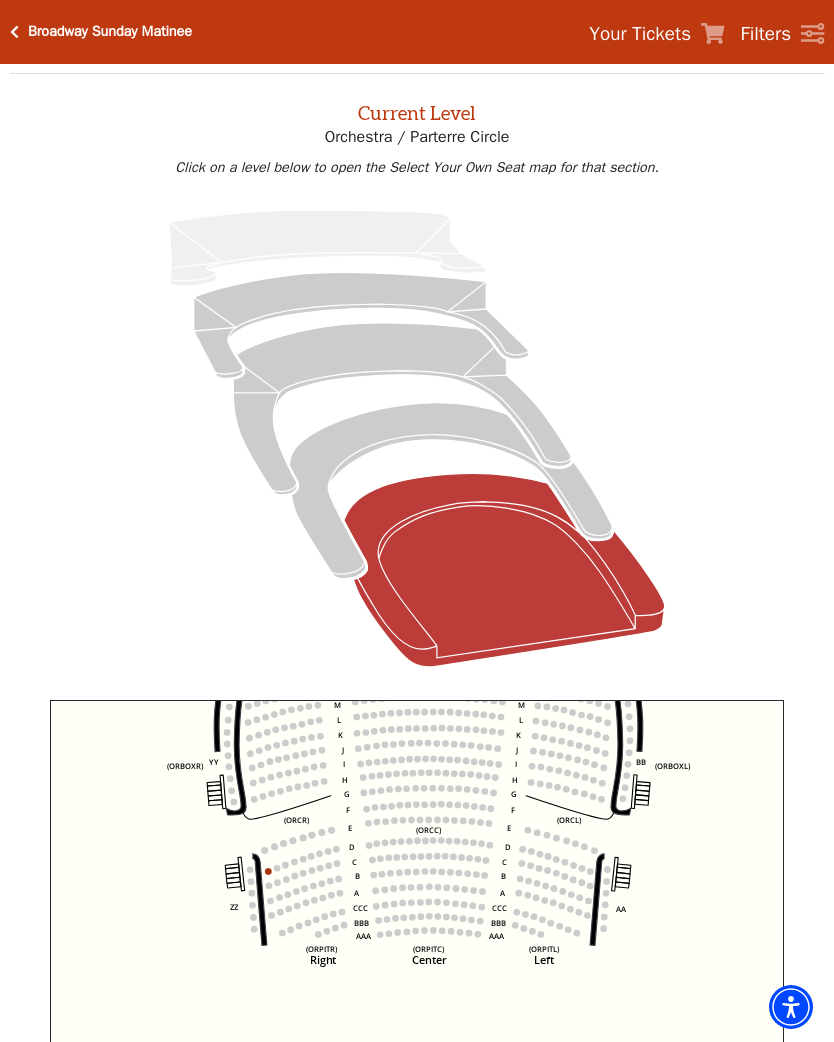 click 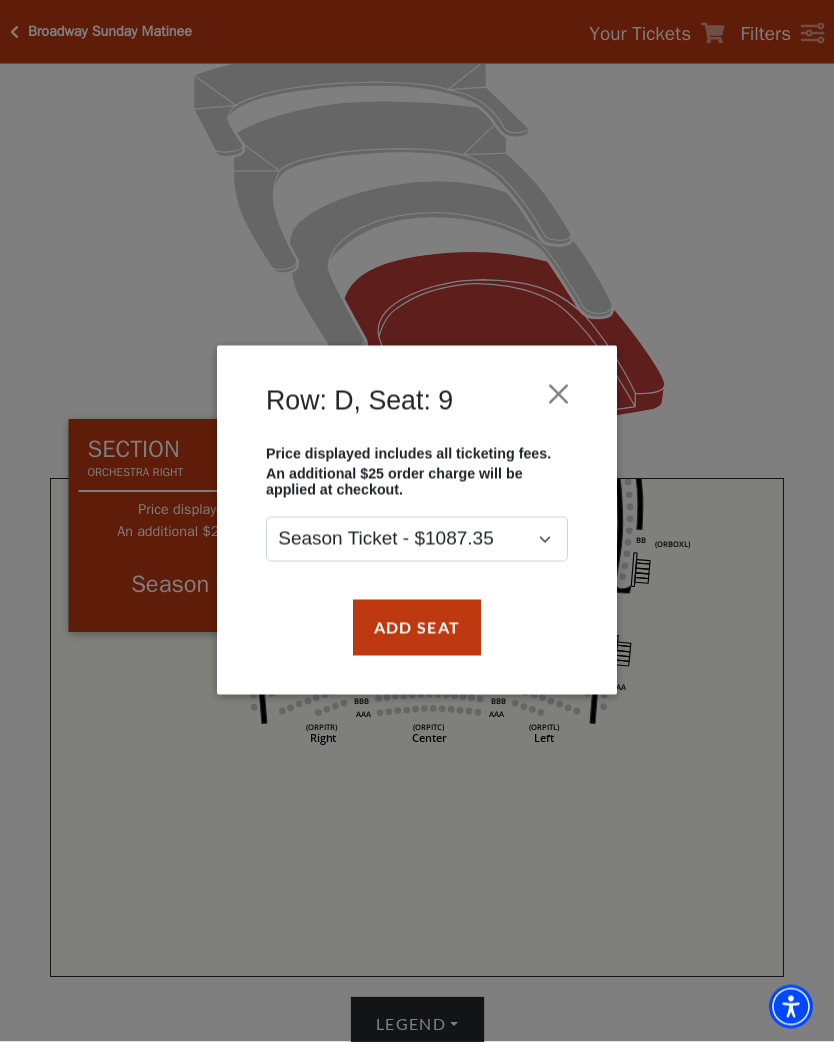 click on "Add Seat" at bounding box center [417, 628] 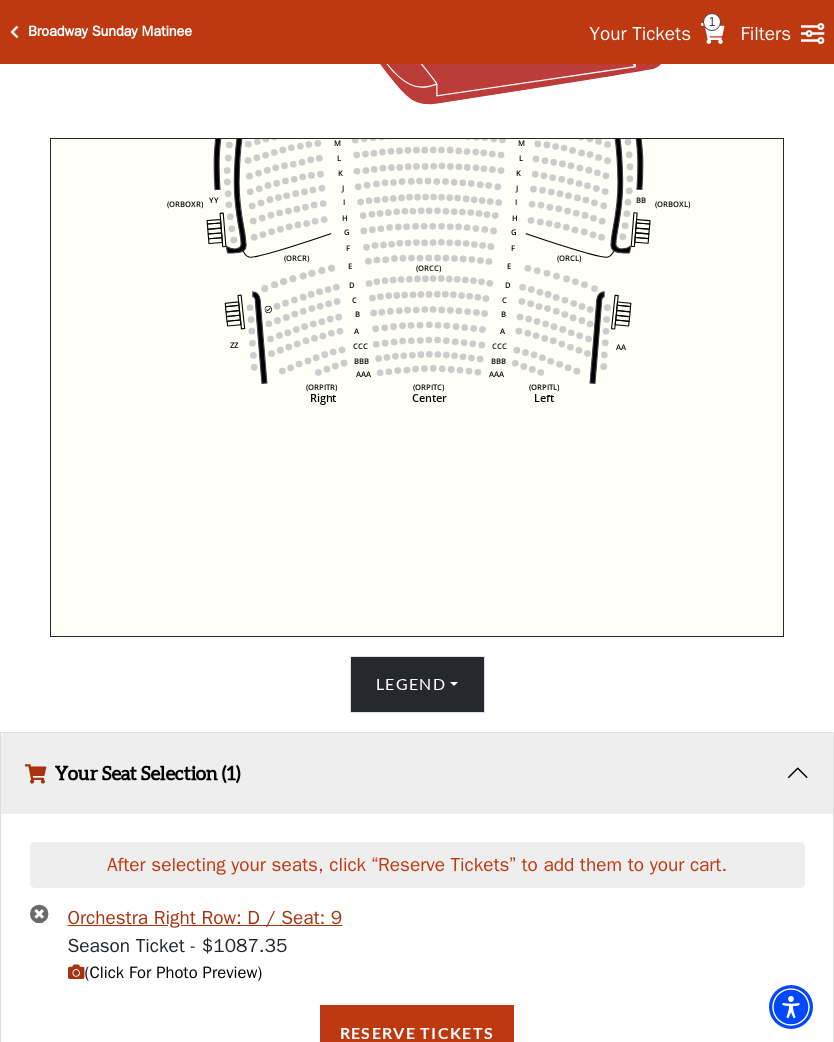 scroll, scrollTop: 686, scrollLeft: 0, axis: vertical 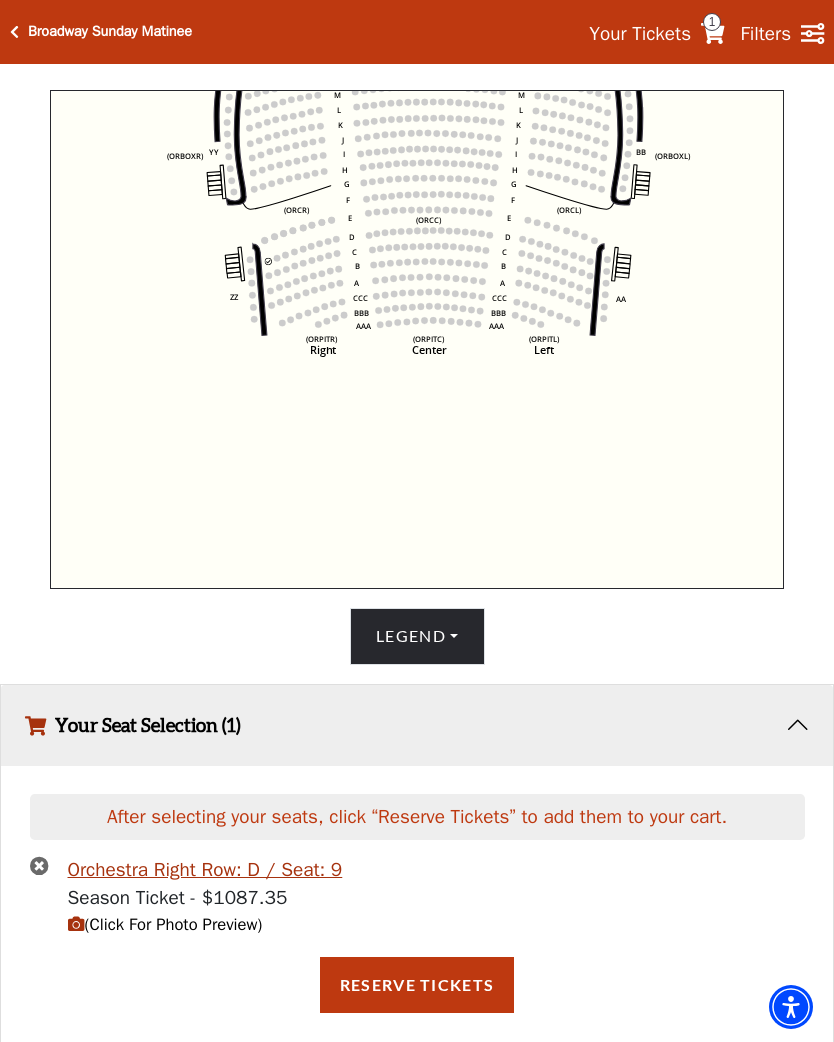 click on "(Click For Photo Preview)" at bounding box center (165, 924) 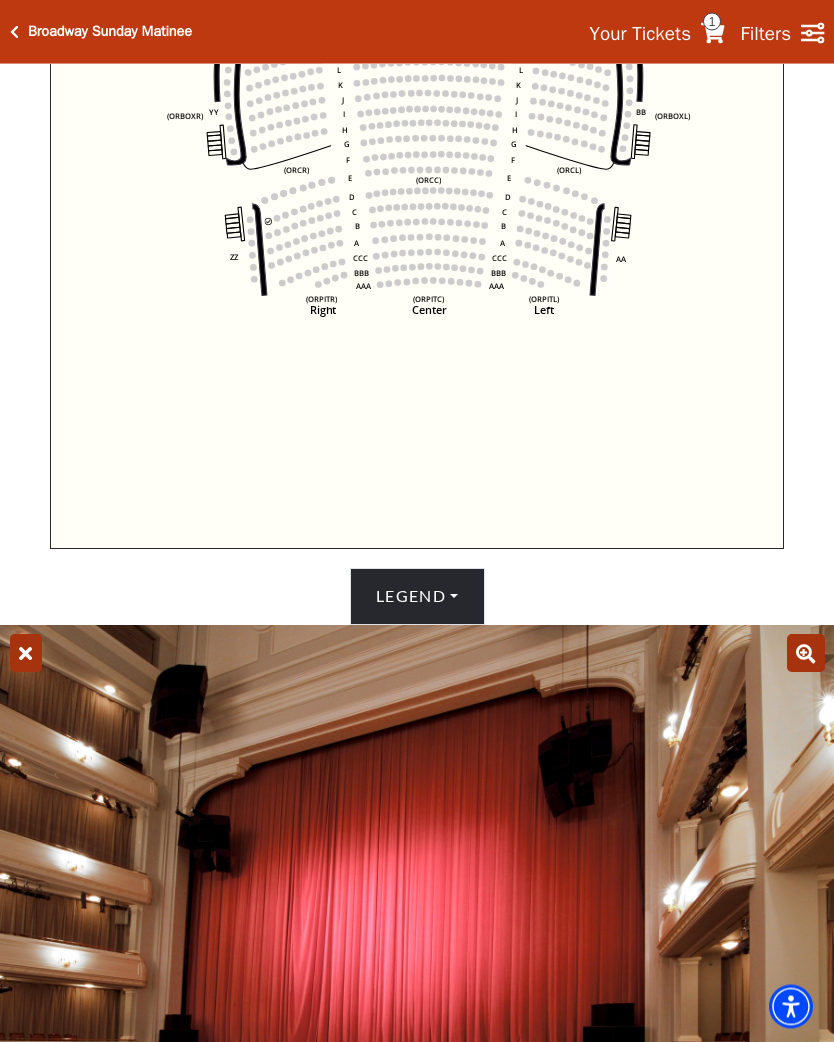 scroll, scrollTop: 727, scrollLeft: 0, axis: vertical 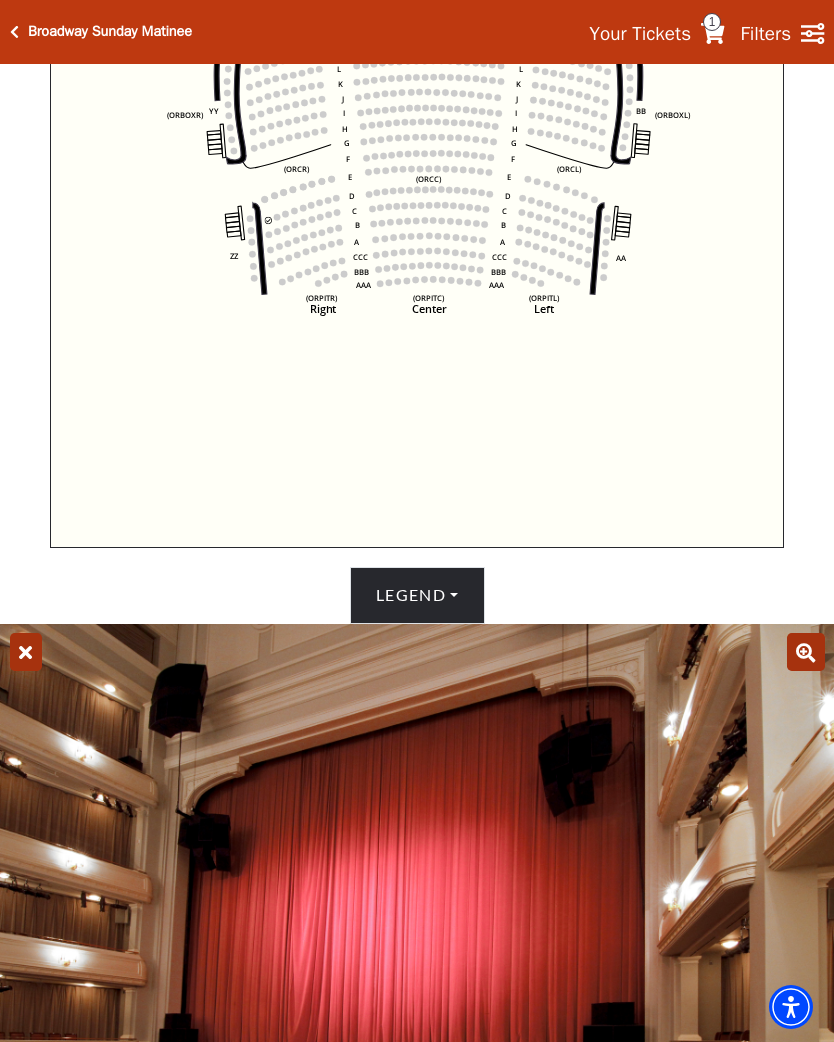 click at bounding box center (14, 32) 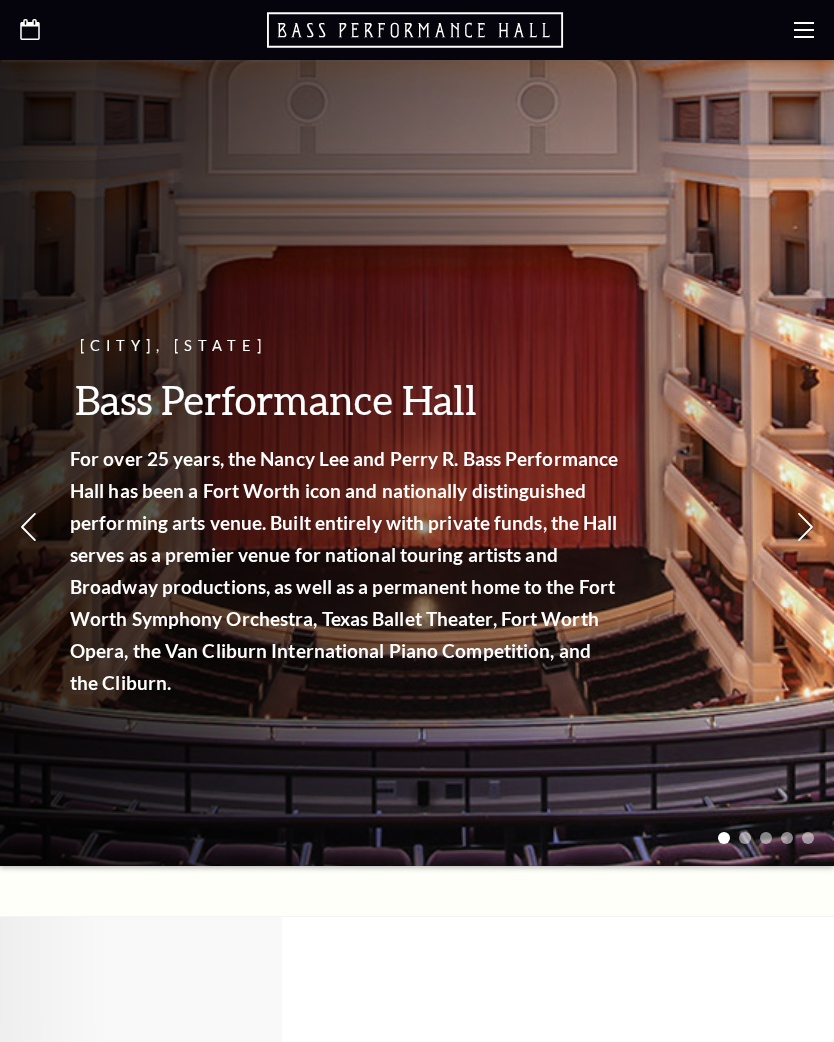 scroll, scrollTop: 0, scrollLeft: 0, axis: both 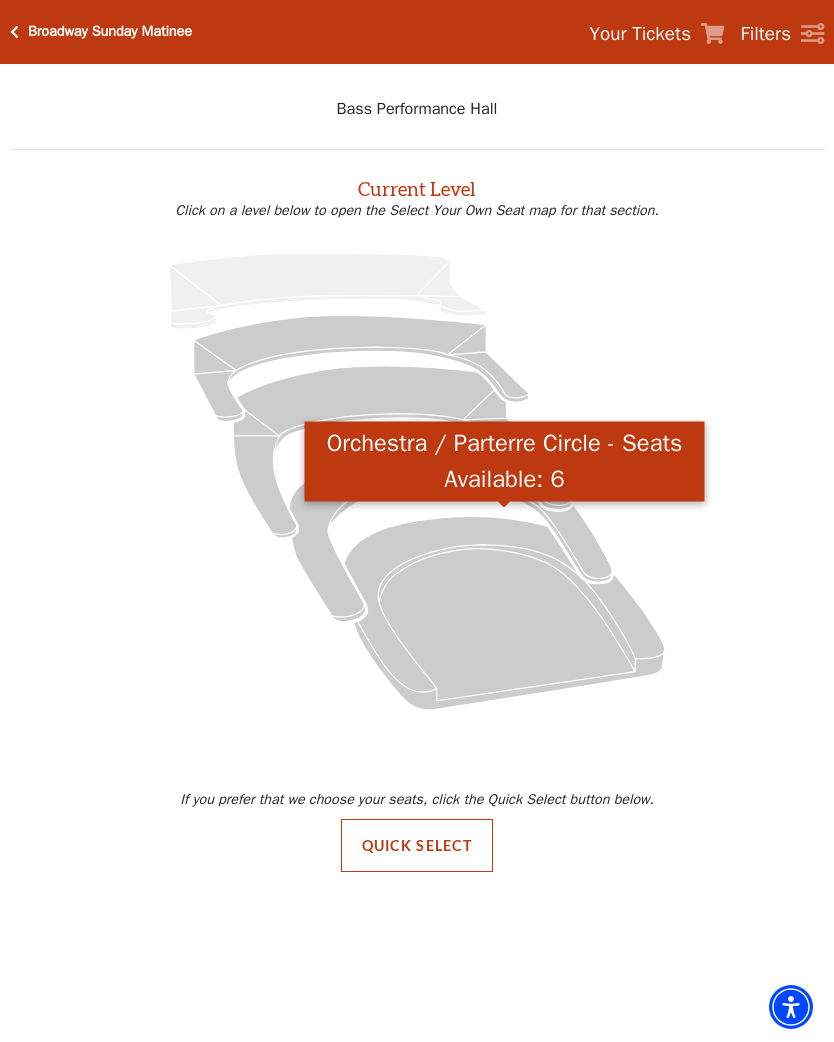click 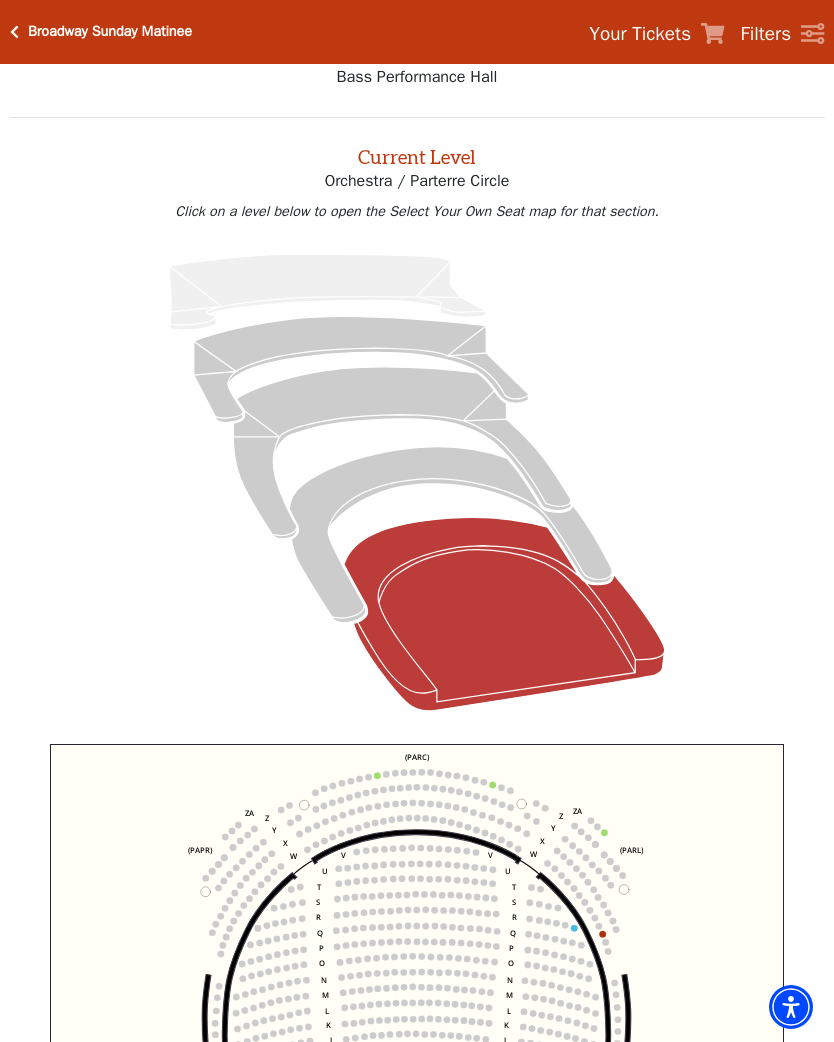 scroll, scrollTop: 76, scrollLeft: 0, axis: vertical 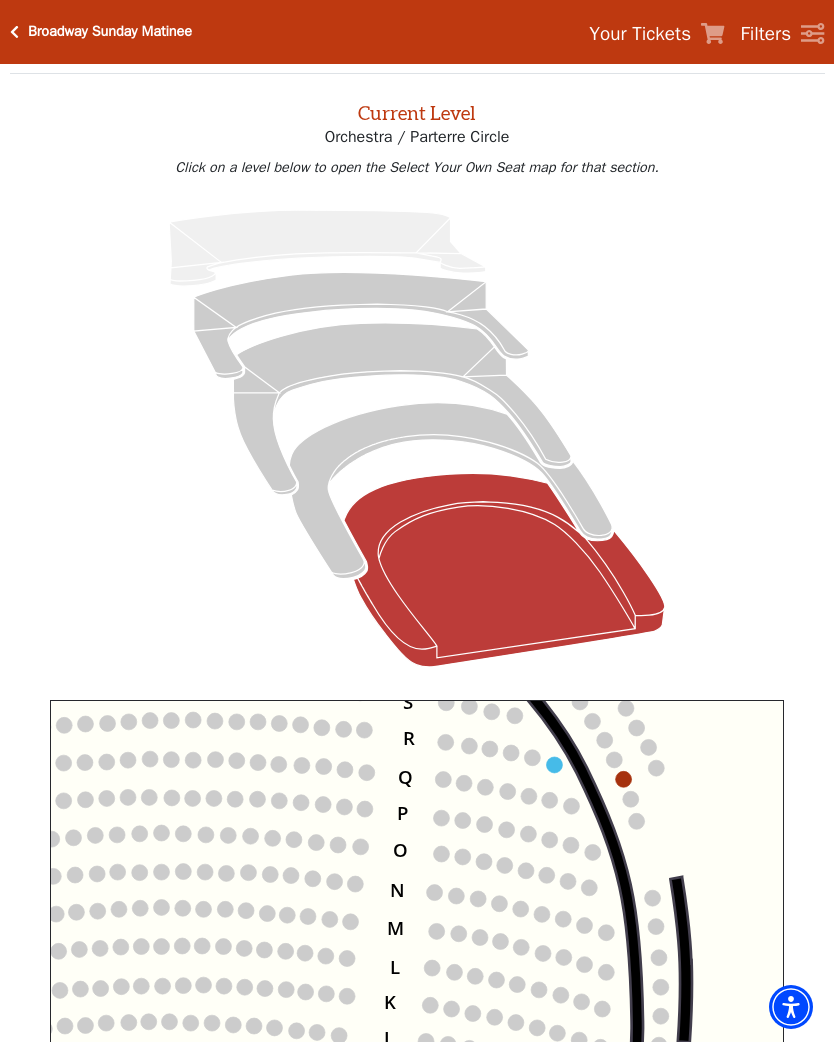 click on "Left   (ORPITL)   Right   (ORPITR)   Center   (ORPITC)   ZZ   AA   YY   BB   ZA   ZA   (ORCL)   (ORCR)   (ORCC)   (ORBOXL)   (ORBOXR)   (PARL)   (PAPR)   (PARC)   Z   Y   X   W   Z   Y   X   W   V   U   T   S   R   Q   P   O   N   M   L   K   J   I   H   G   F   E   D   C   B   A   CCC   BBB   AAA   V   U   T   S   R   Q   P   O   N   M   L   K   J   I   H   G   F   E   D   C   B   A   CCC   BBB   AAA" 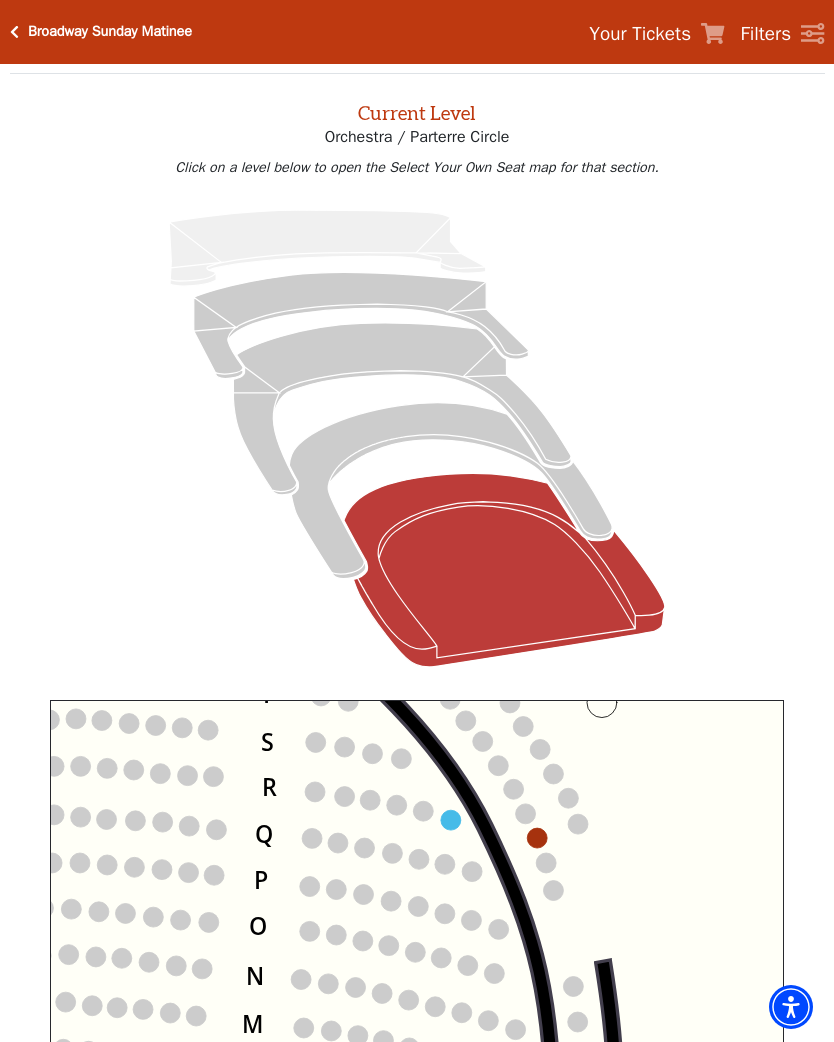 click 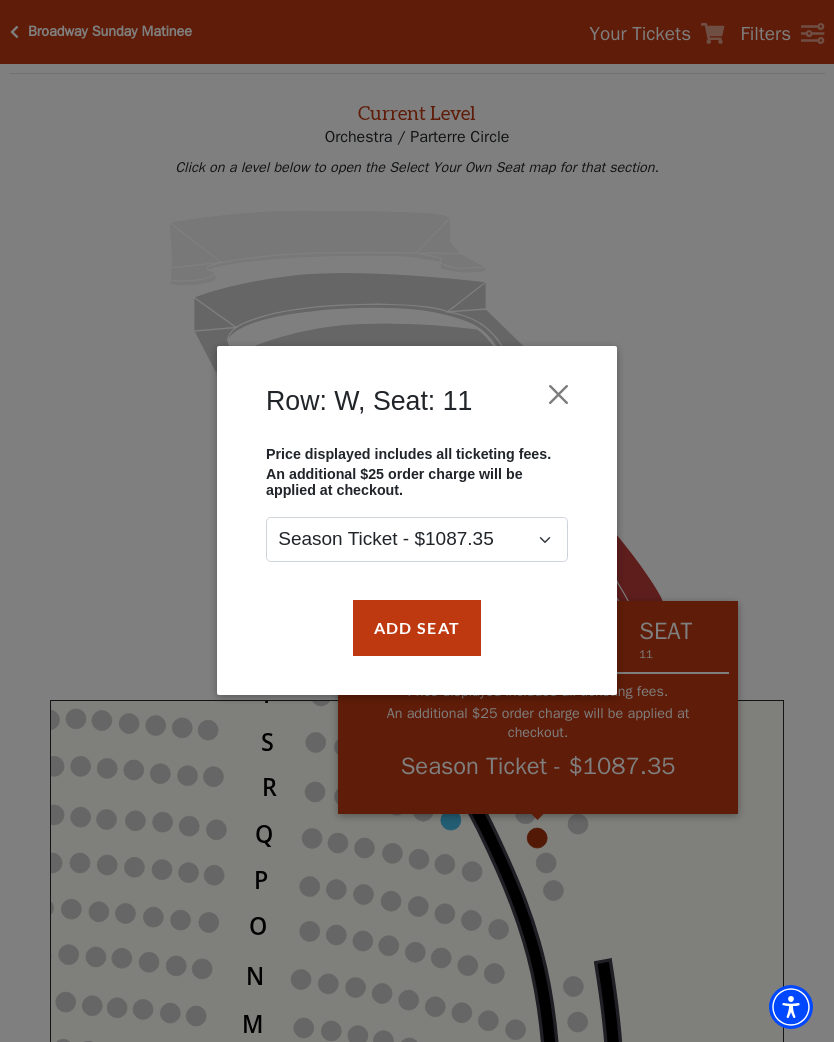 click on "Add Seat" at bounding box center (417, 628) 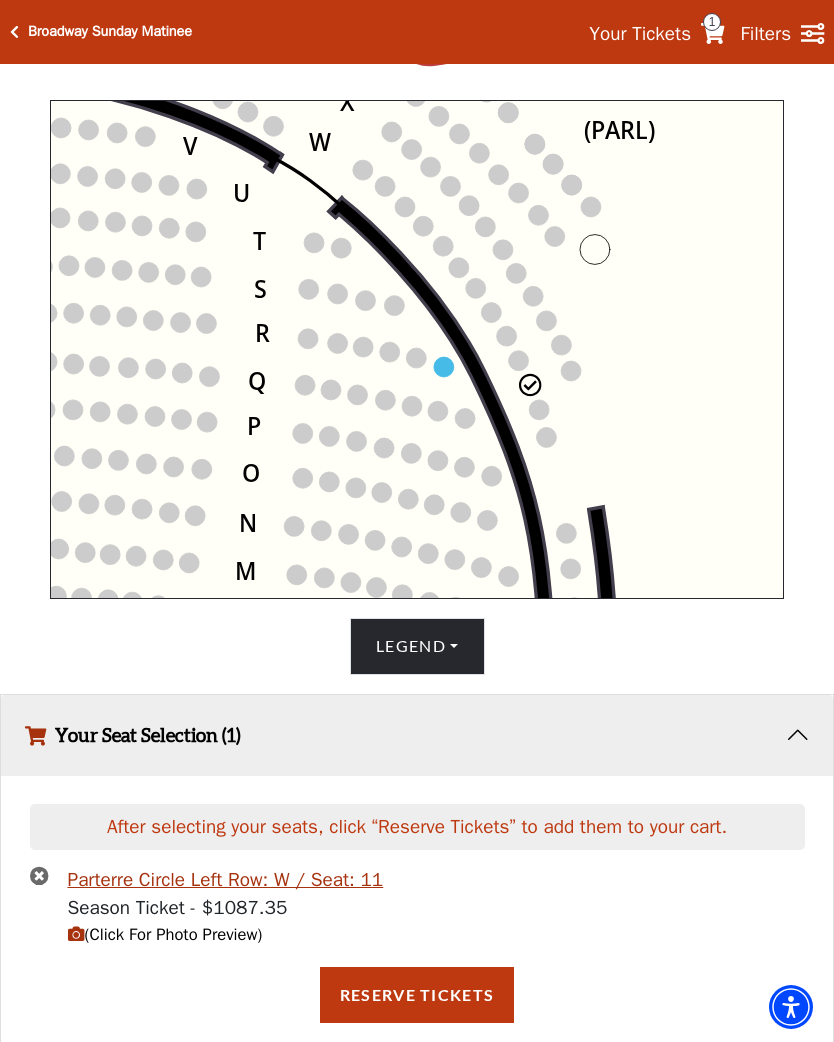 scroll, scrollTop: 686, scrollLeft: 0, axis: vertical 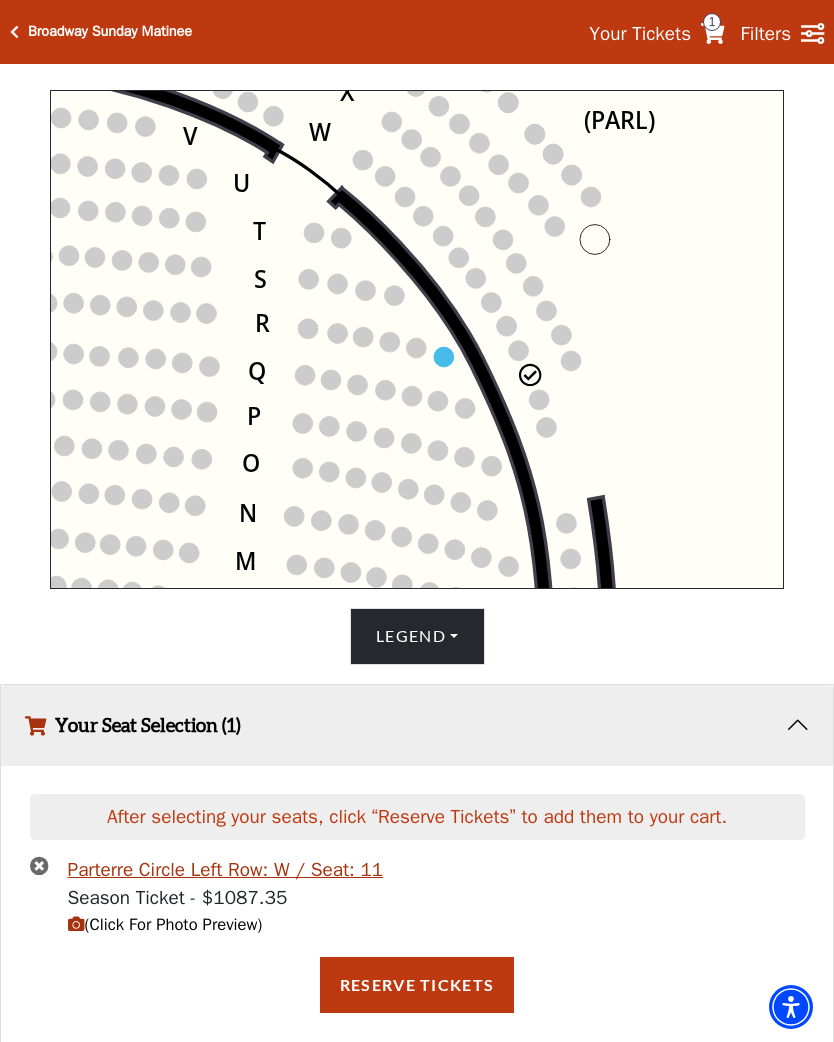 click on "Reserve Tickets" at bounding box center (417, 985) 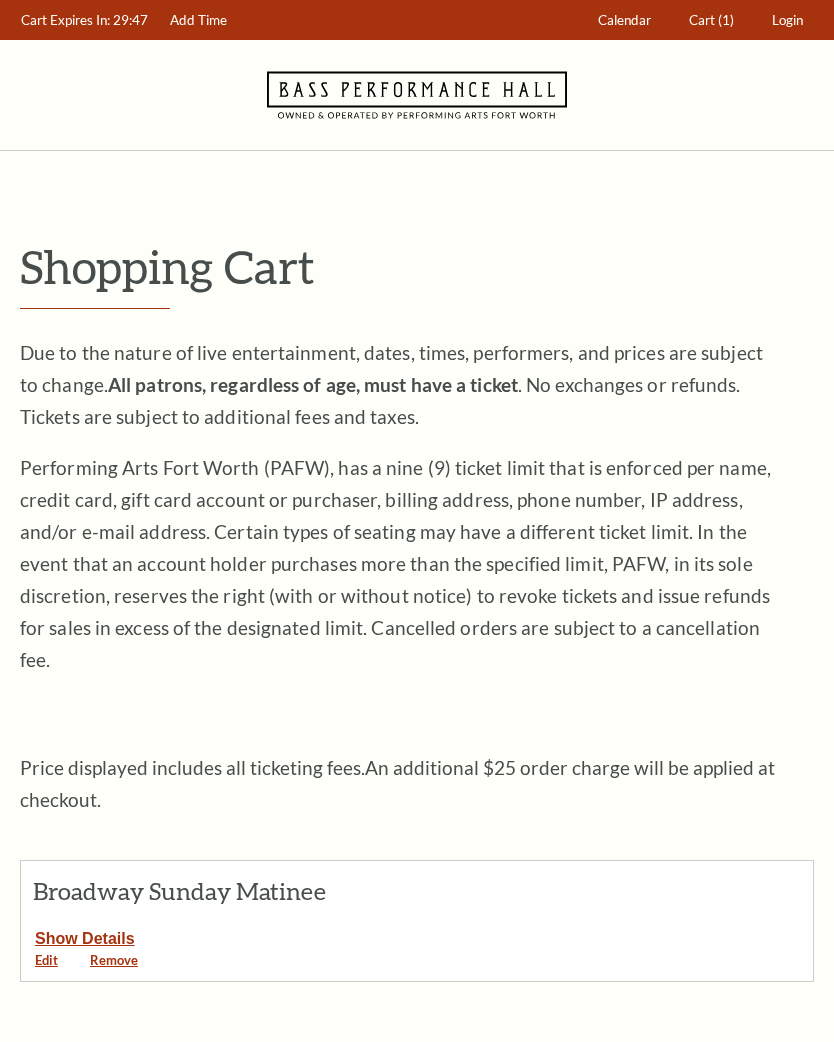 scroll, scrollTop: 0, scrollLeft: 0, axis: both 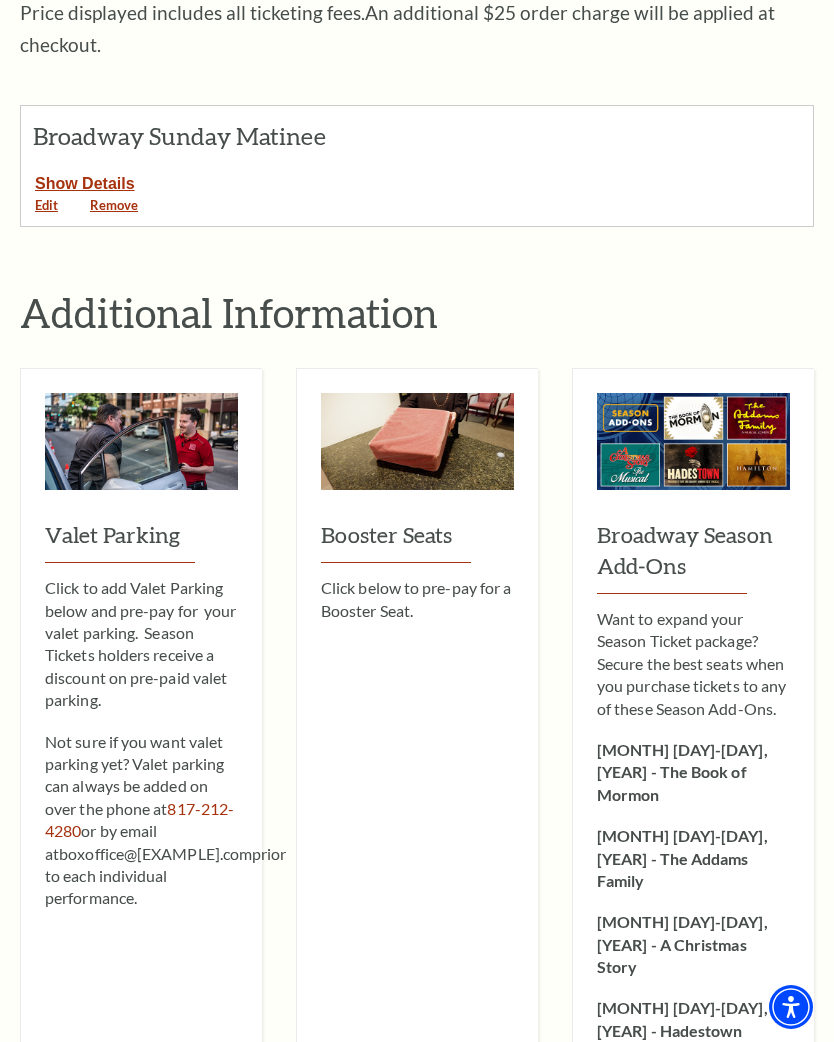 click on "Add Valet Parking" at bounding box center (118, 1161) 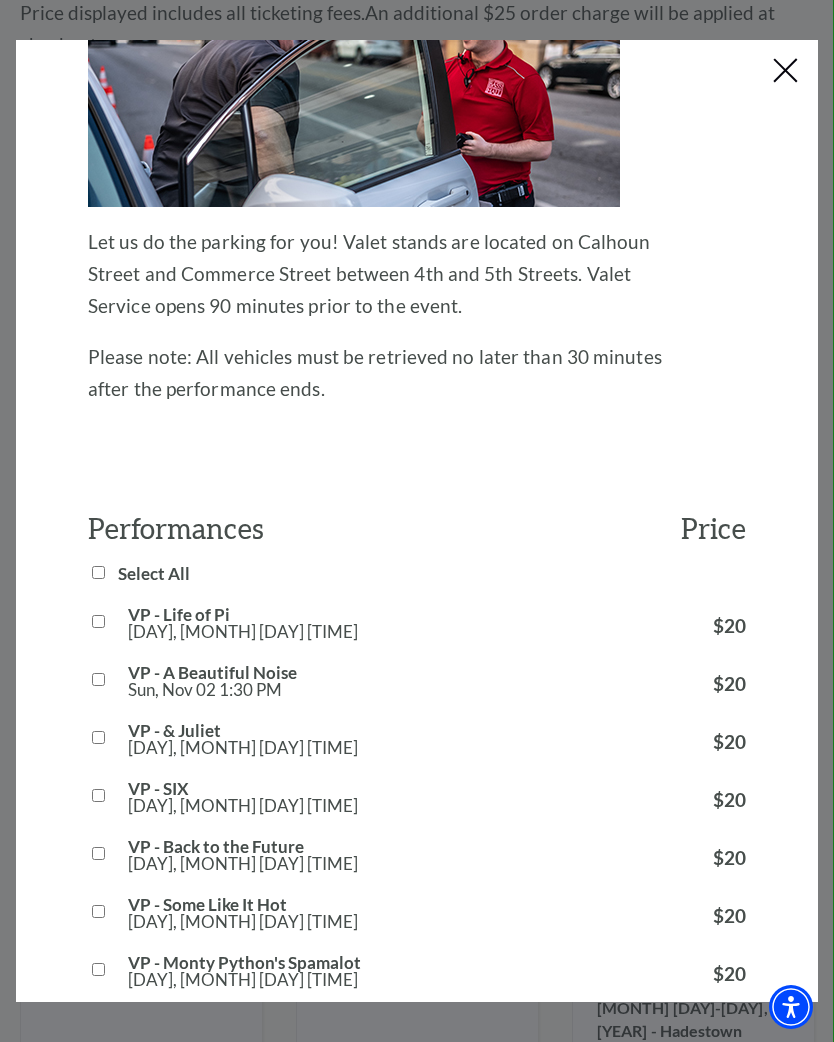 scroll, scrollTop: 268, scrollLeft: 0, axis: vertical 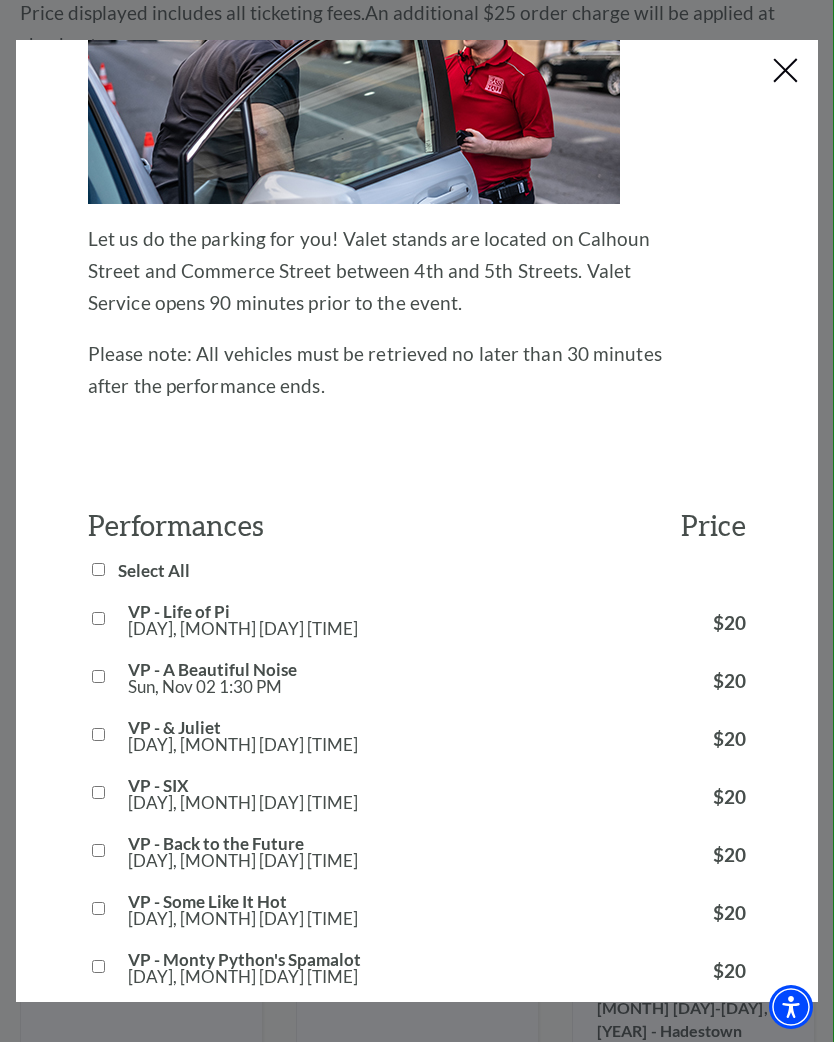 click at bounding box center [786, 72] 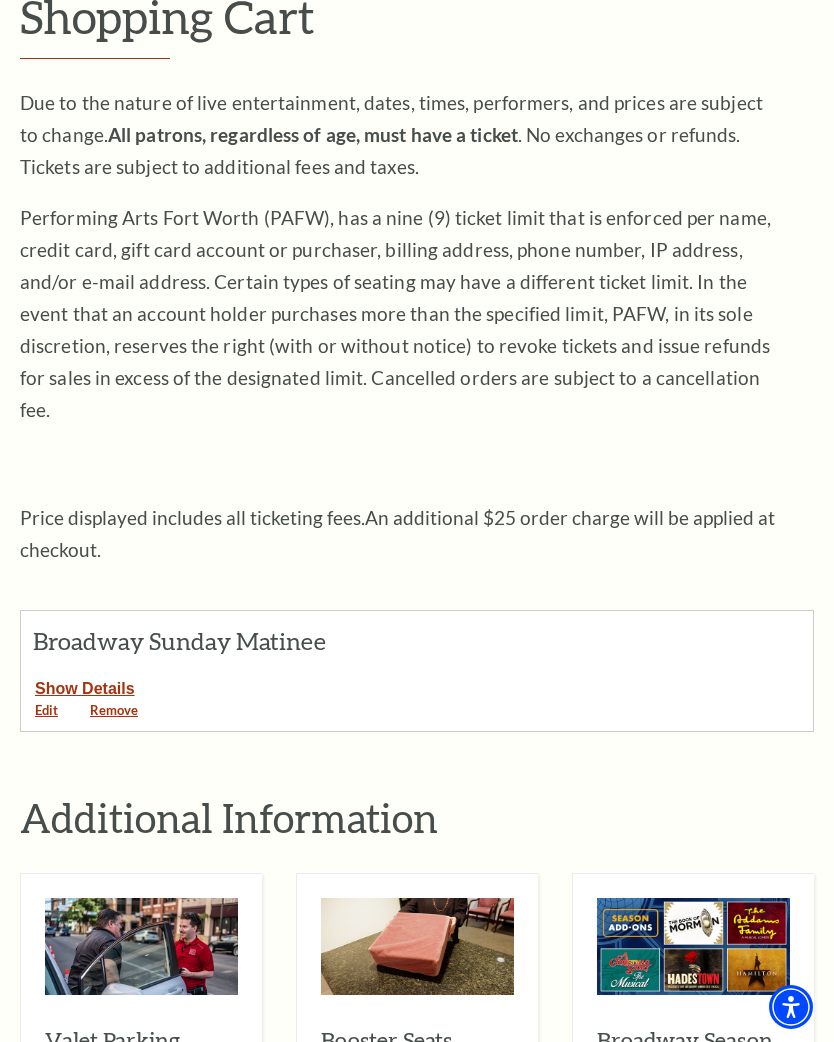 scroll, scrollTop: 252, scrollLeft: 0, axis: vertical 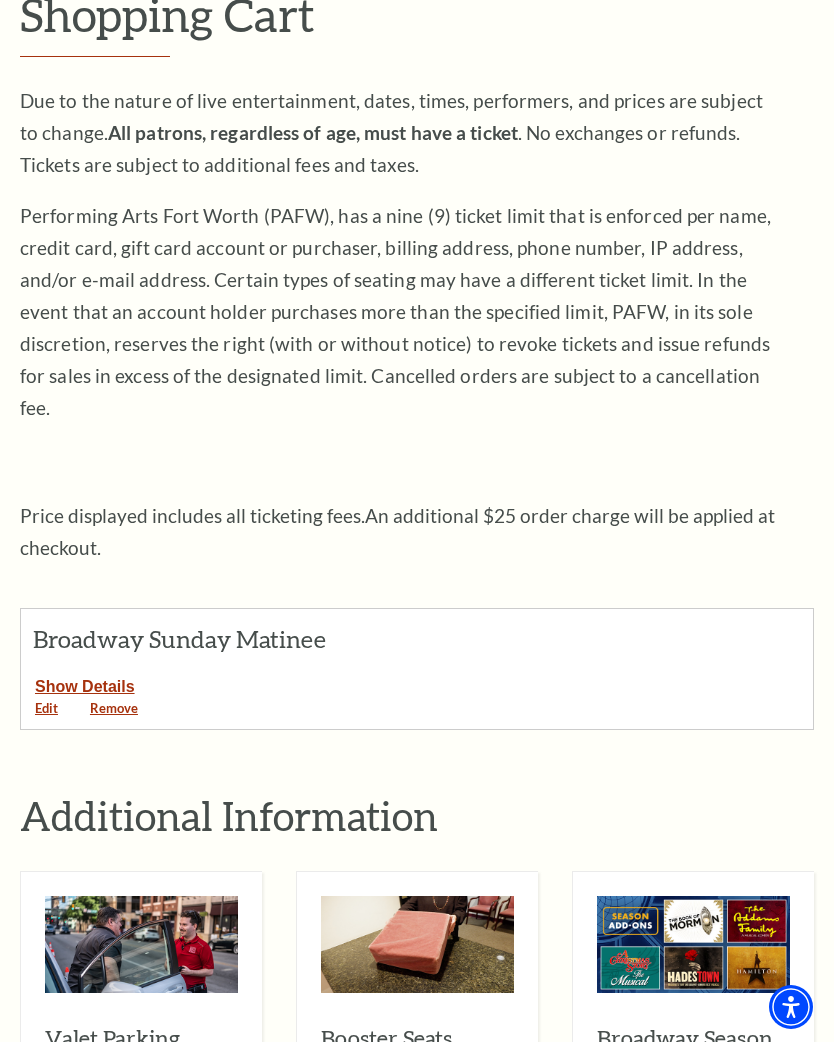 click on "Show Details" at bounding box center [85, 683] 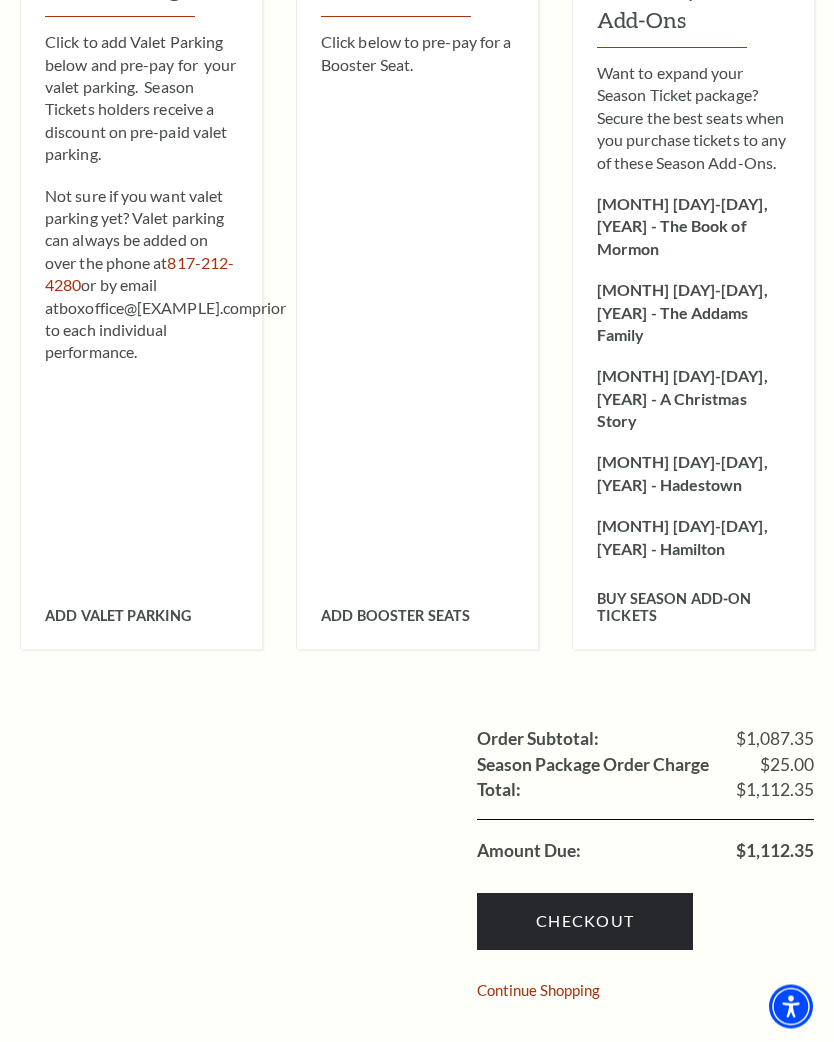 scroll, scrollTop: 5703, scrollLeft: 0, axis: vertical 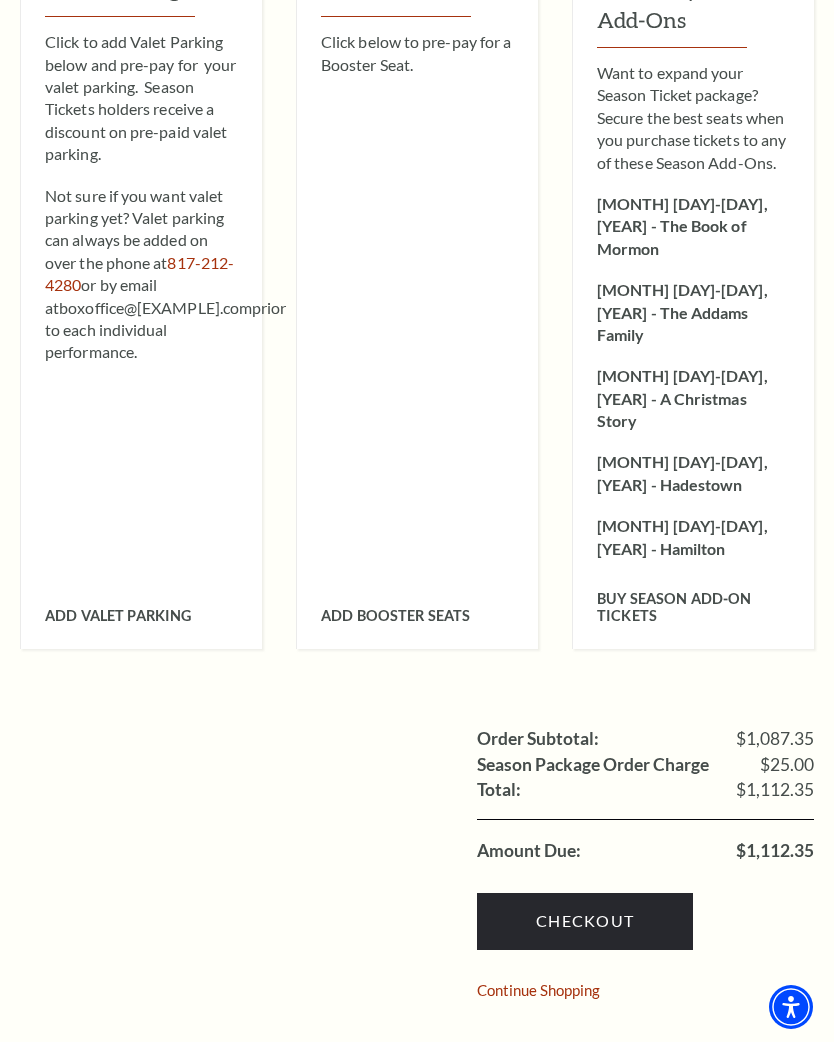 click on "Checkout" at bounding box center (585, 921) 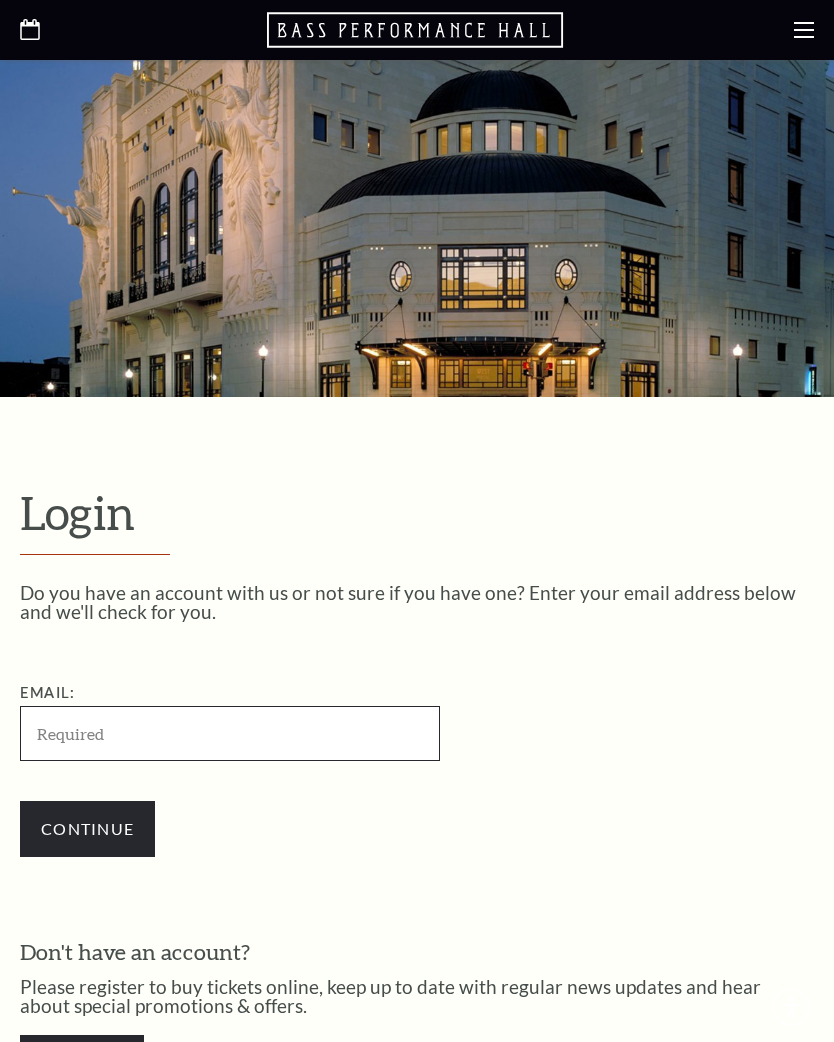 scroll, scrollTop: 0, scrollLeft: 0, axis: both 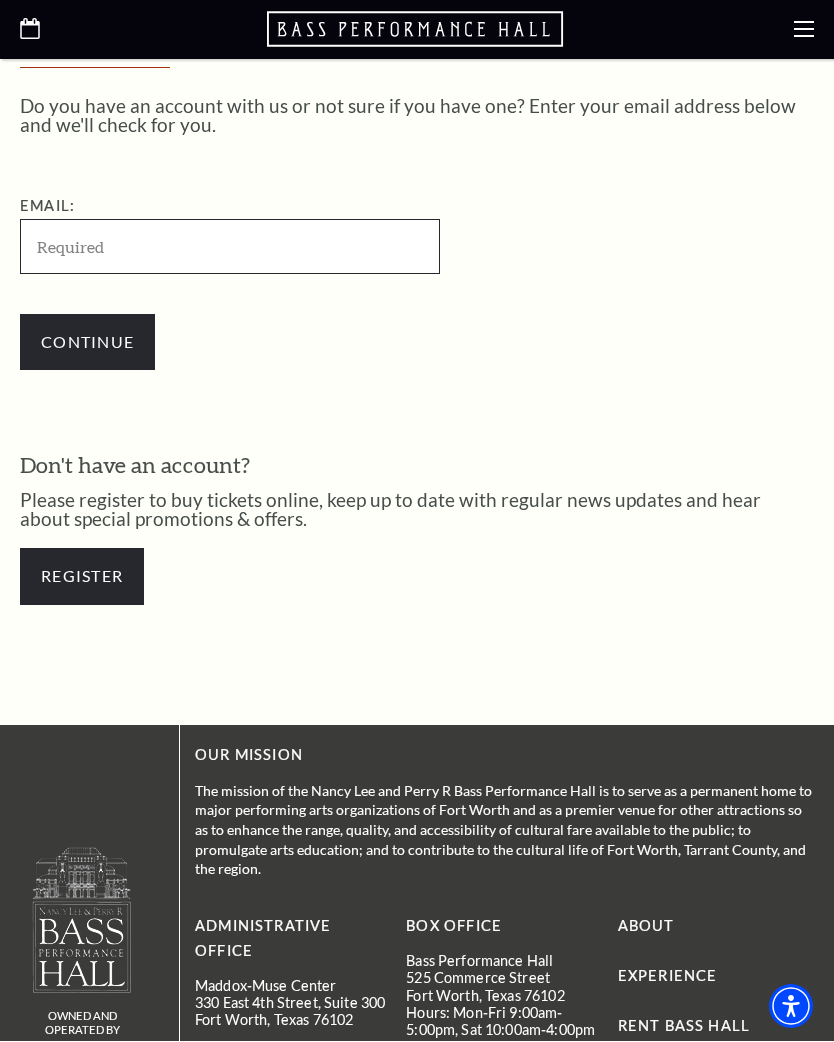 click on "Email:" at bounding box center (230, 247) 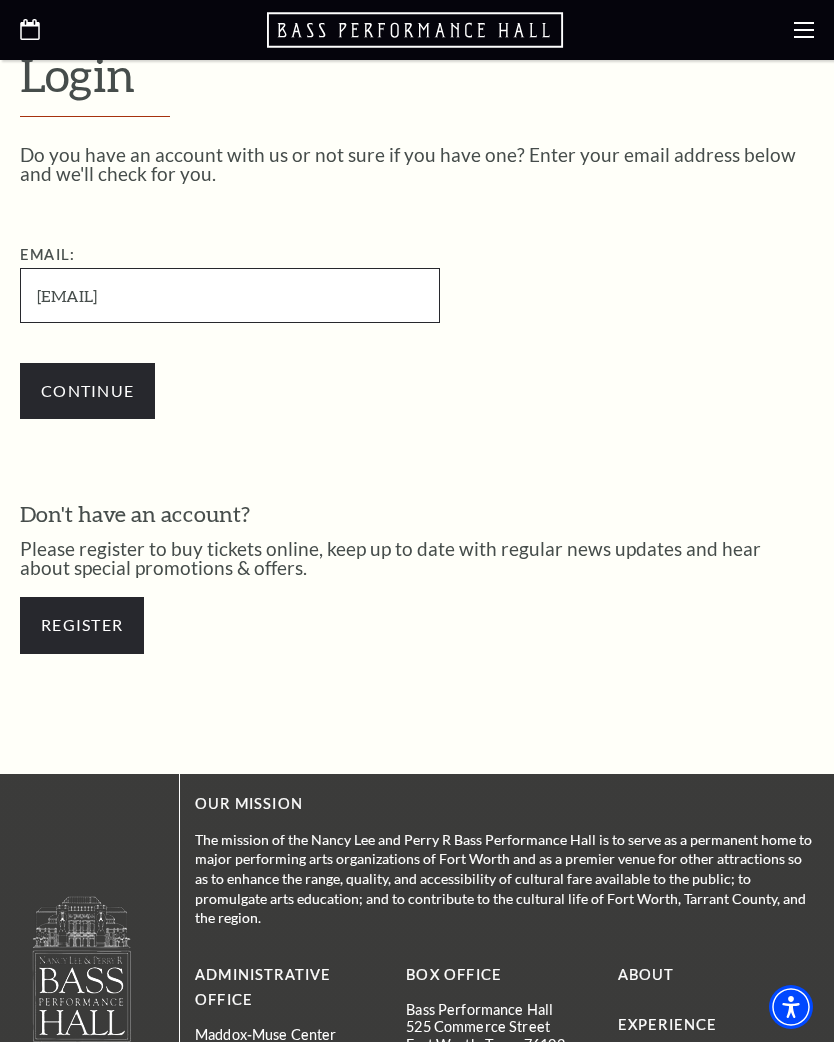 scroll, scrollTop: 428, scrollLeft: 0, axis: vertical 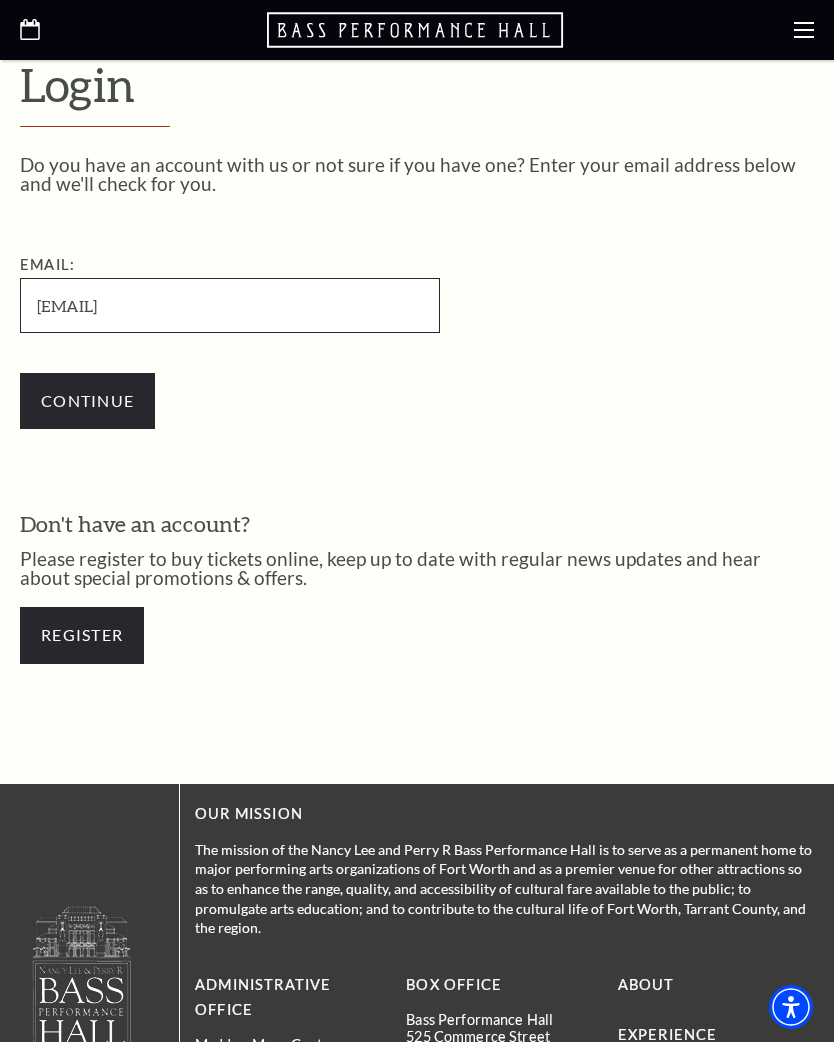 type on "[EMAIL]" 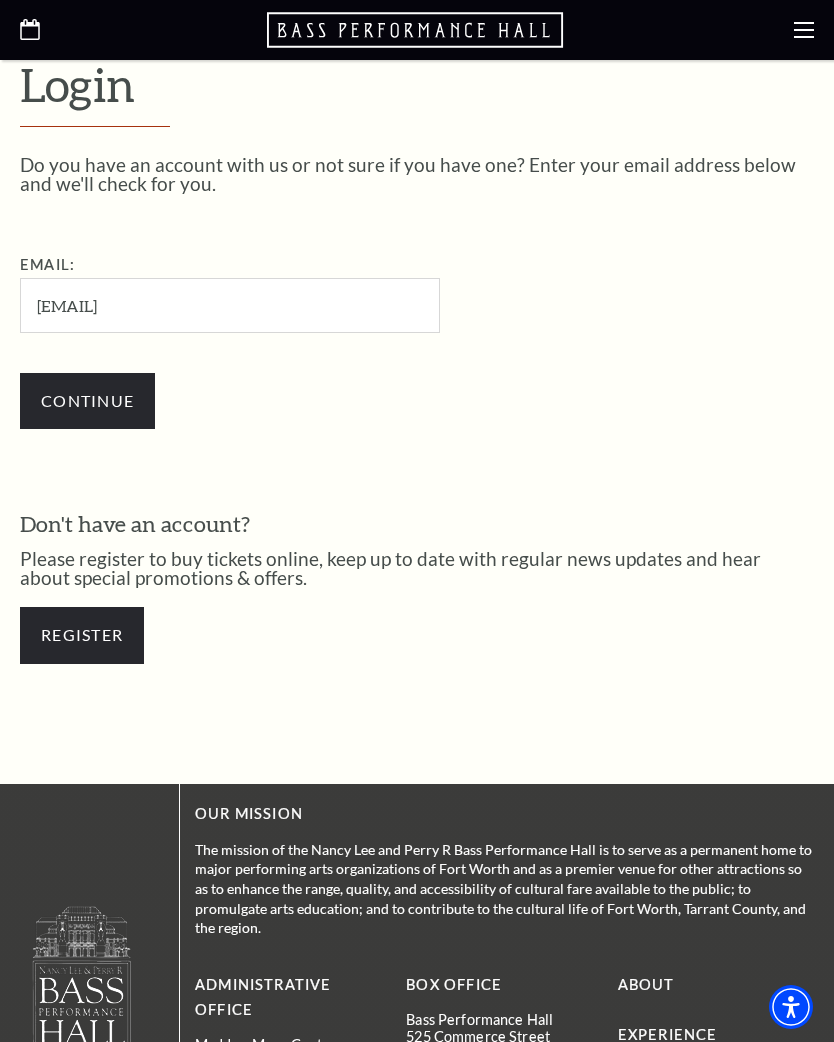 click on "Continue" at bounding box center [87, 401] 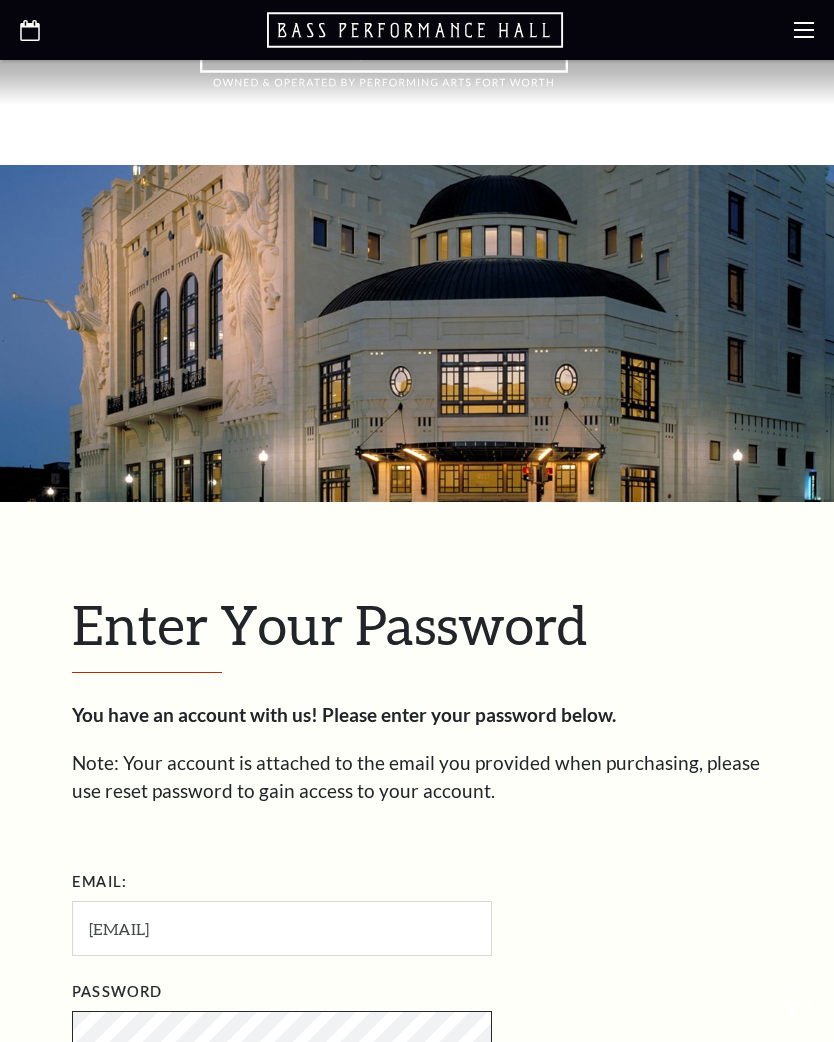 scroll, scrollTop: 177, scrollLeft: 0, axis: vertical 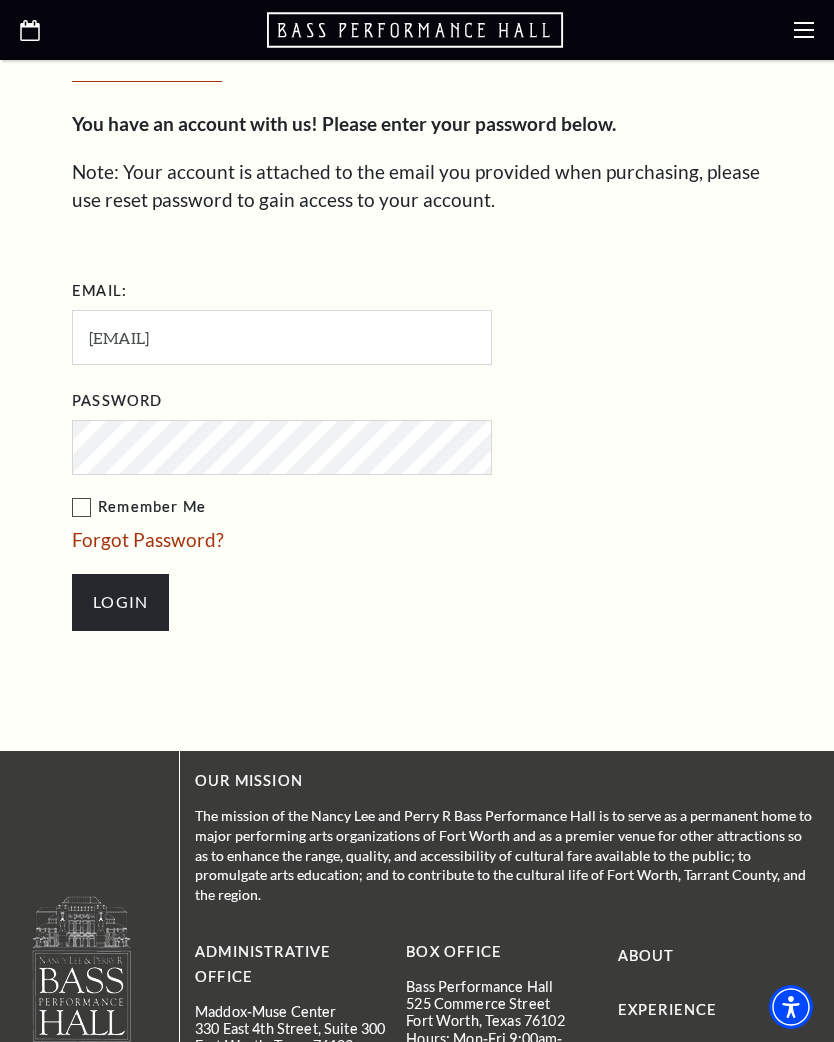 click on "Remember Me" at bounding box center (382, 507) 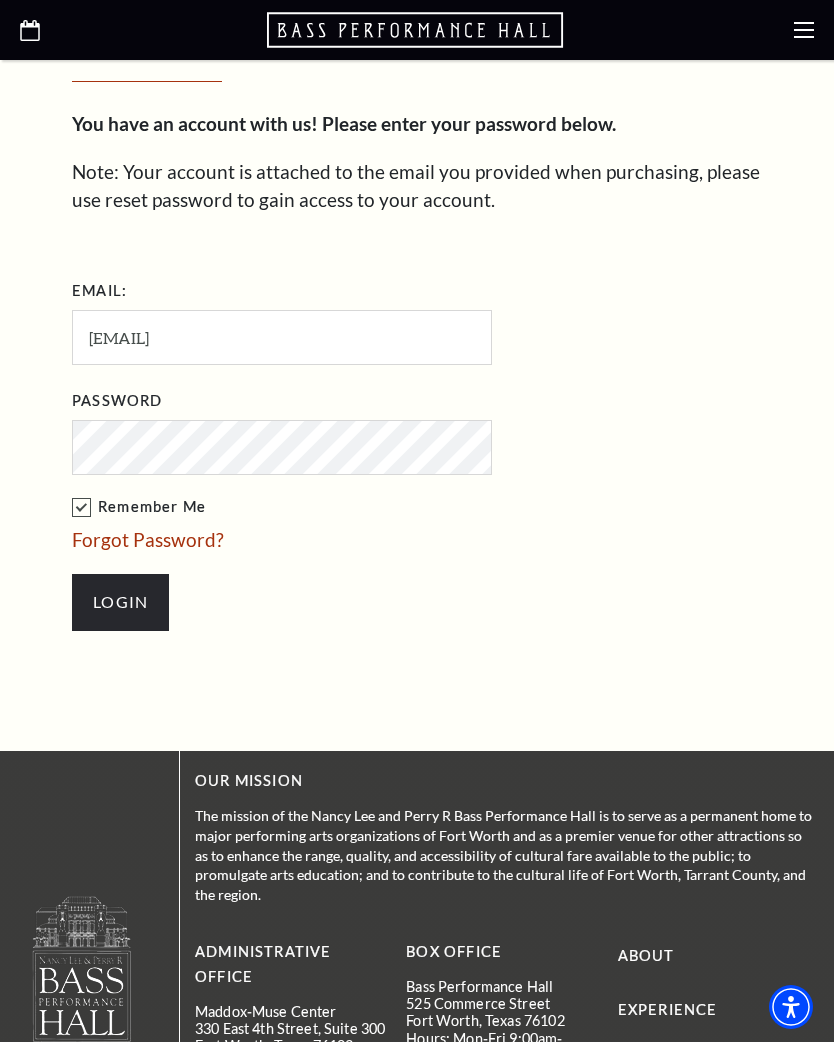 click on "Login" at bounding box center [120, 602] 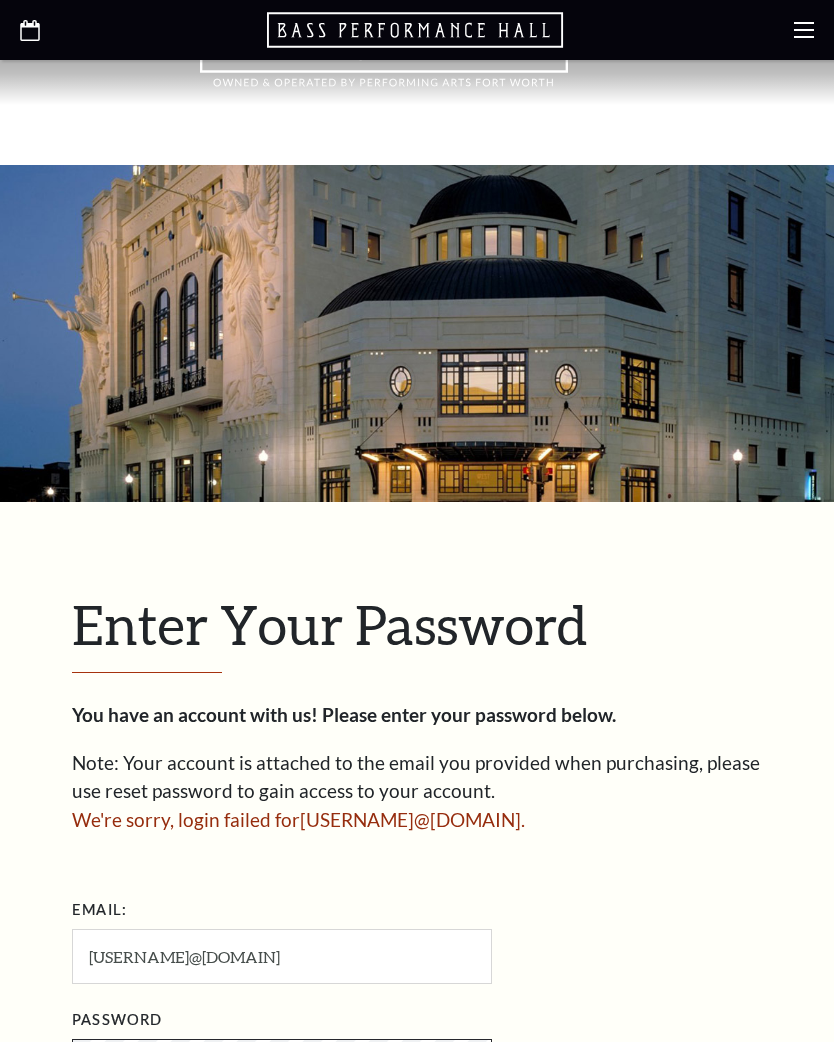 scroll, scrollTop: 0, scrollLeft: 0, axis: both 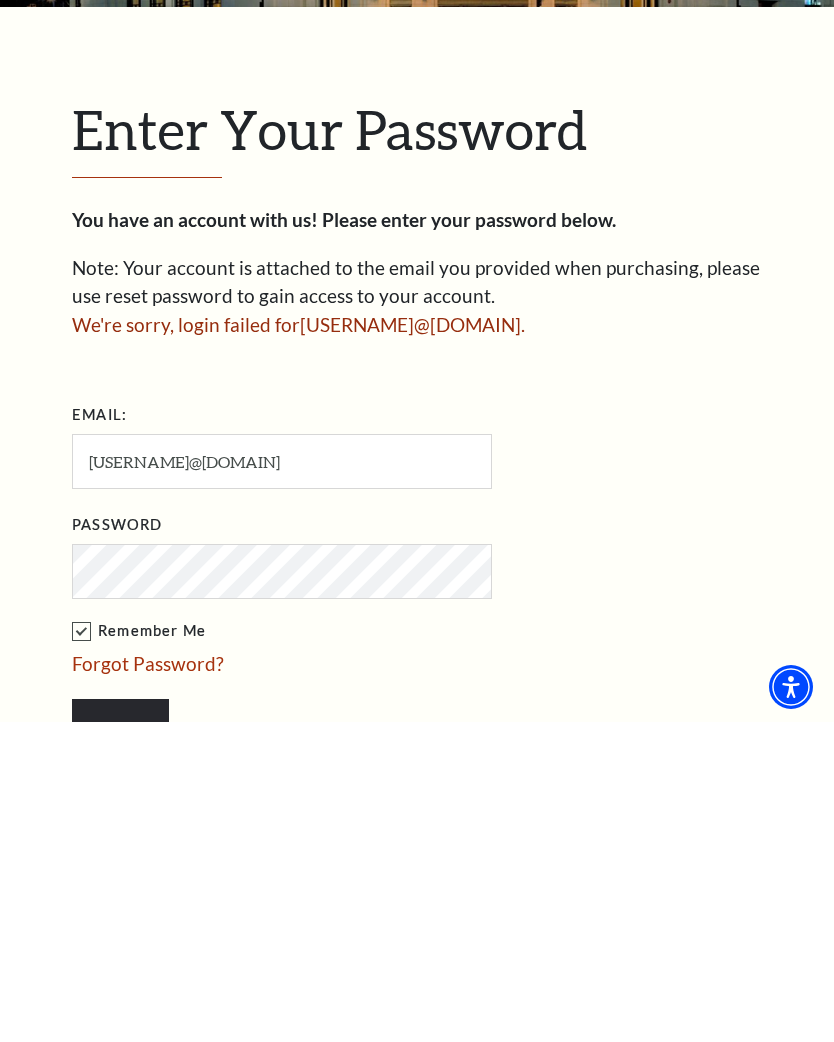 click on "Forgot Password?" at bounding box center [148, 983] 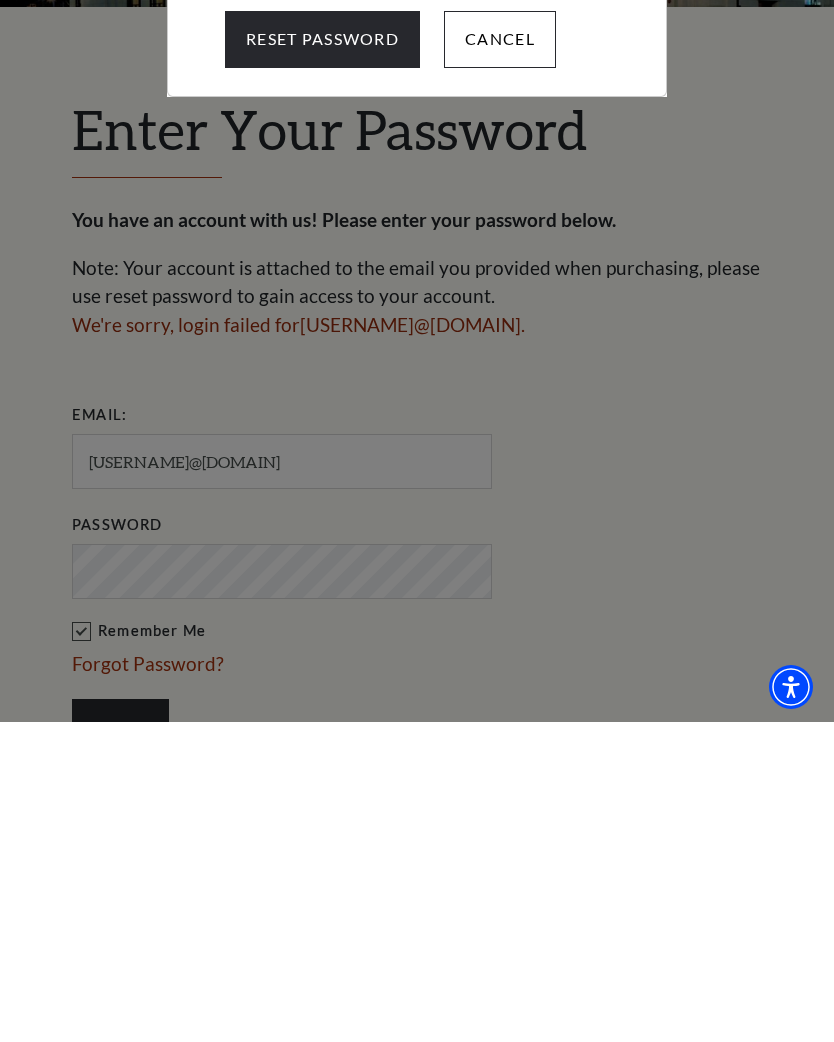 scroll, scrollTop: 495, scrollLeft: 0, axis: vertical 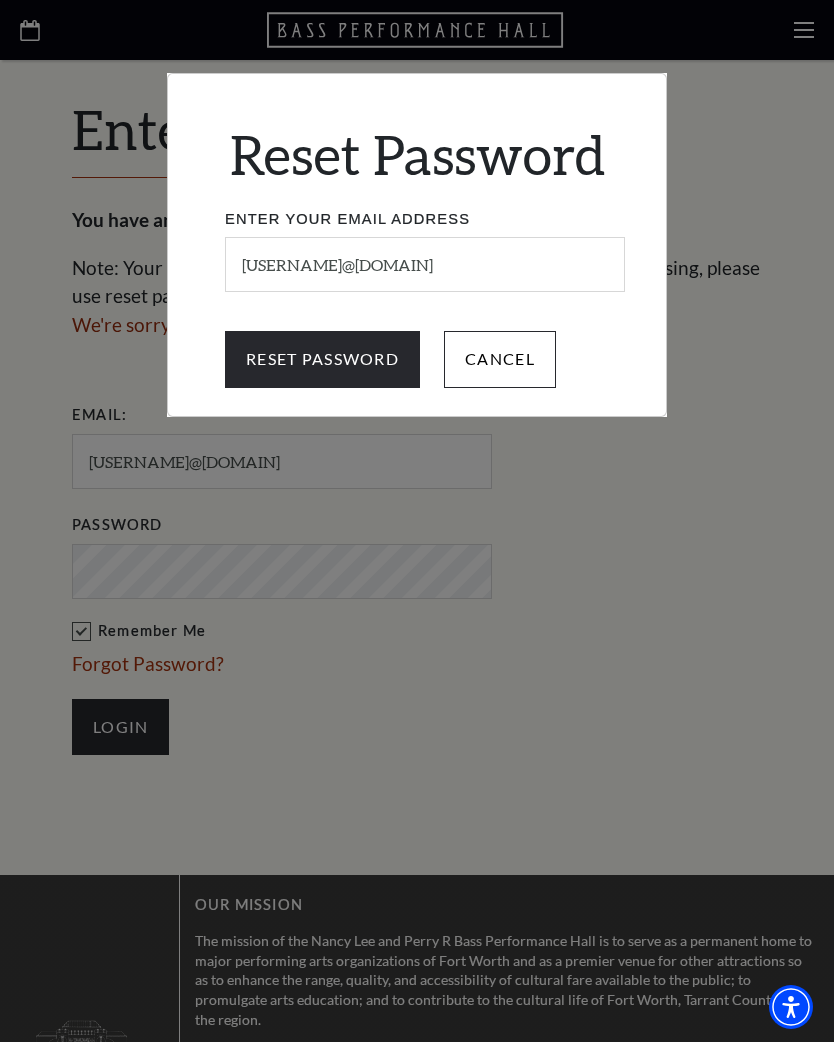 click on "Reset Password" at bounding box center [322, 359] 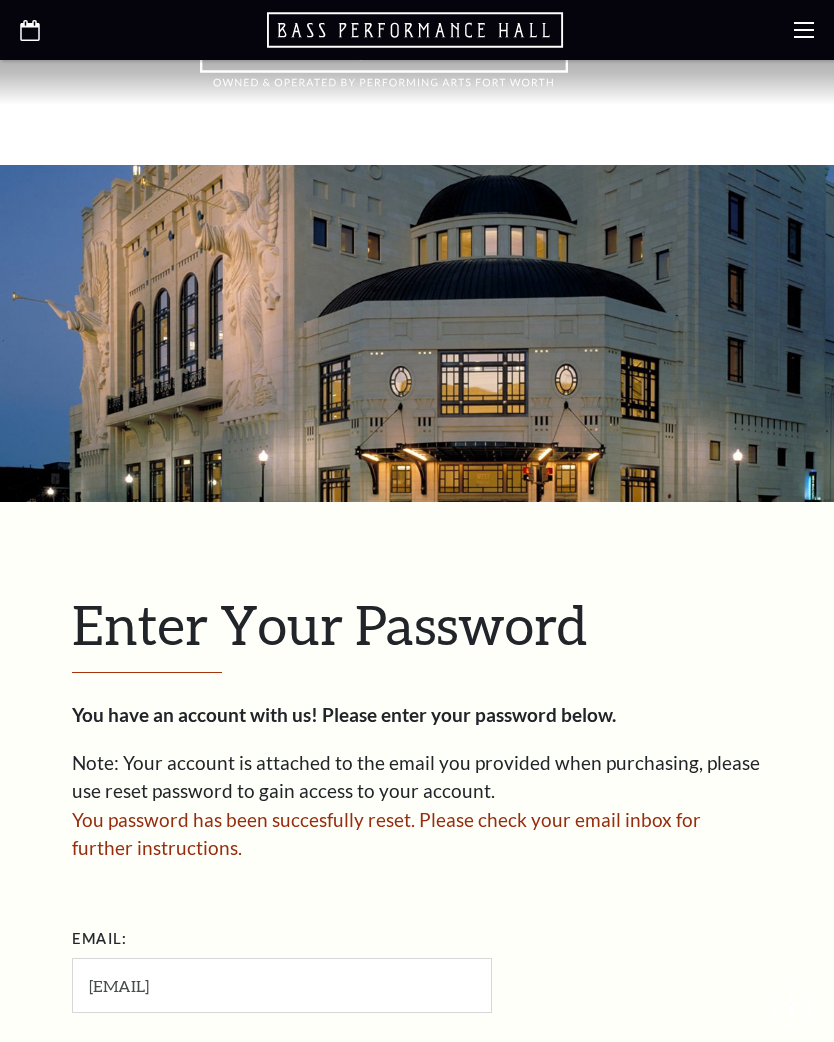 scroll, scrollTop: 0, scrollLeft: 0, axis: both 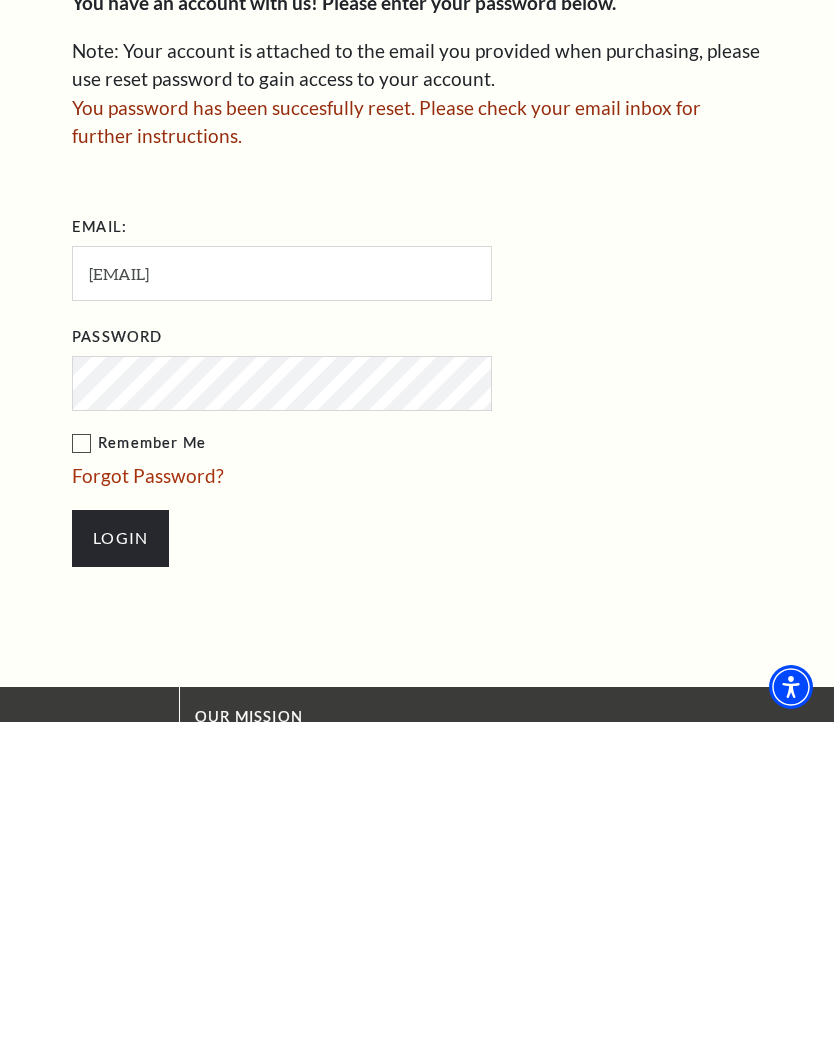 click on "Remember Me" at bounding box center (382, 763) 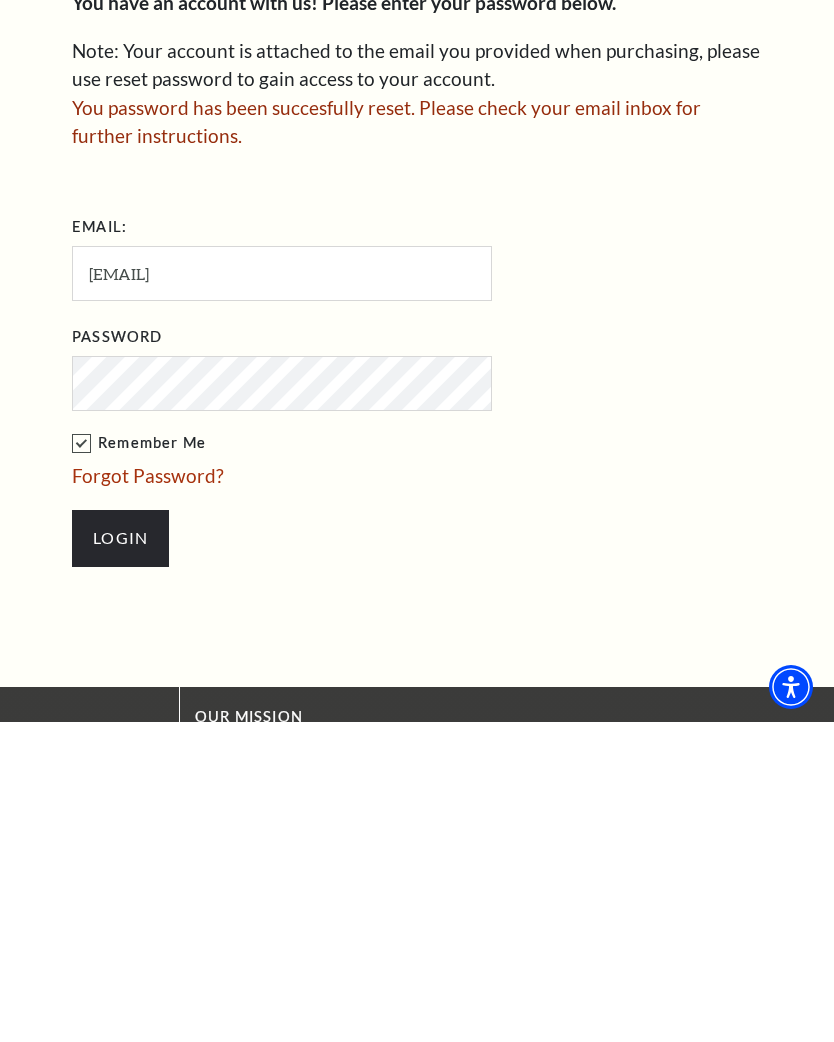 scroll, scrollTop: 712, scrollLeft: 0, axis: vertical 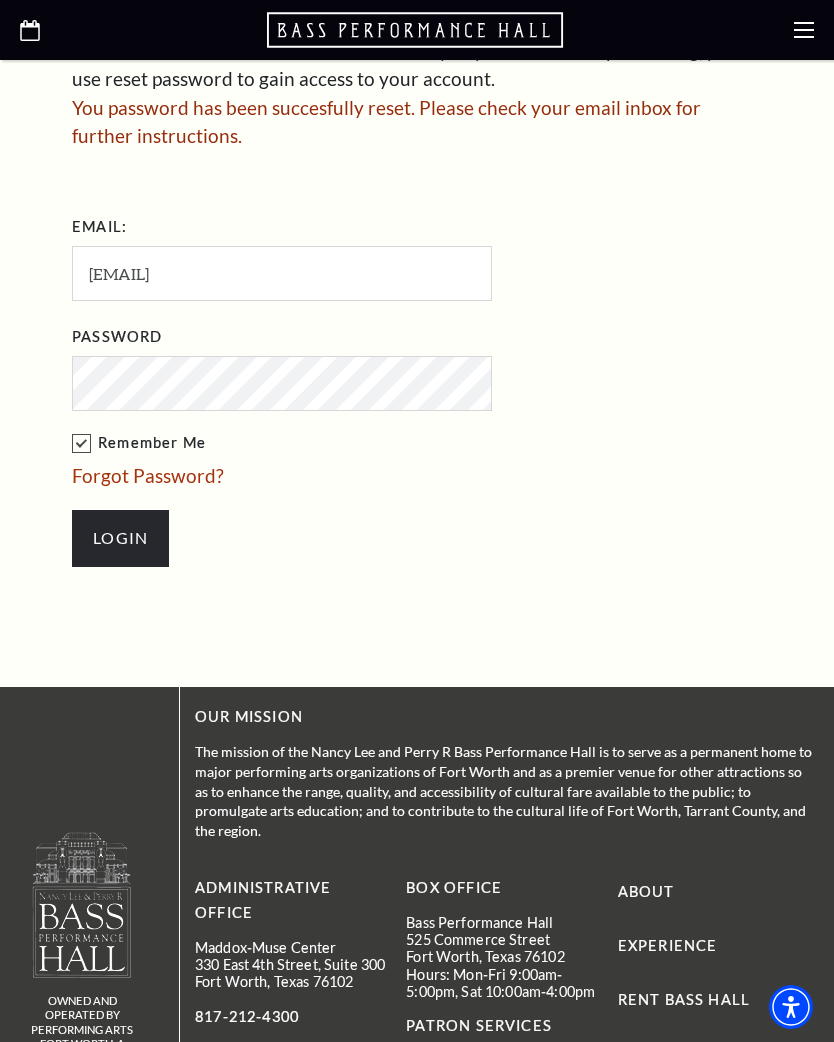 click on "Login" at bounding box center [120, 538] 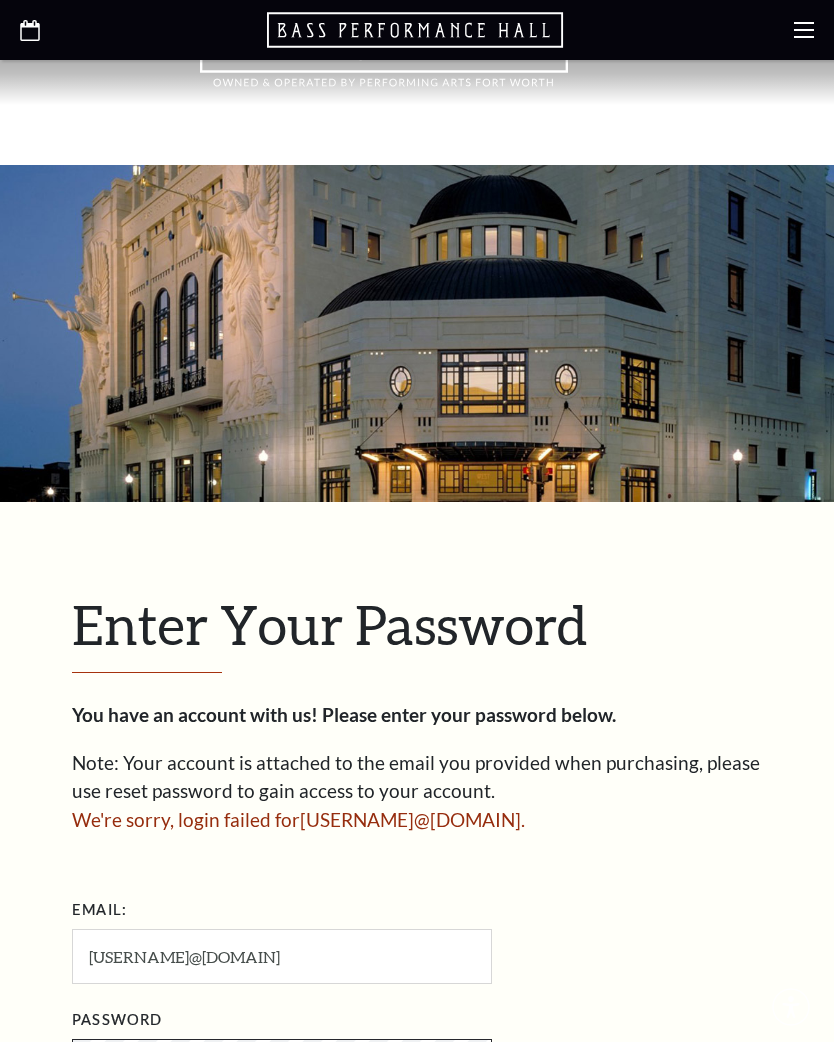 scroll, scrollTop: 0, scrollLeft: 0, axis: both 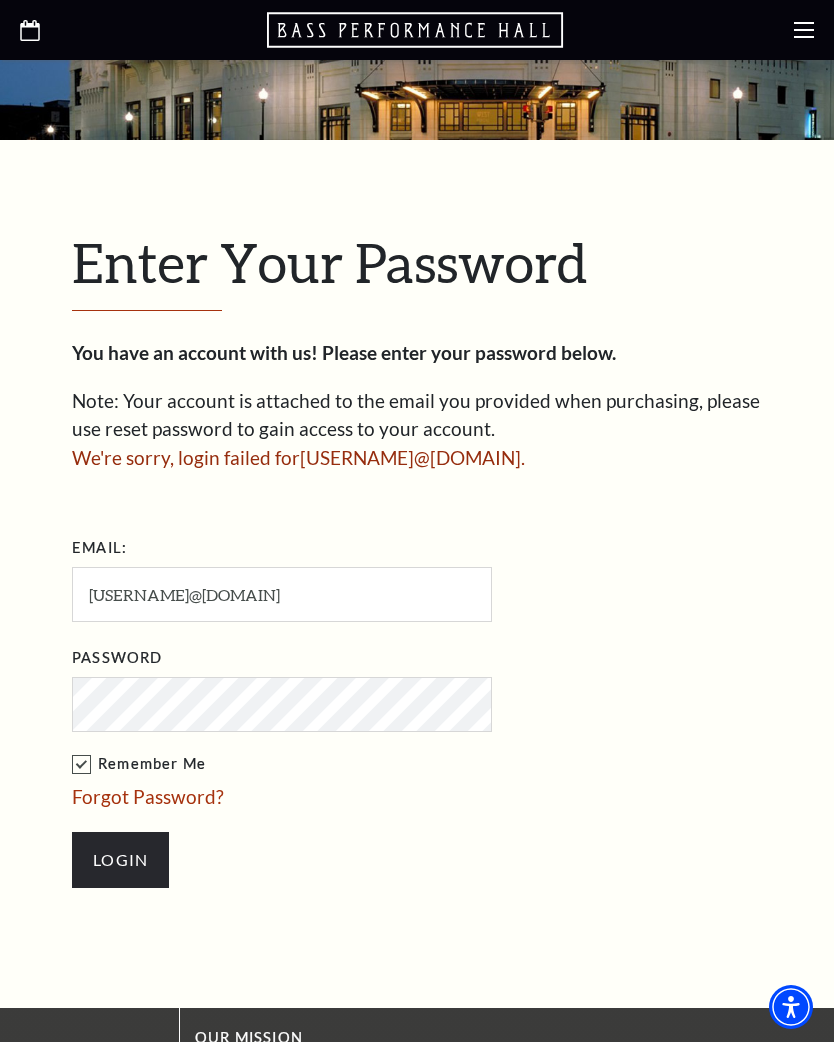 click on "Forgot Password?" at bounding box center [148, 796] 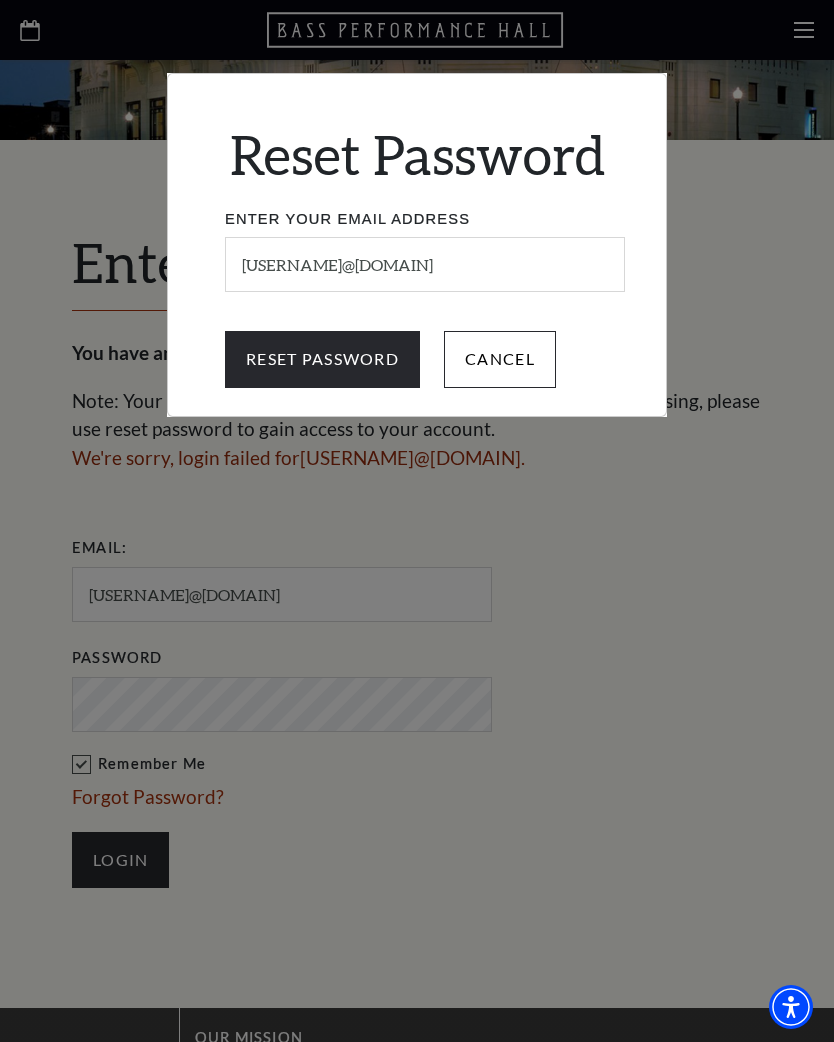 click on "Reset Password" at bounding box center [322, 359] 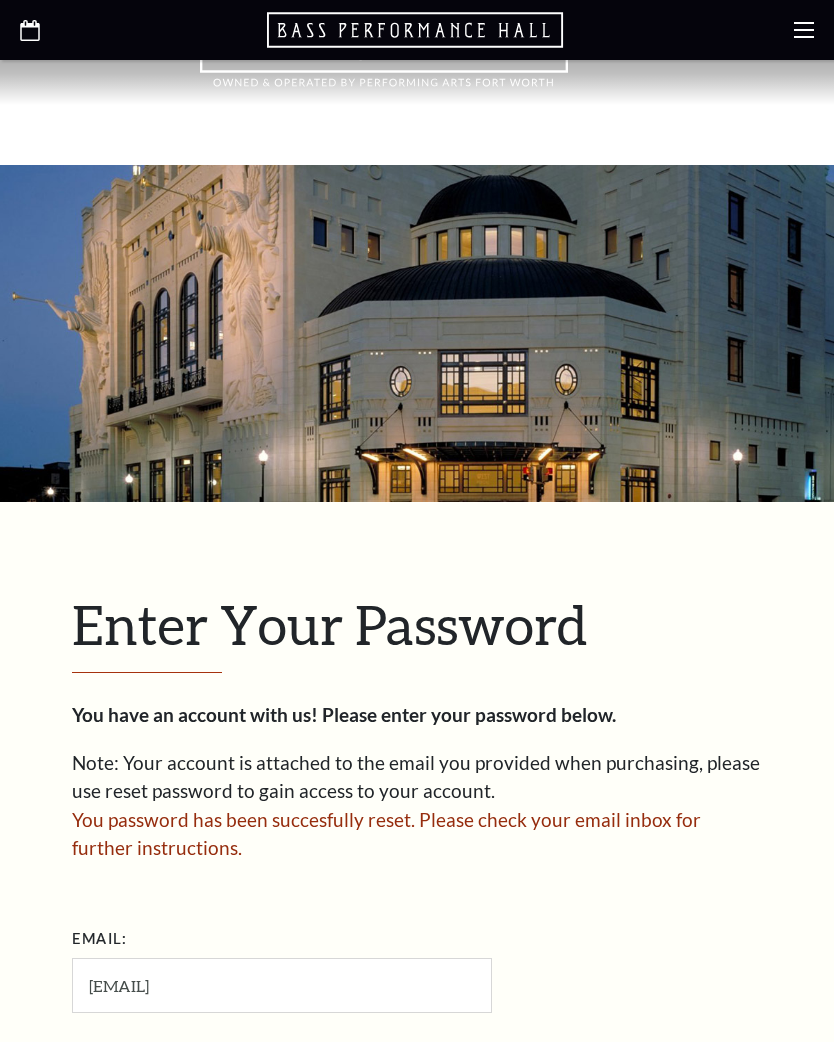 scroll, scrollTop: 0, scrollLeft: 0, axis: both 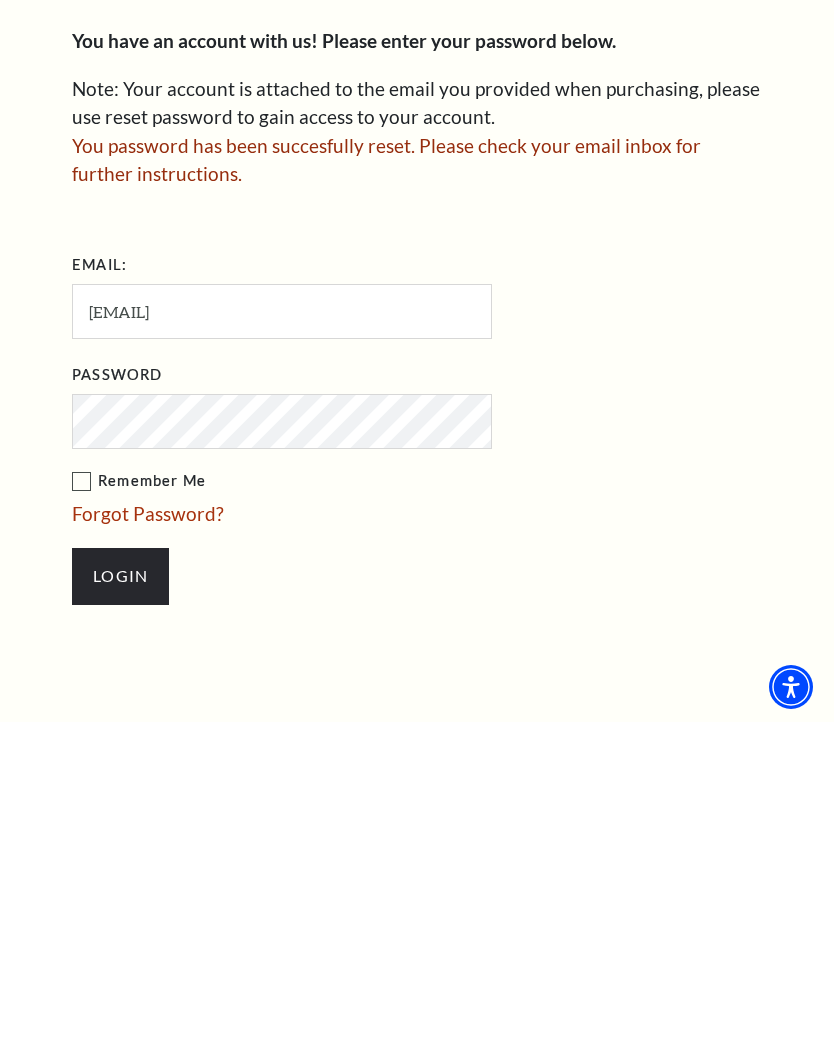 click on "Remember Me" at bounding box center (382, 801) 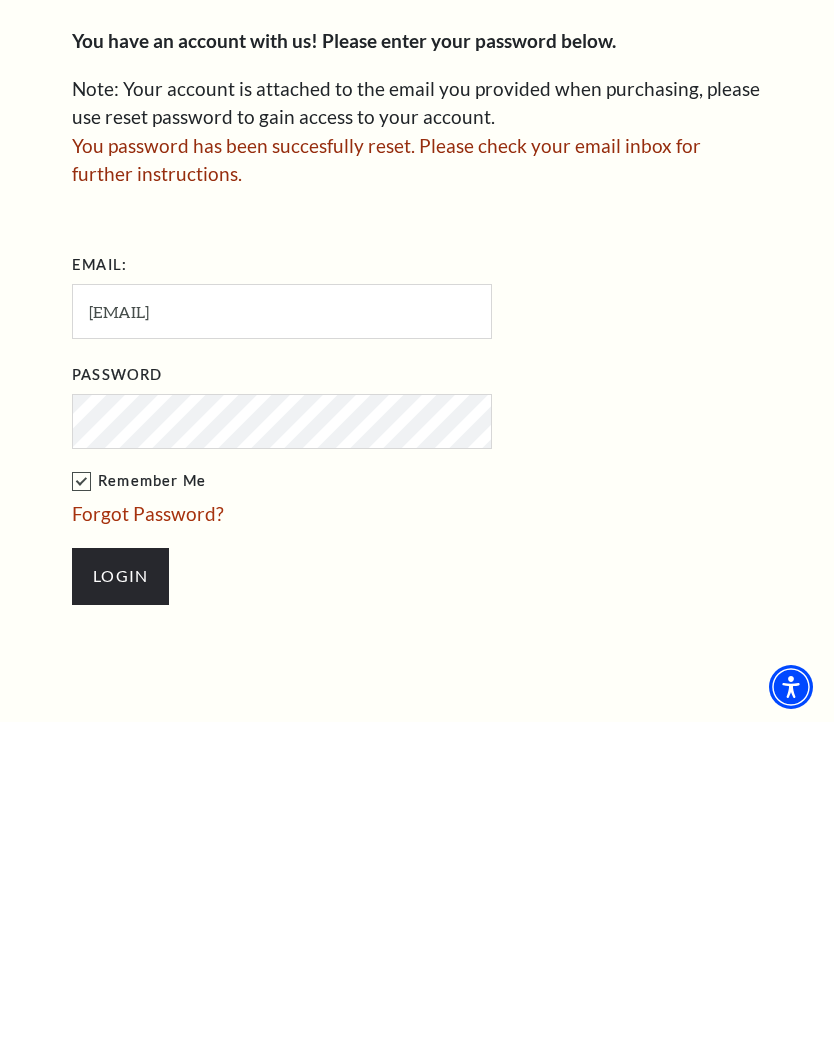 scroll, scrollTop: 674, scrollLeft: 0, axis: vertical 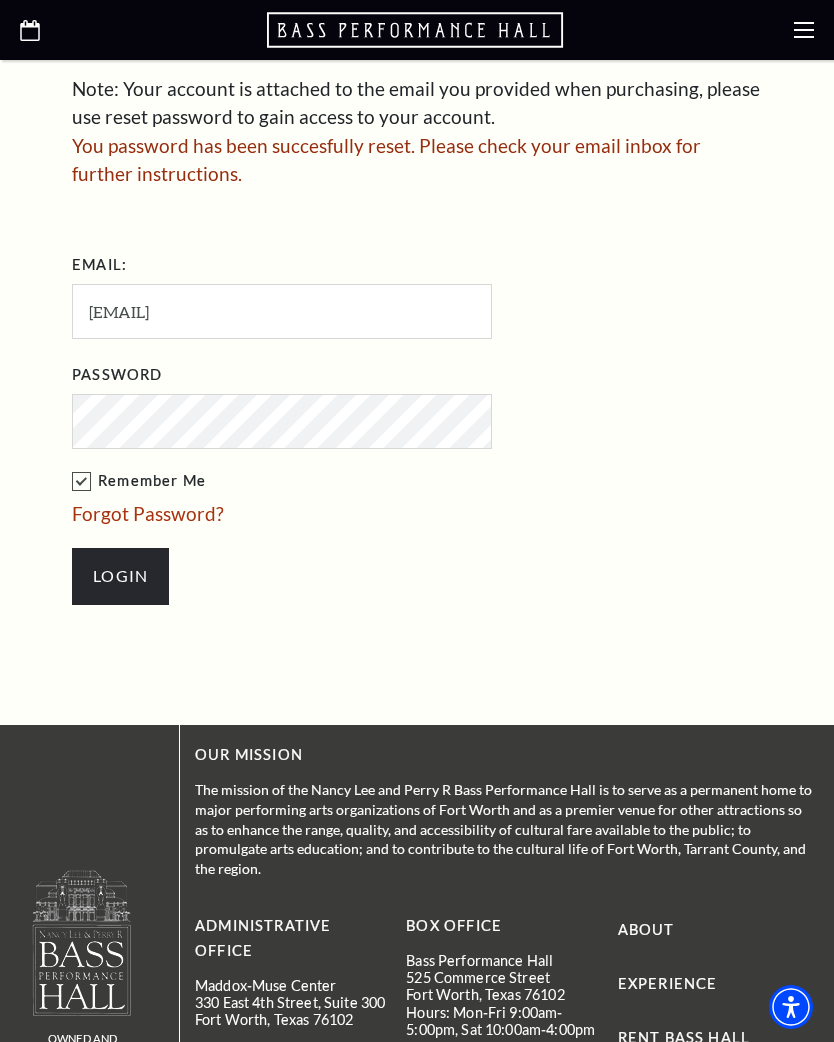 click on "Login" at bounding box center (120, 576) 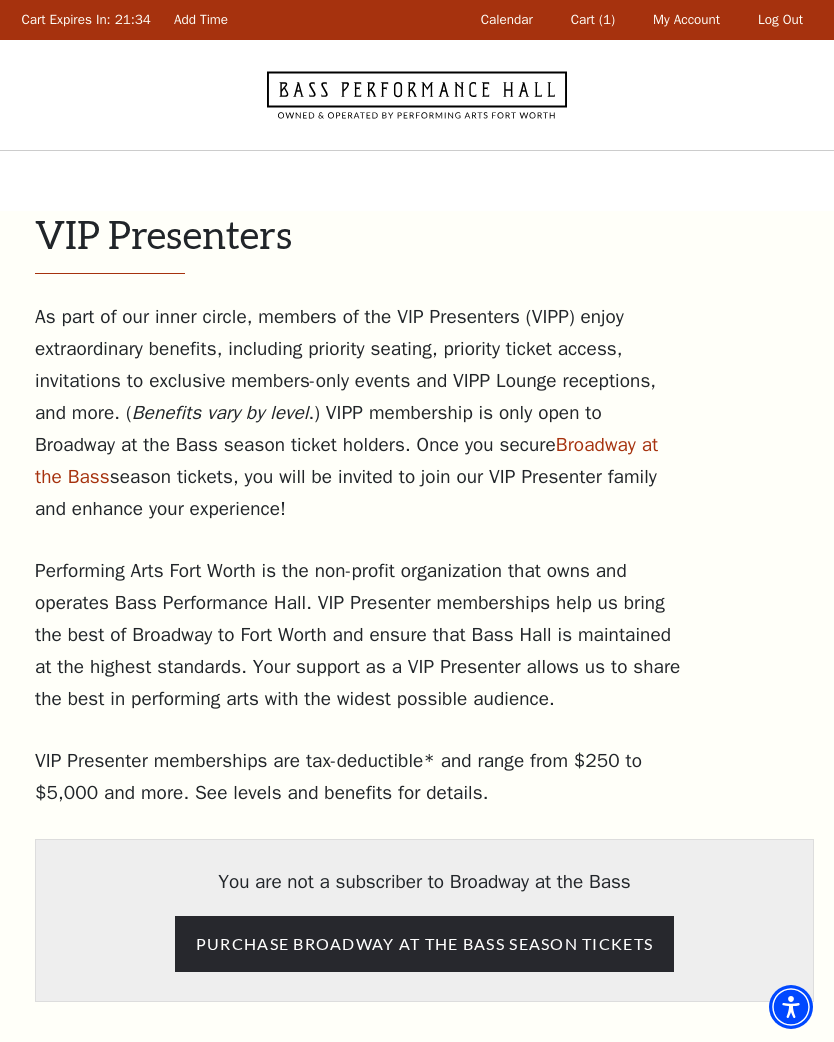 scroll, scrollTop: 0, scrollLeft: 0, axis: both 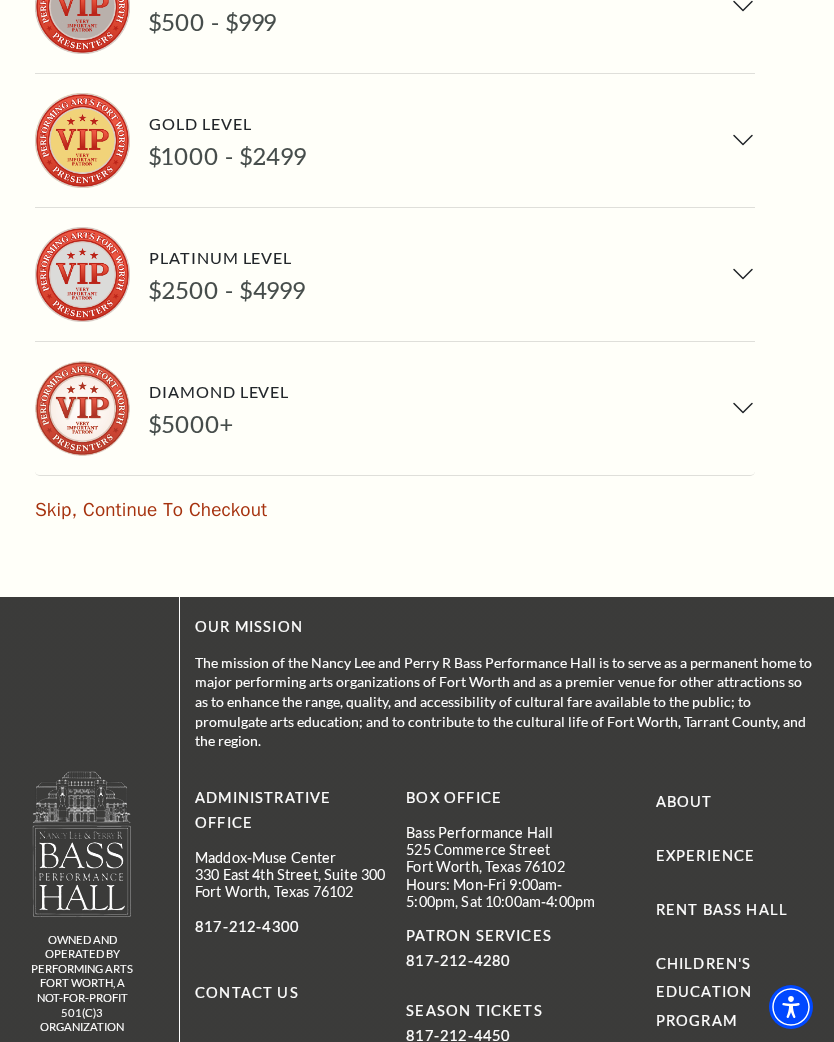 click on "Skip, Continue To Checkout" at bounding box center [151, 510] 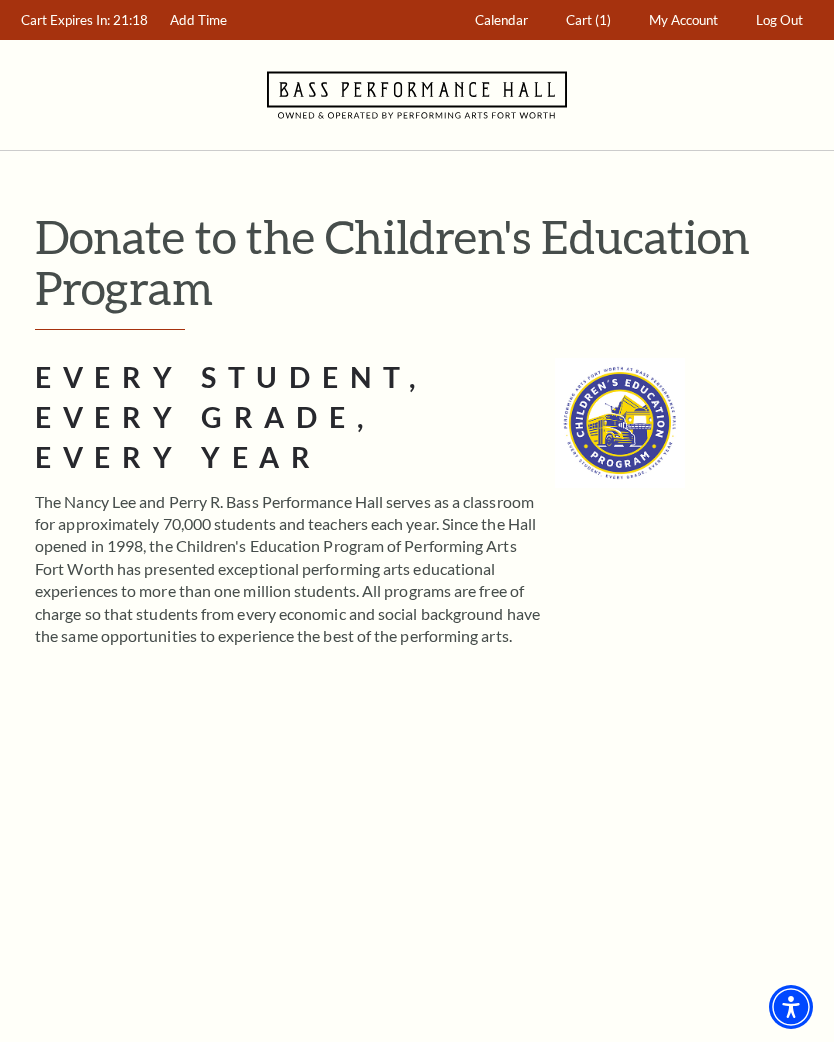 scroll, scrollTop: 0, scrollLeft: 0, axis: both 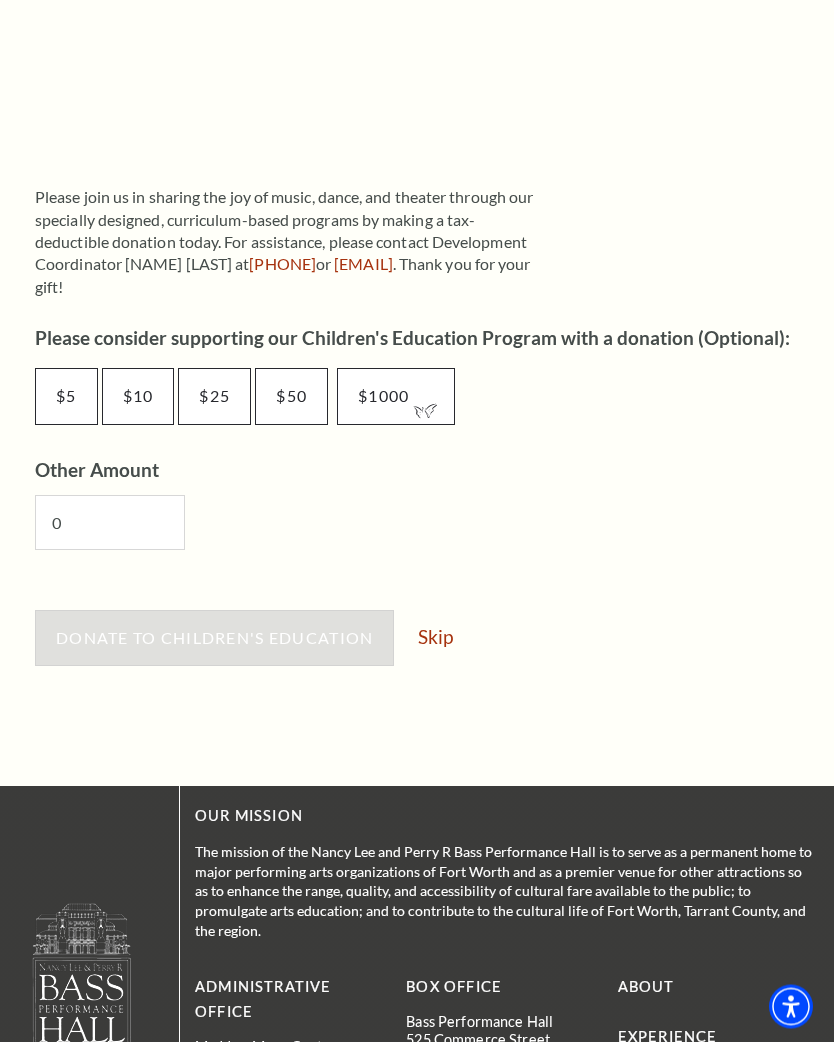 click on "Skip" at bounding box center (435, 637) 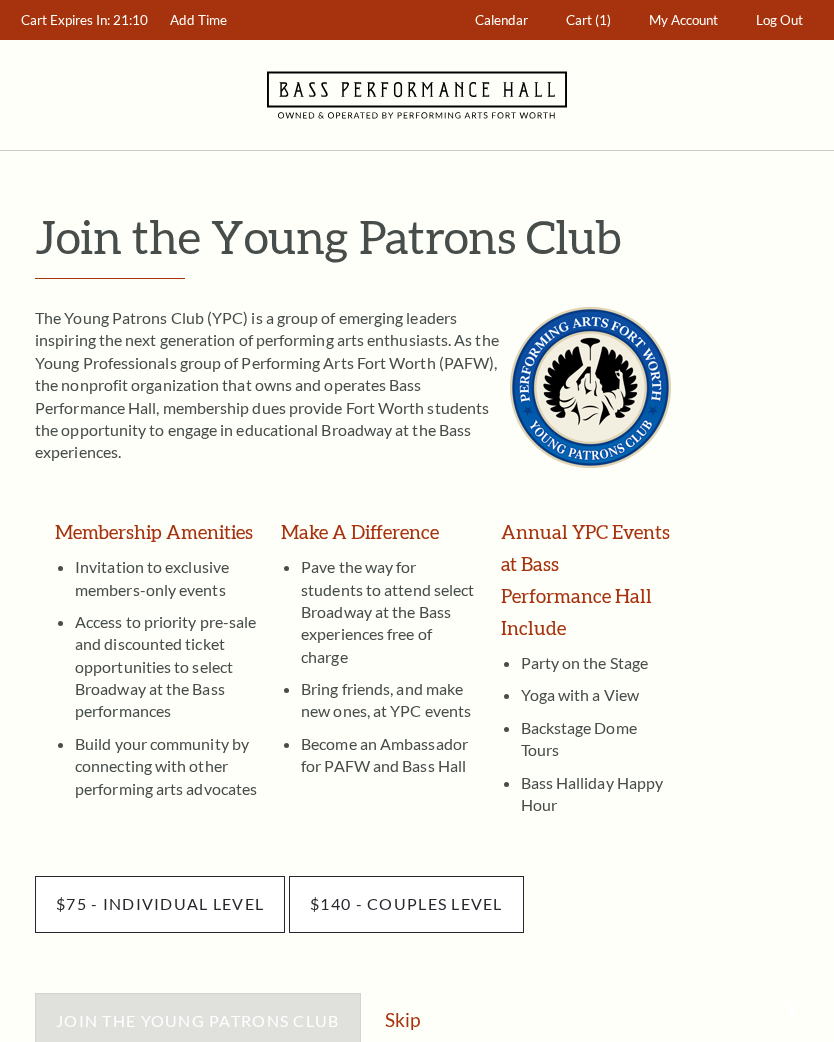 scroll, scrollTop: 0, scrollLeft: 0, axis: both 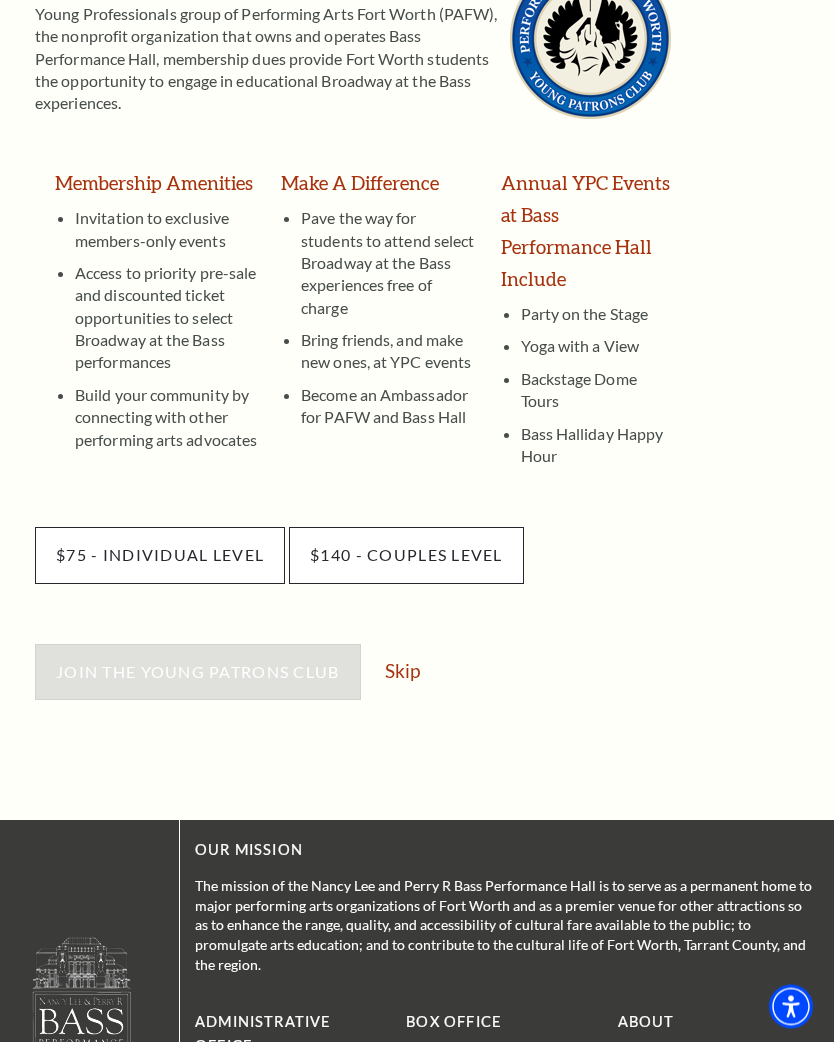 click on "Skip" at bounding box center (402, 671) 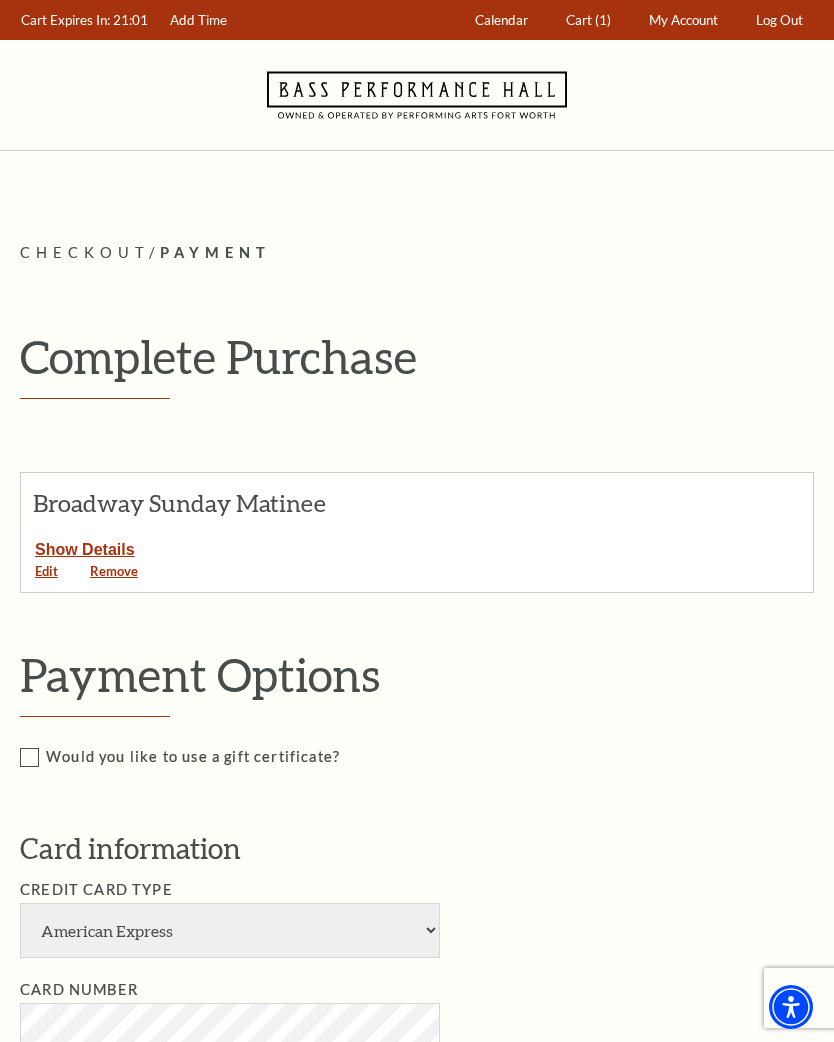 scroll, scrollTop: 0, scrollLeft: 0, axis: both 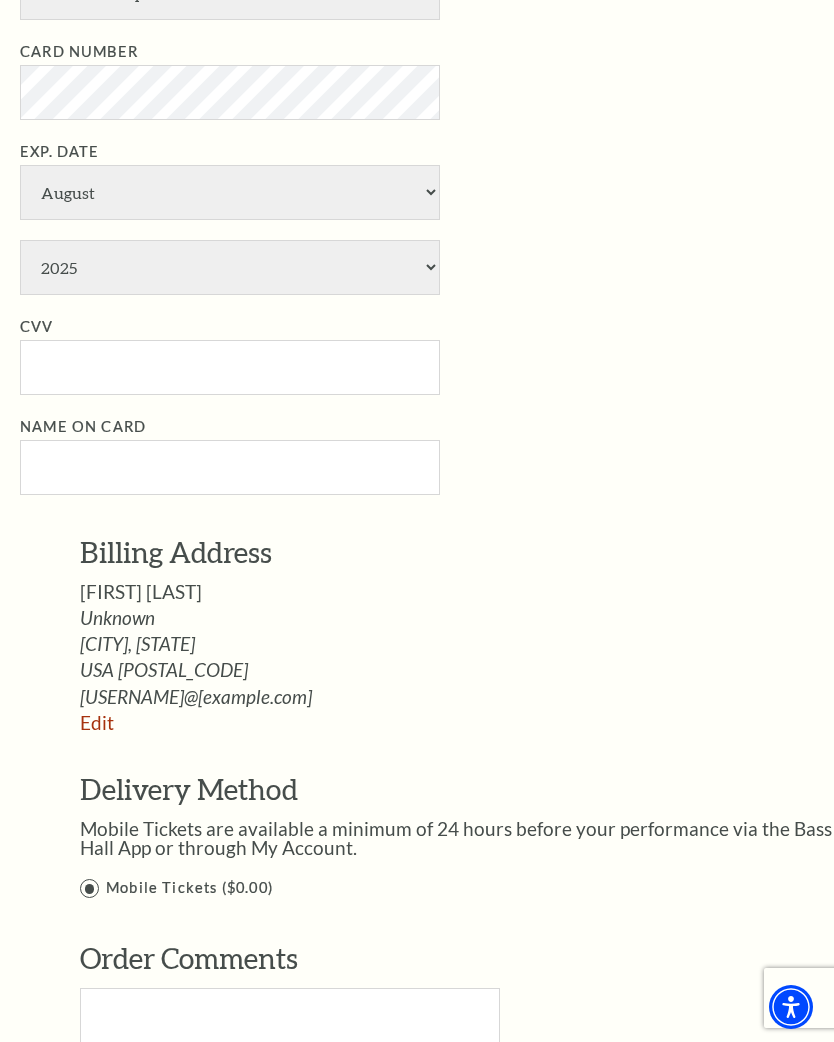 click on "Name on Card" at bounding box center [431, 455] 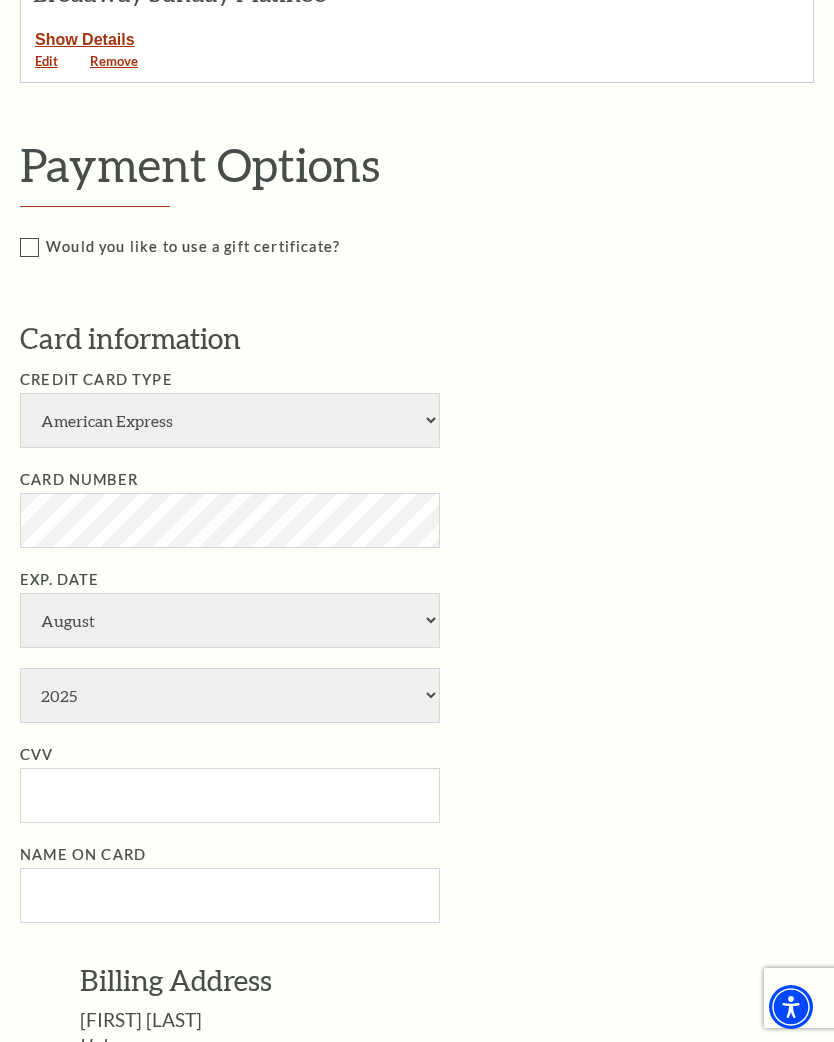 scroll, scrollTop: 512, scrollLeft: 0, axis: vertical 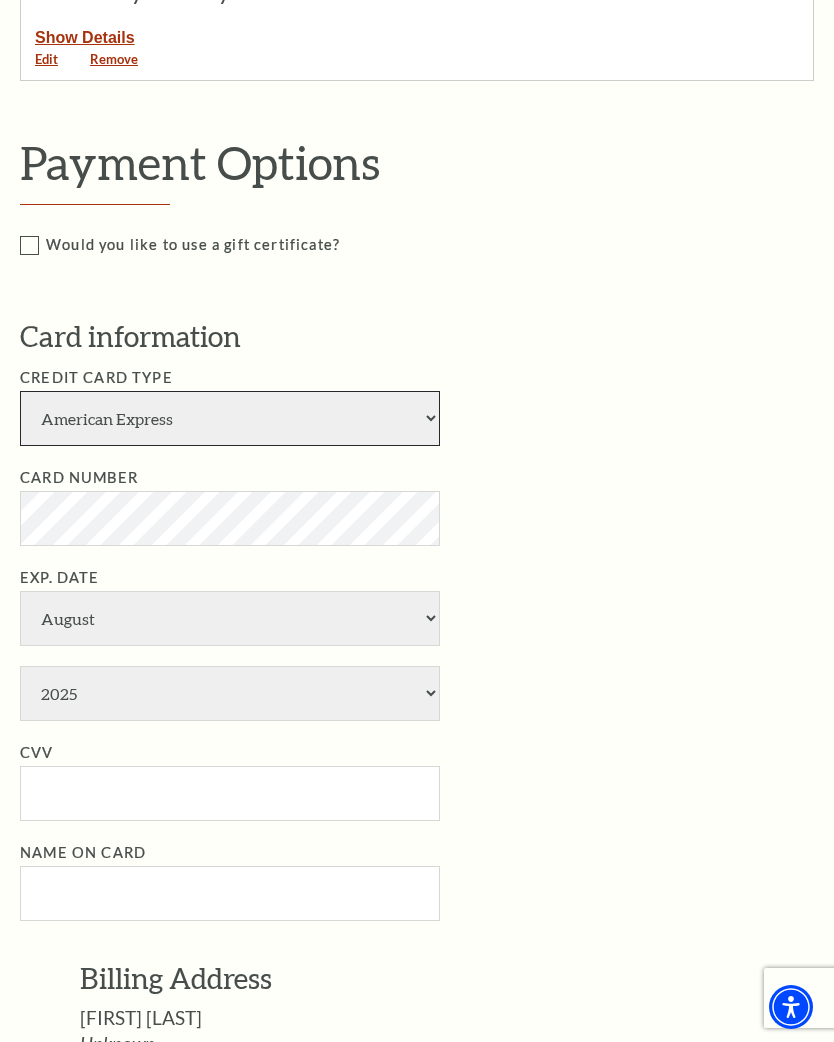 click on "American Express
Visa
Master Card
Discover" at bounding box center [230, 418] 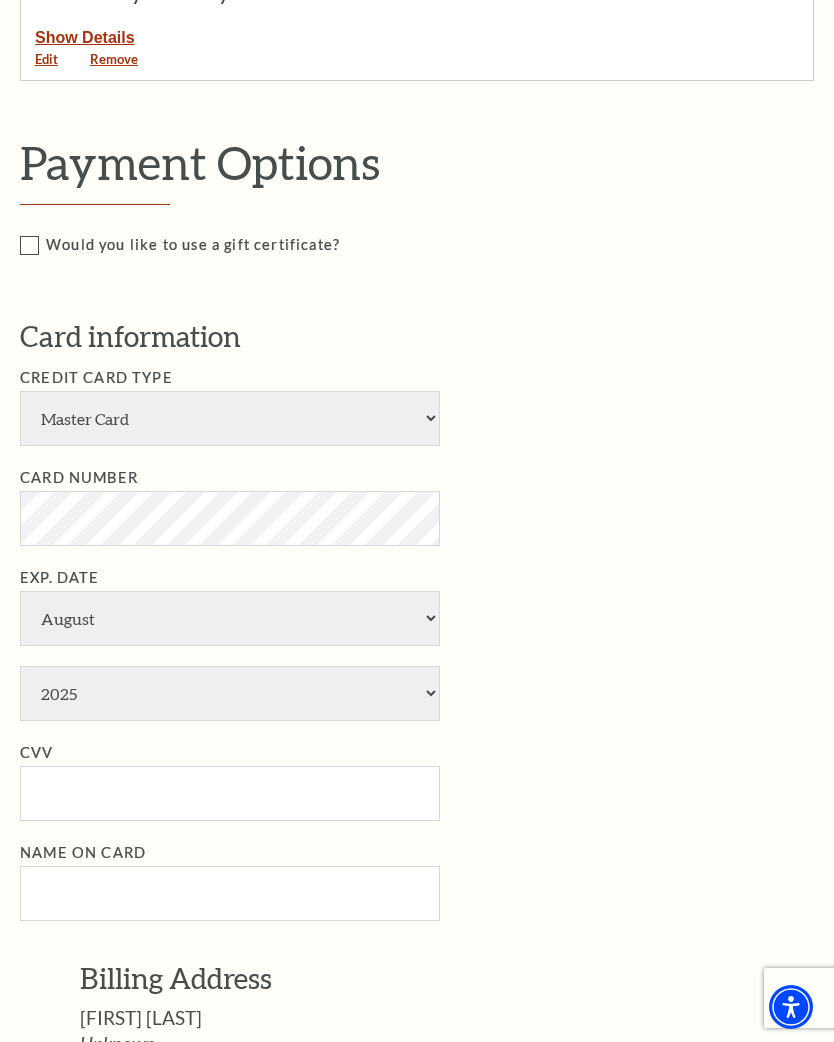 select on "12" 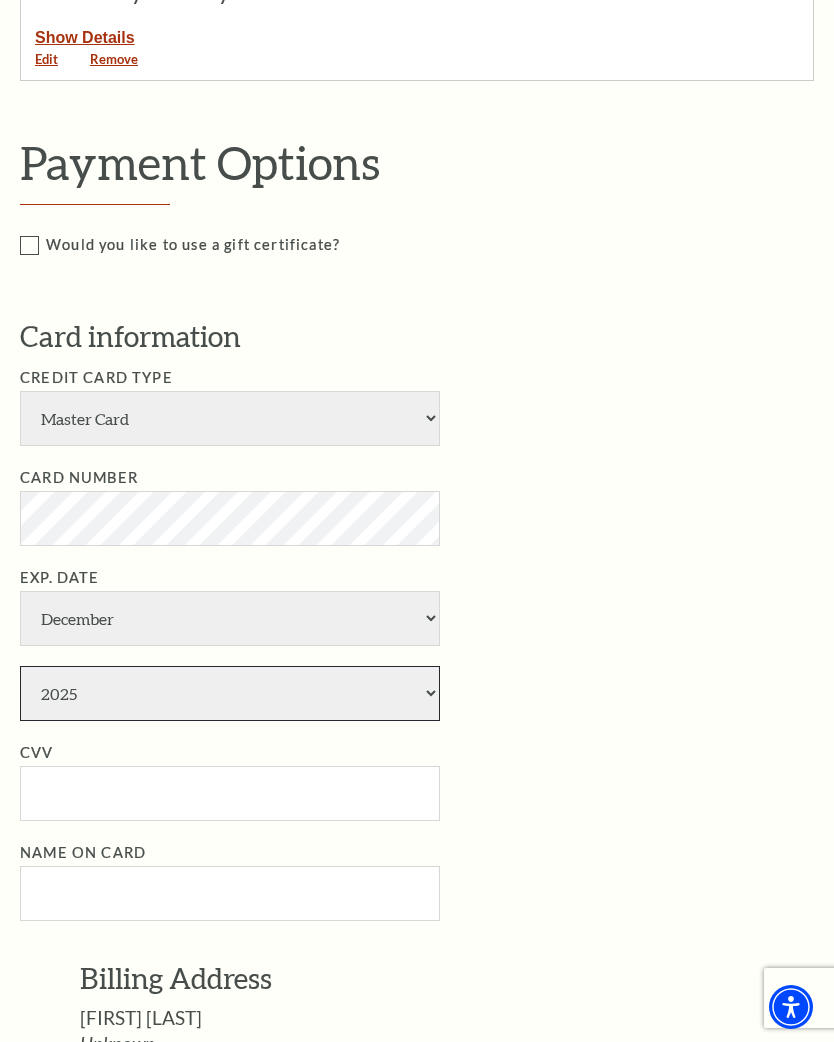 select on "2028" 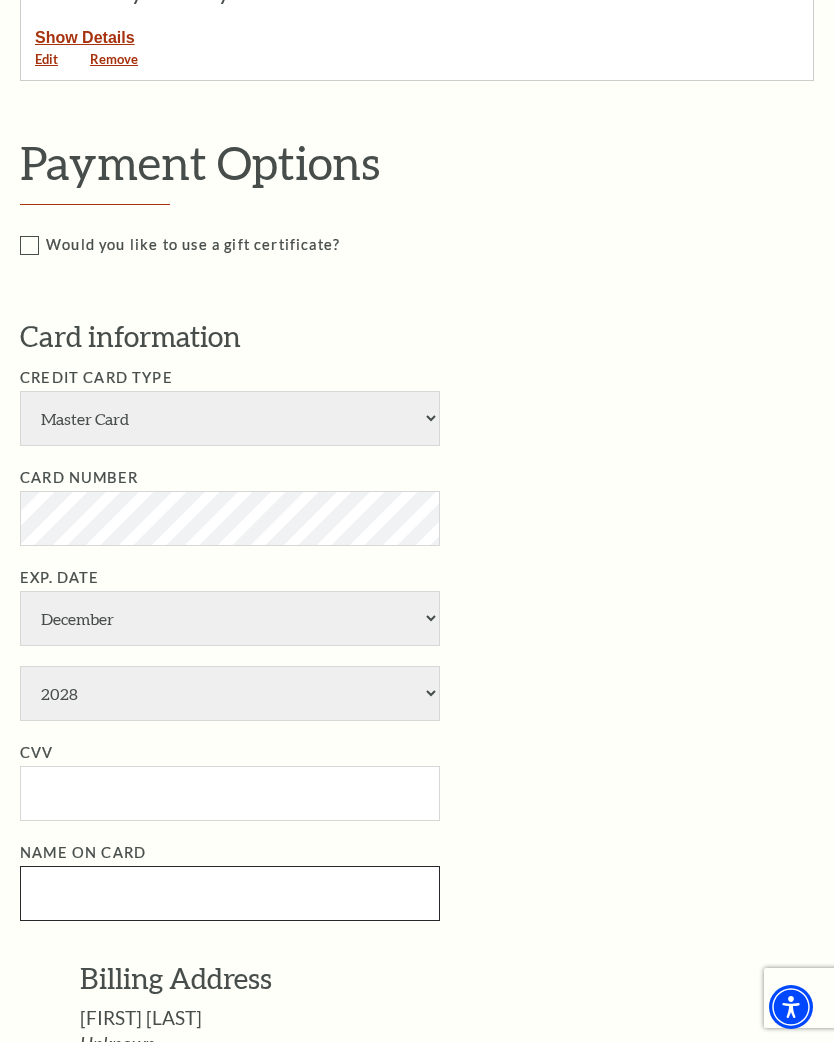 type on "Leah Owens" 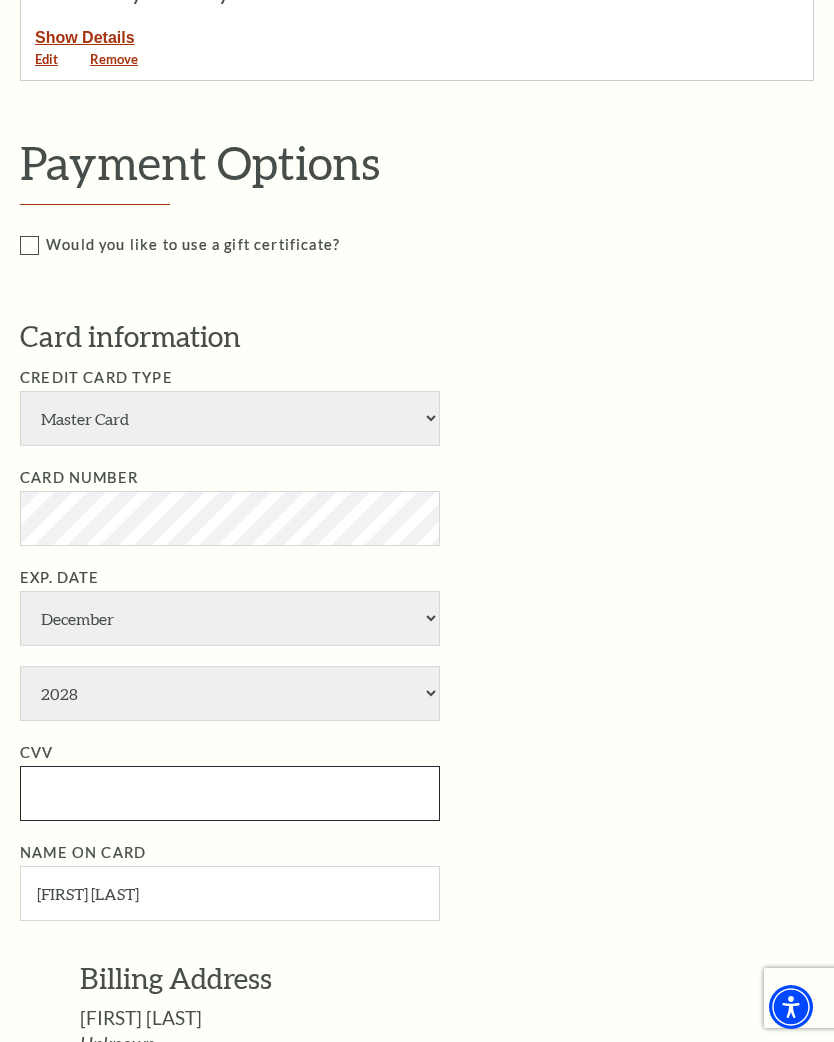 click on "CVV" at bounding box center (230, 793) 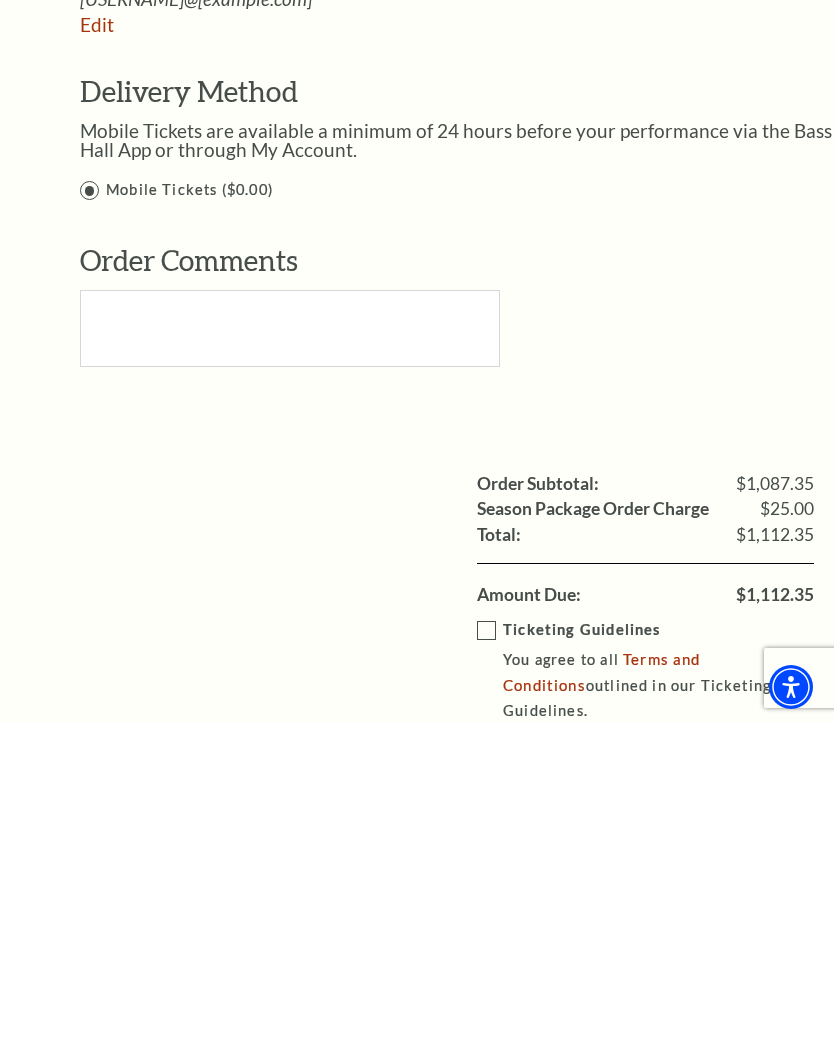scroll, scrollTop: 1348, scrollLeft: 0, axis: vertical 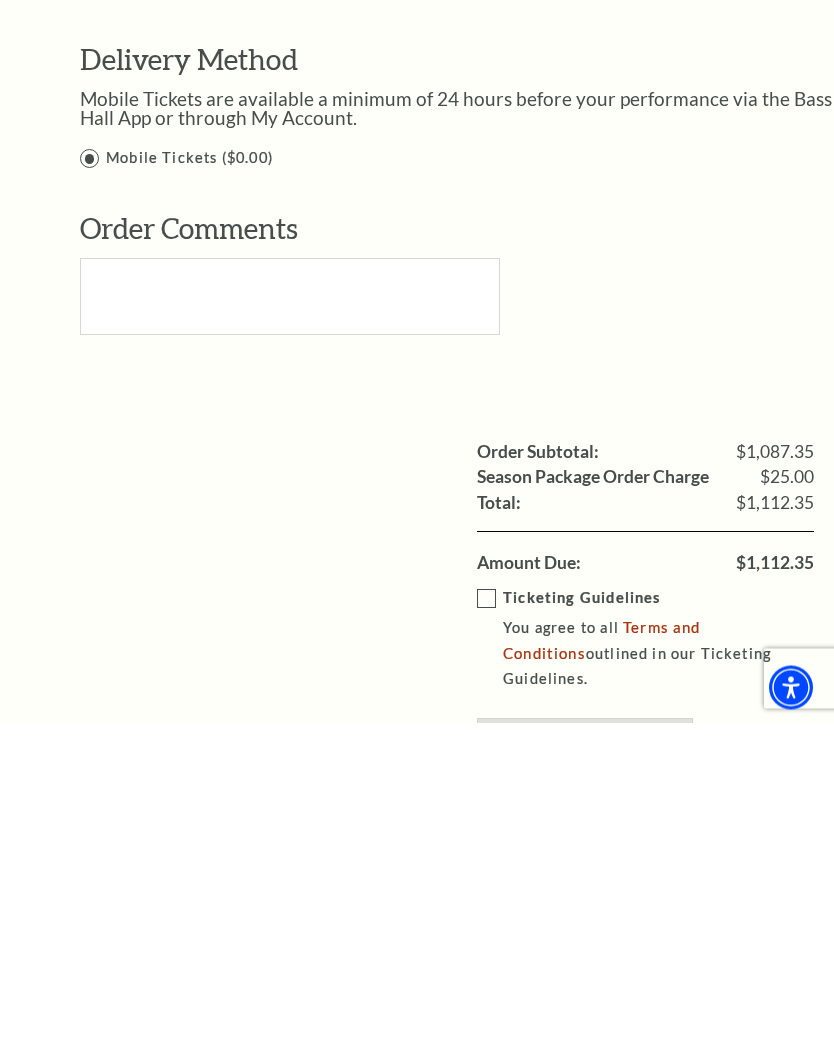 type on "514" 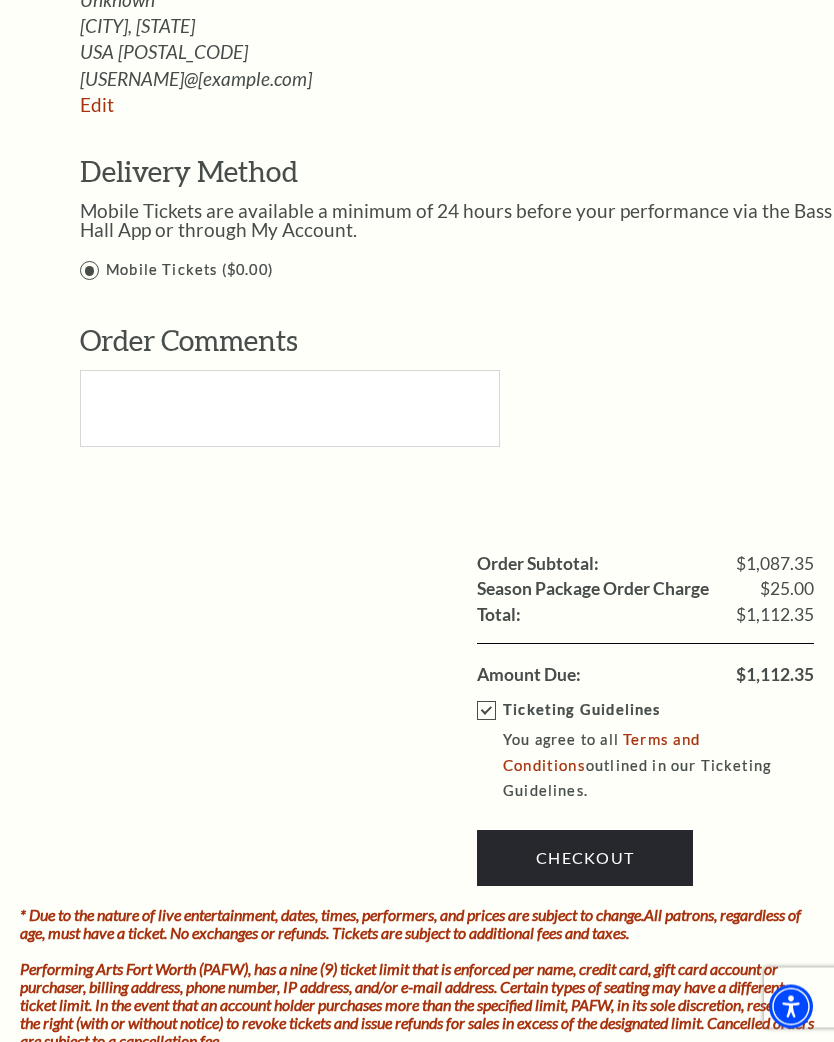 scroll, scrollTop: 1582, scrollLeft: 0, axis: vertical 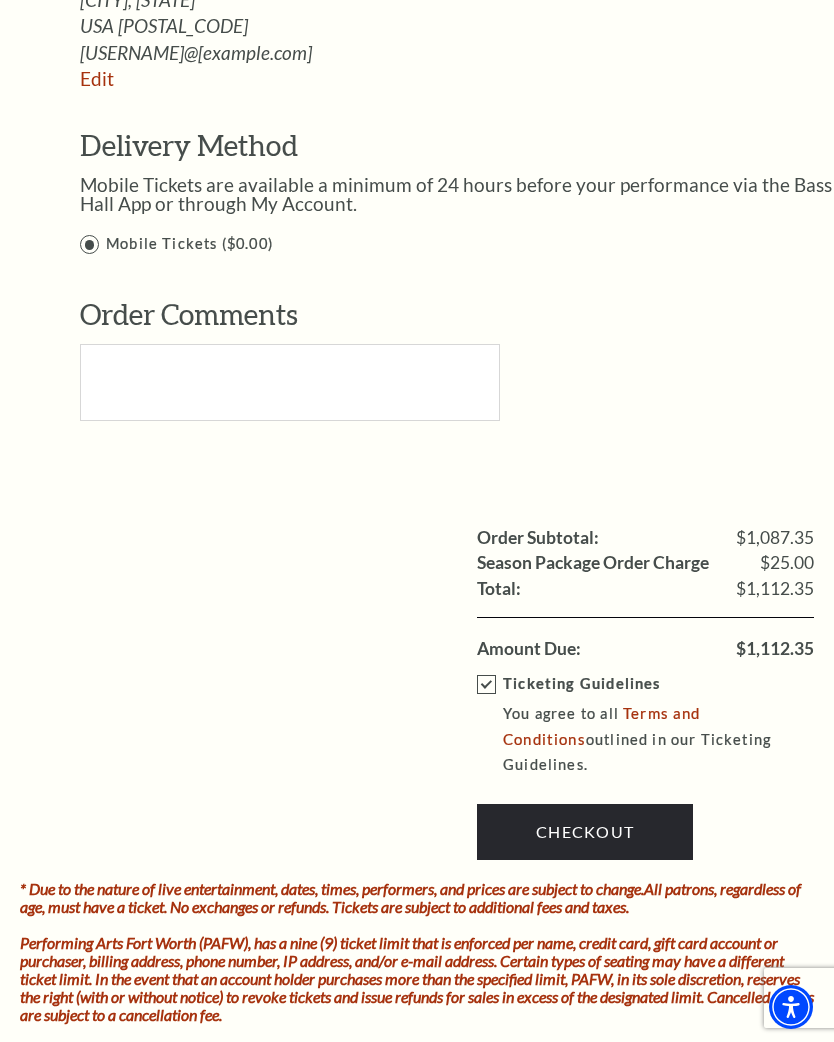 click on "Checkout" at bounding box center [585, 832] 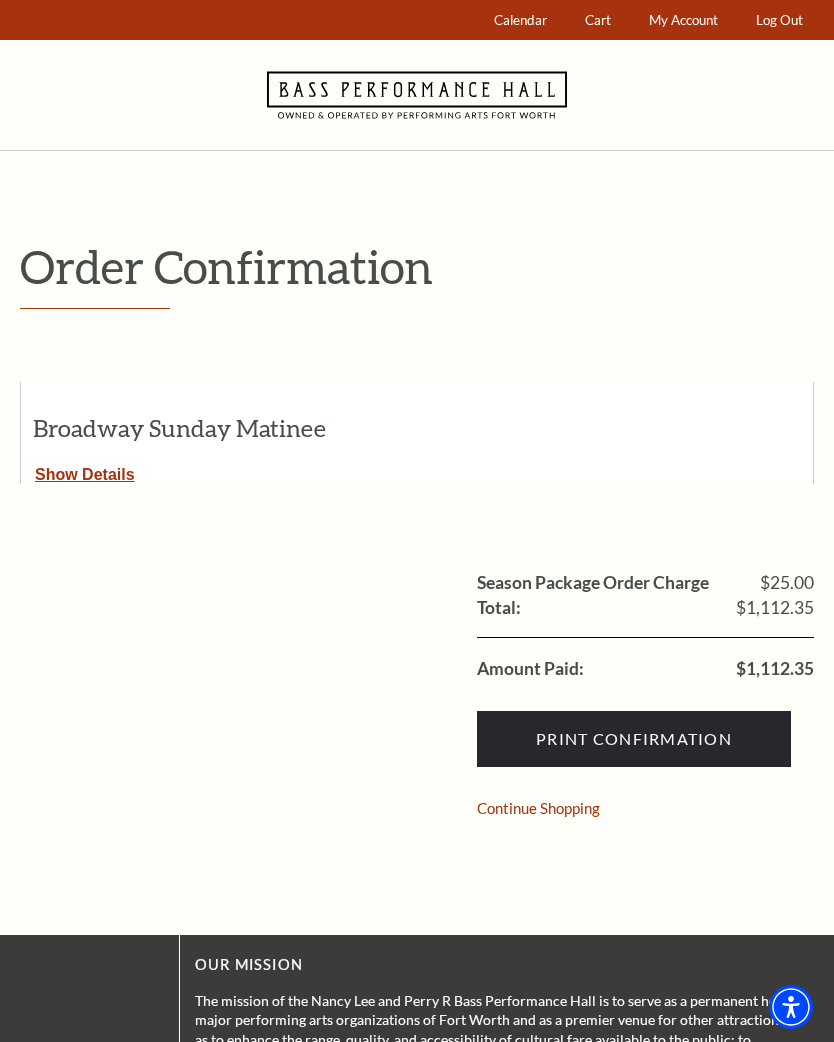 scroll, scrollTop: 0, scrollLeft: 0, axis: both 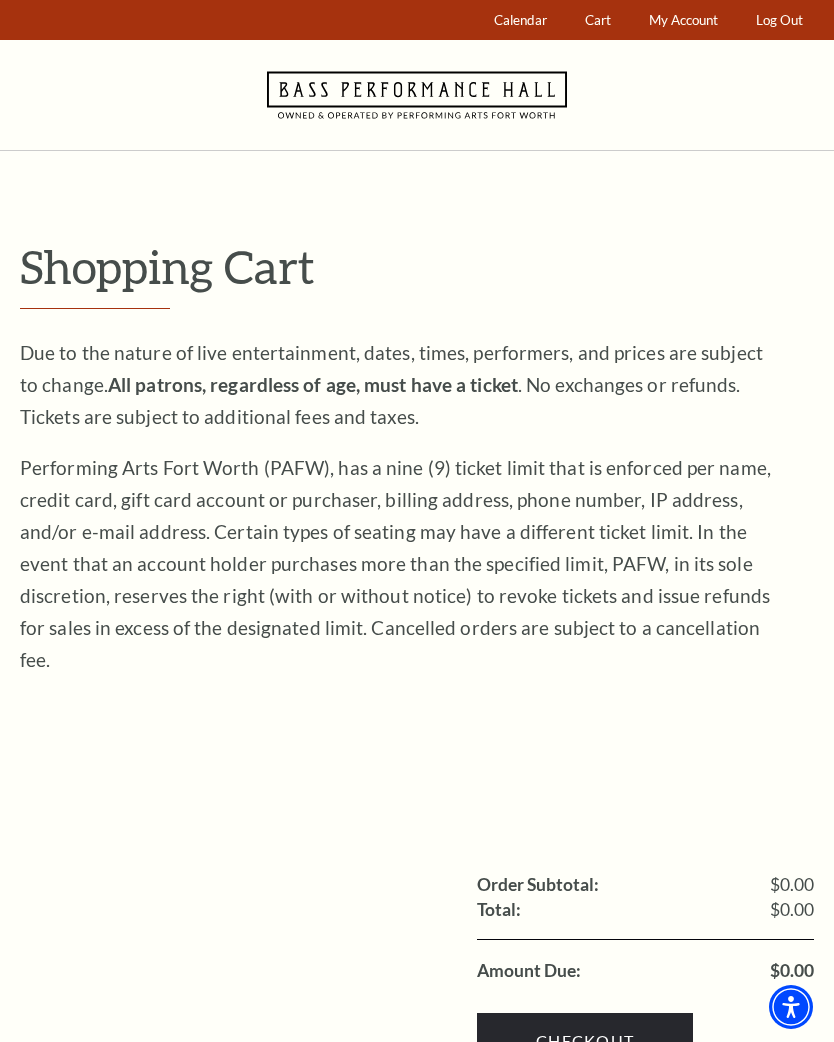 click on "Calendar" at bounding box center (520, 20) 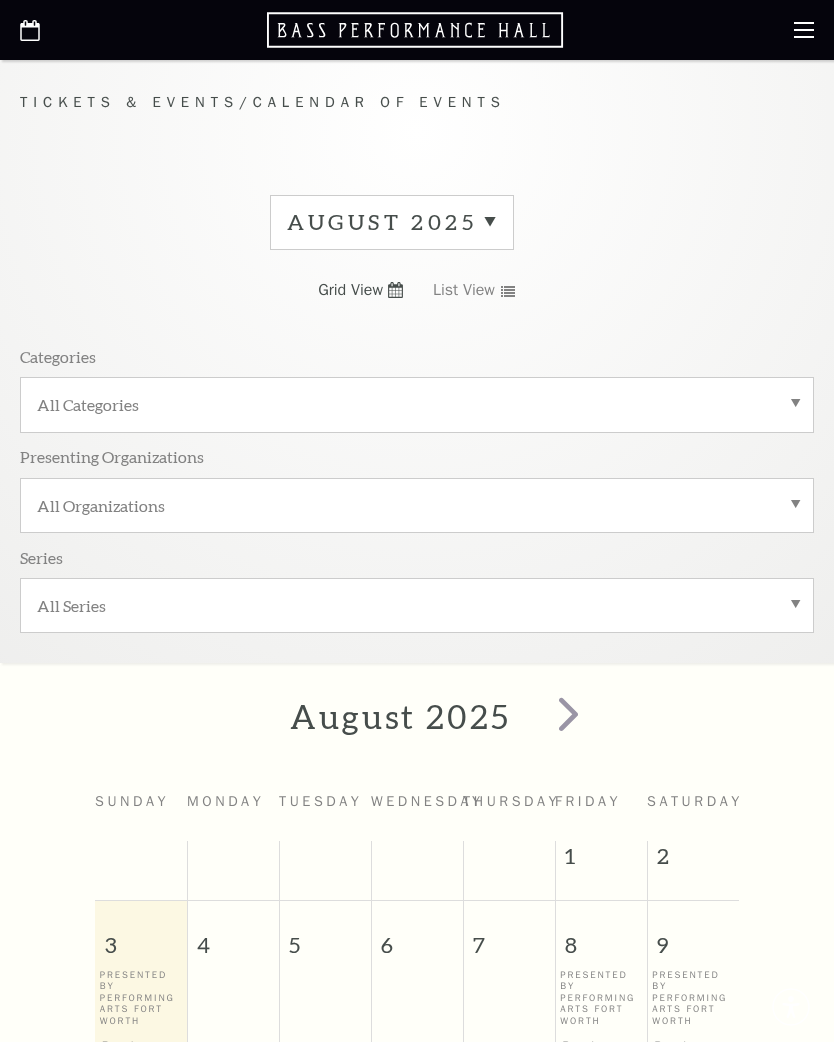 scroll, scrollTop: 0, scrollLeft: 0, axis: both 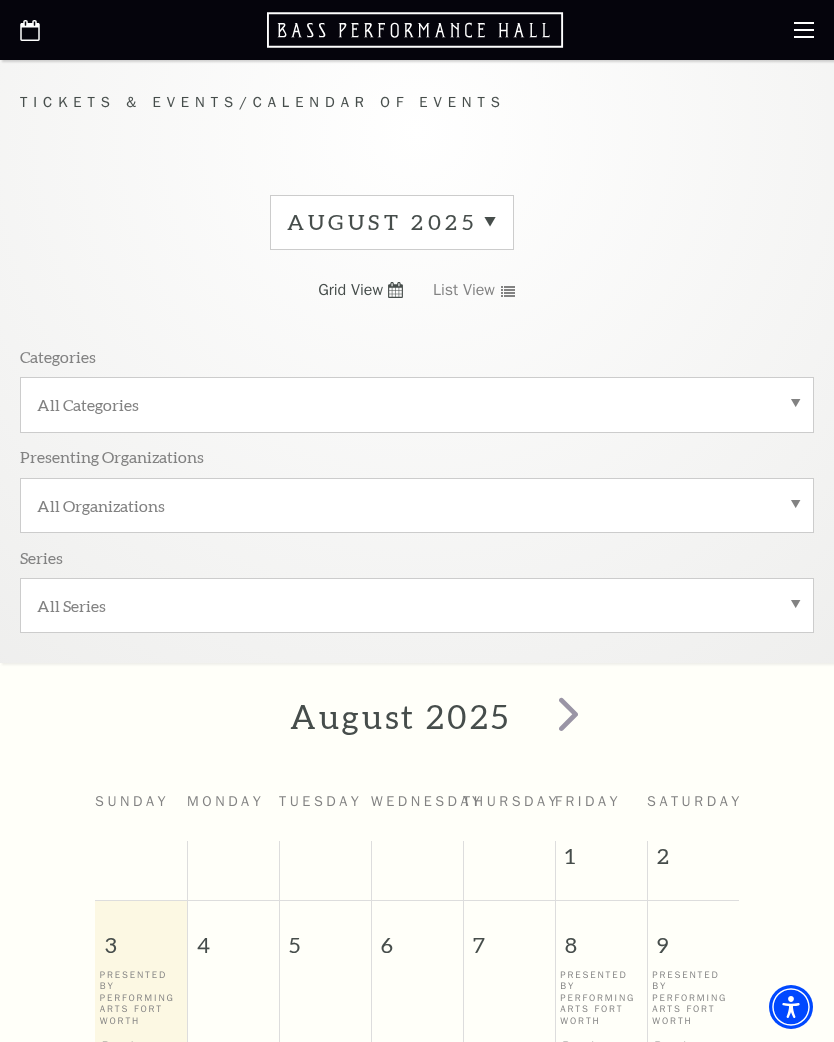 click on "All Series" at bounding box center [417, 605] 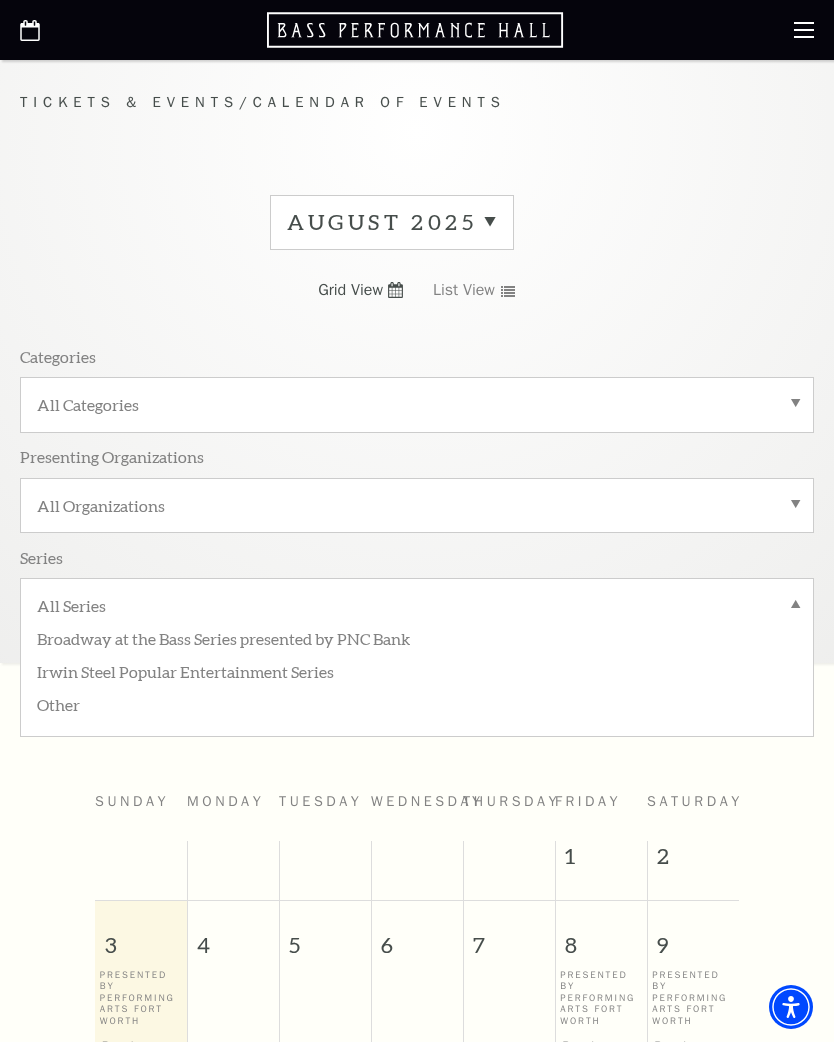 click on "Broadway at the Bass Series presented by PNC Bank" at bounding box center (417, 637) 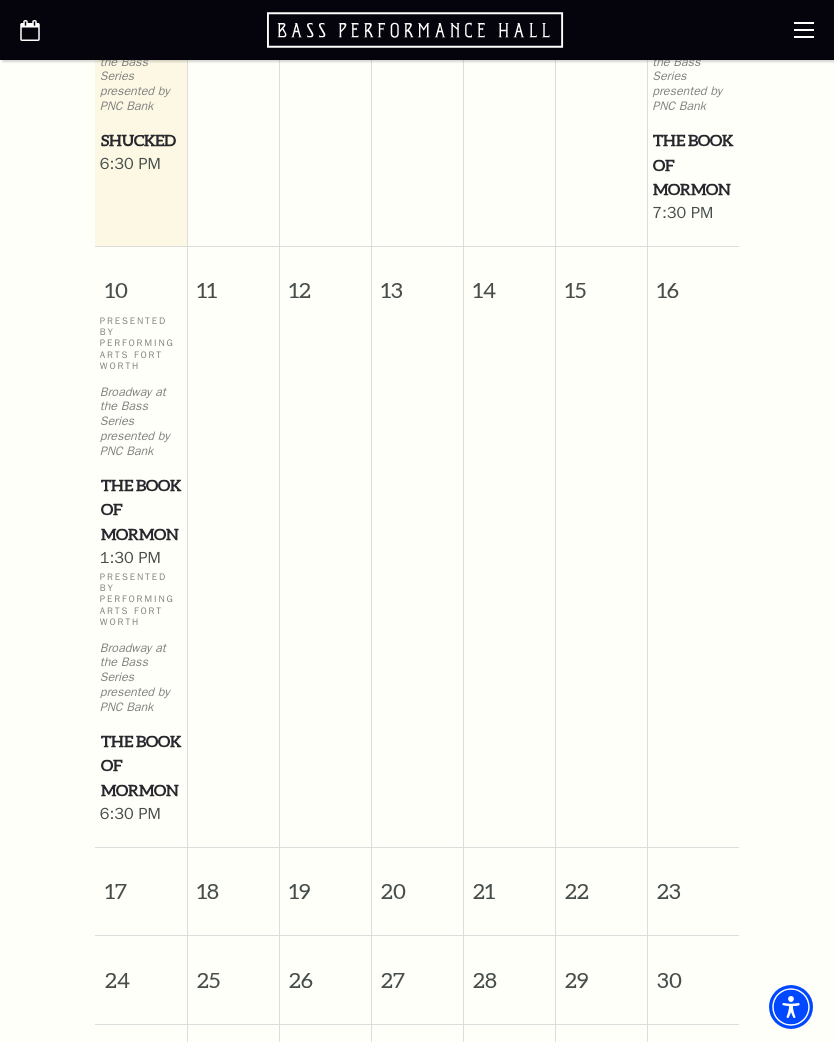 scroll, scrollTop: 1332, scrollLeft: 0, axis: vertical 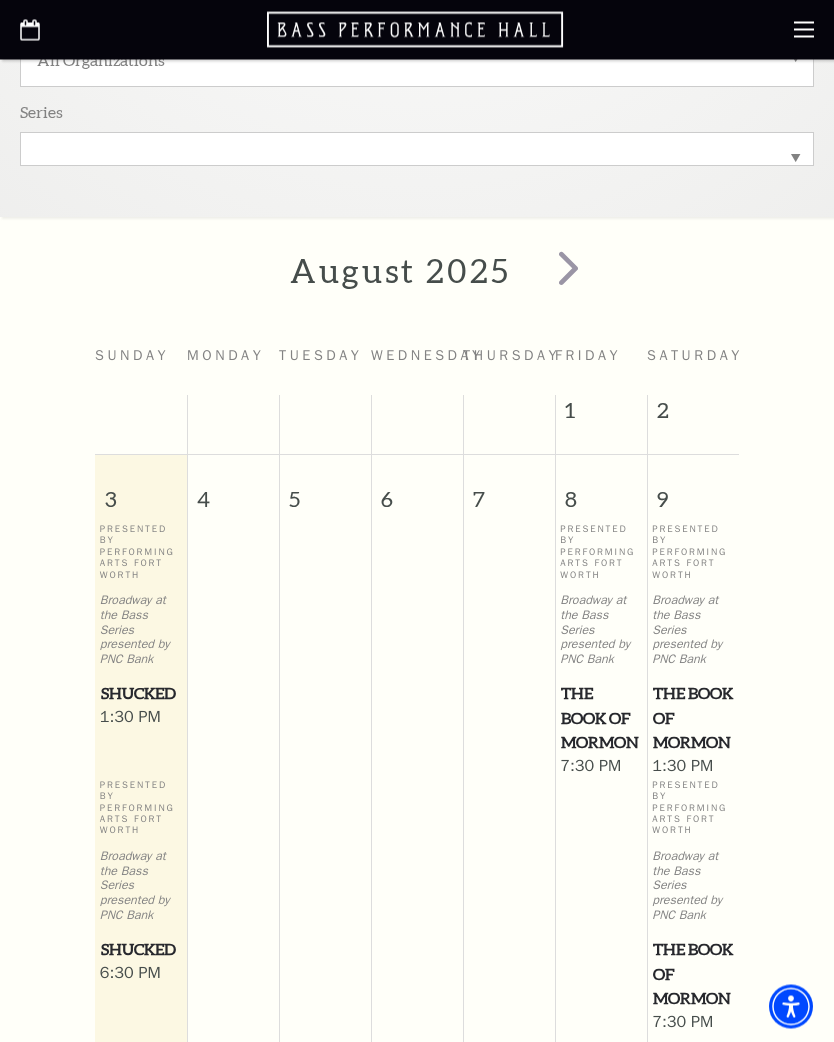 click at bounding box center [568, 268] 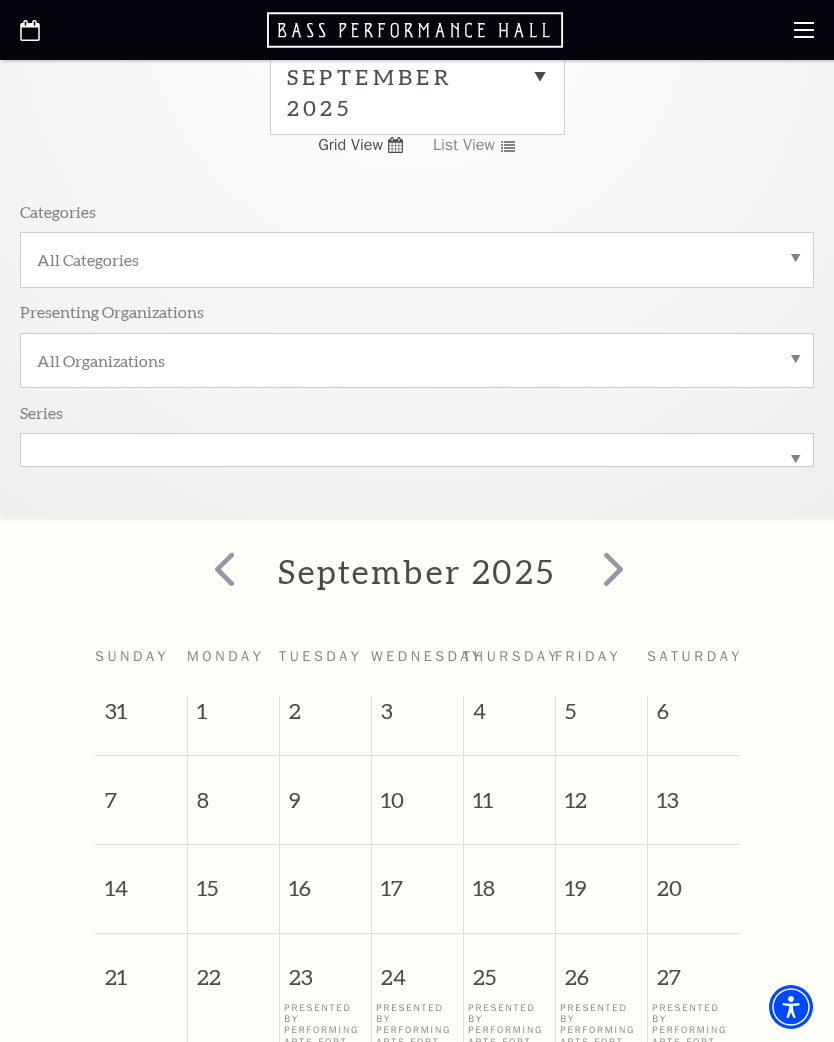 scroll, scrollTop: 146, scrollLeft: 0, axis: vertical 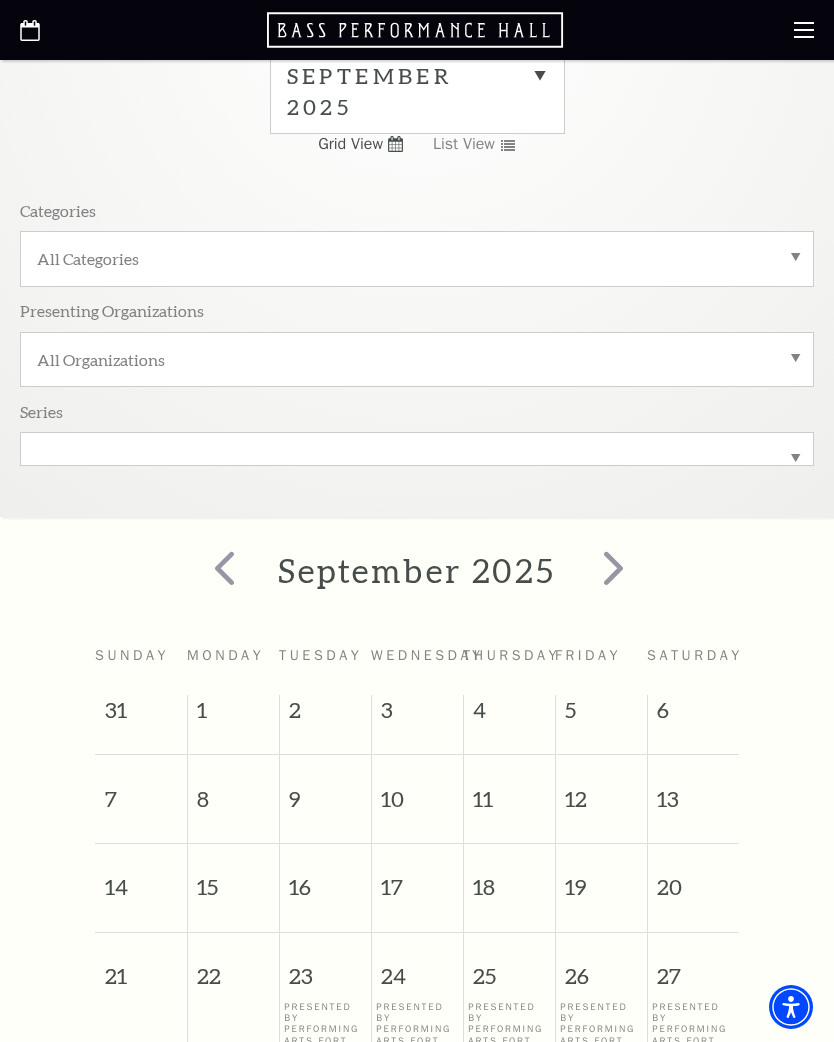 click at bounding box center [613, 567] 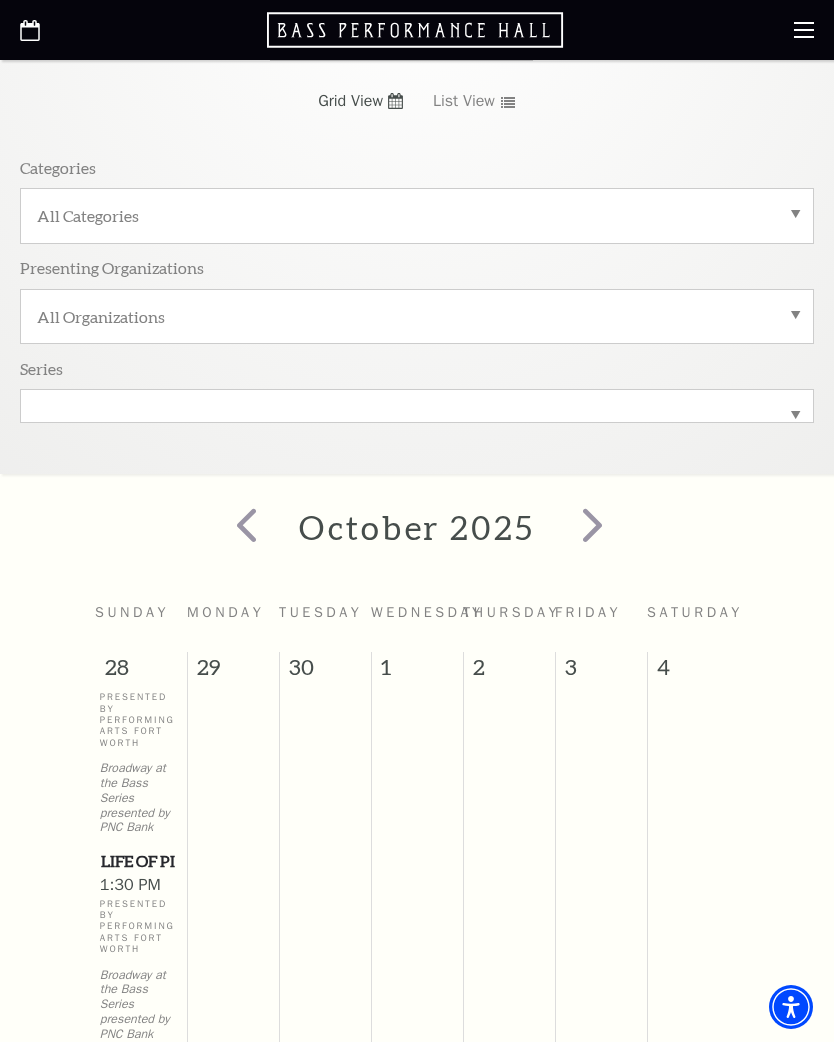scroll, scrollTop: 160, scrollLeft: 0, axis: vertical 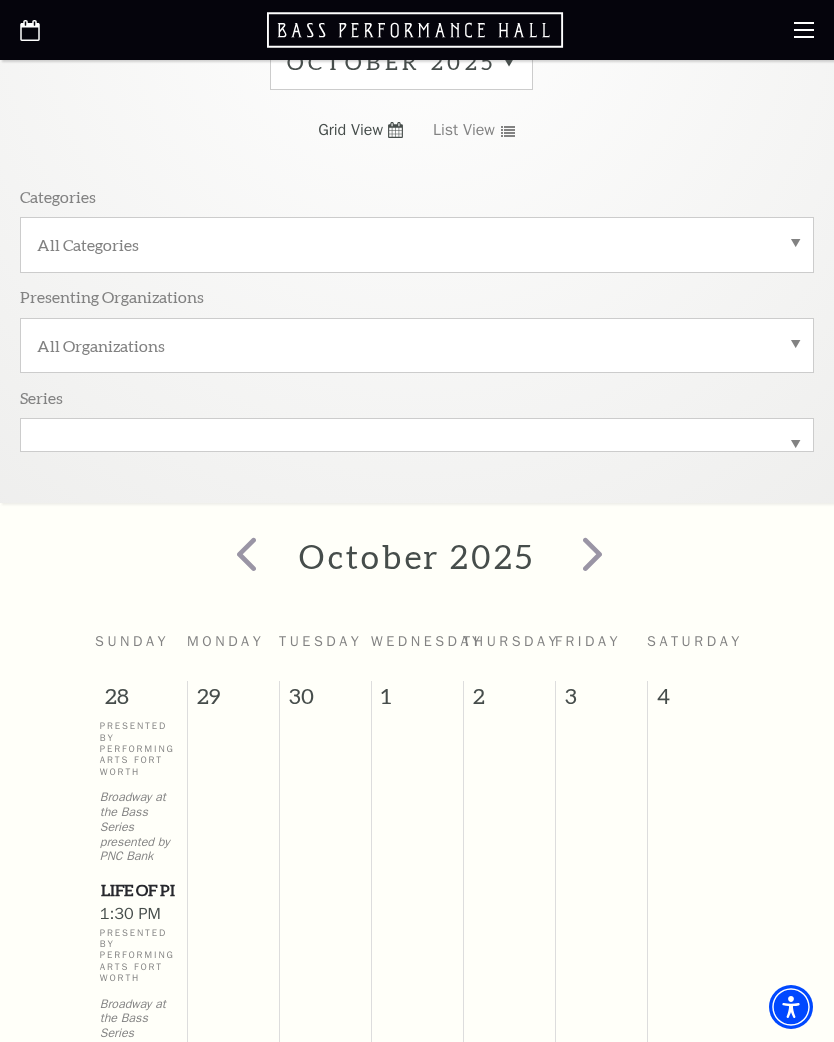click at bounding box center (592, 553) 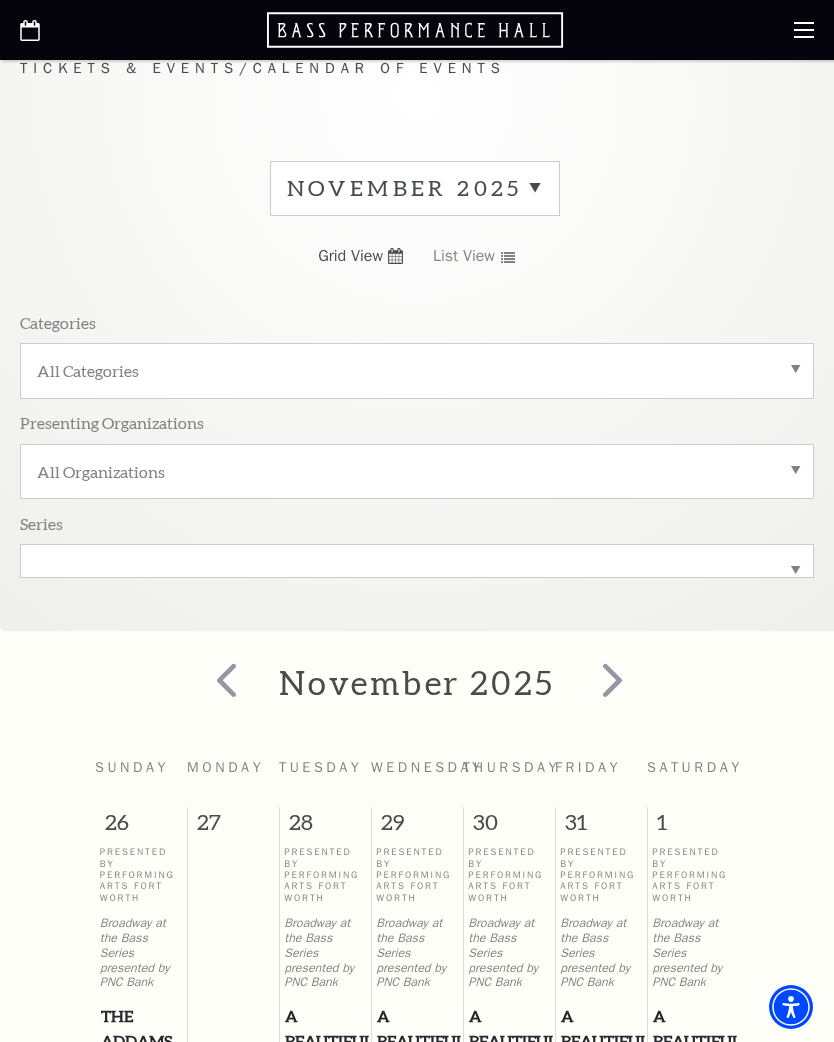 scroll, scrollTop: 0, scrollLeft: 0, axis: both 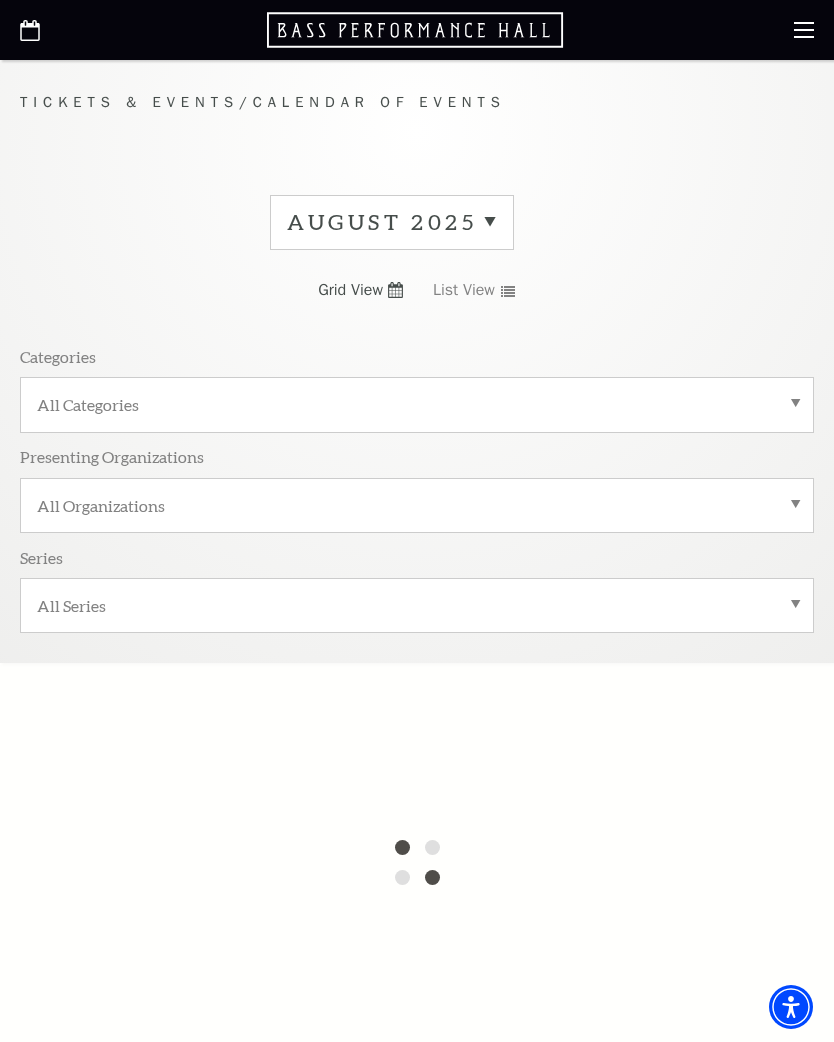 click 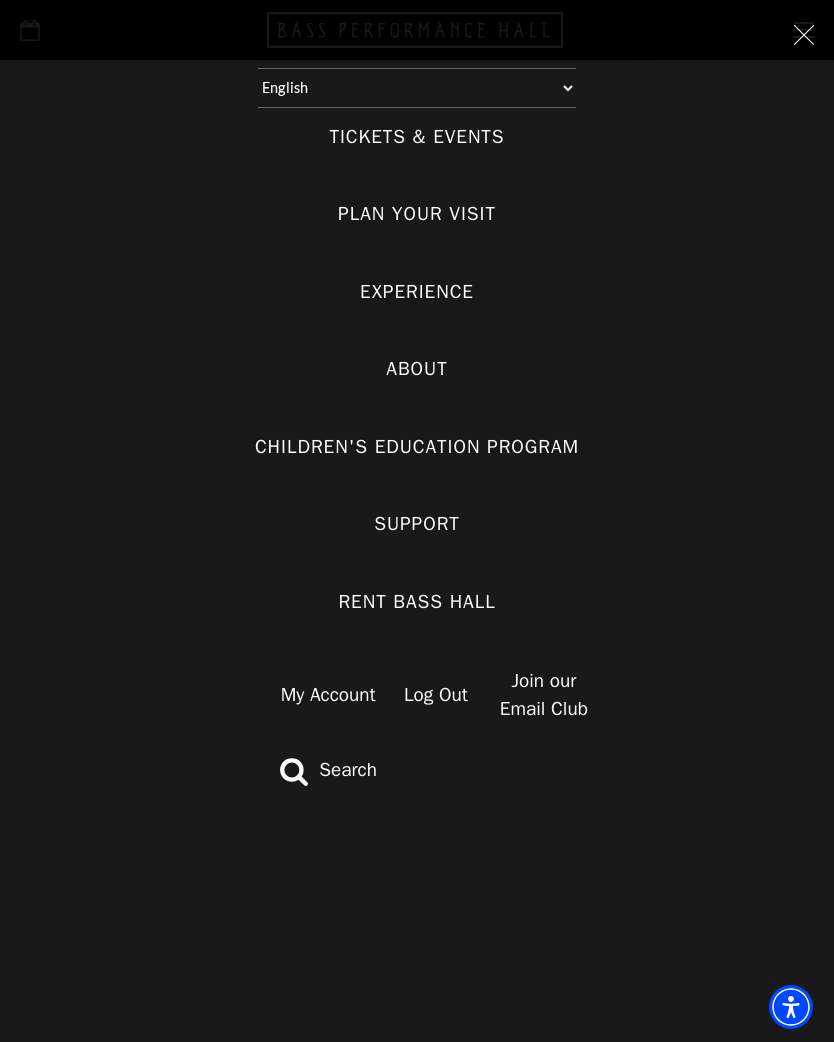 click on "Tickets & Events" at bounding box center [416, 137] 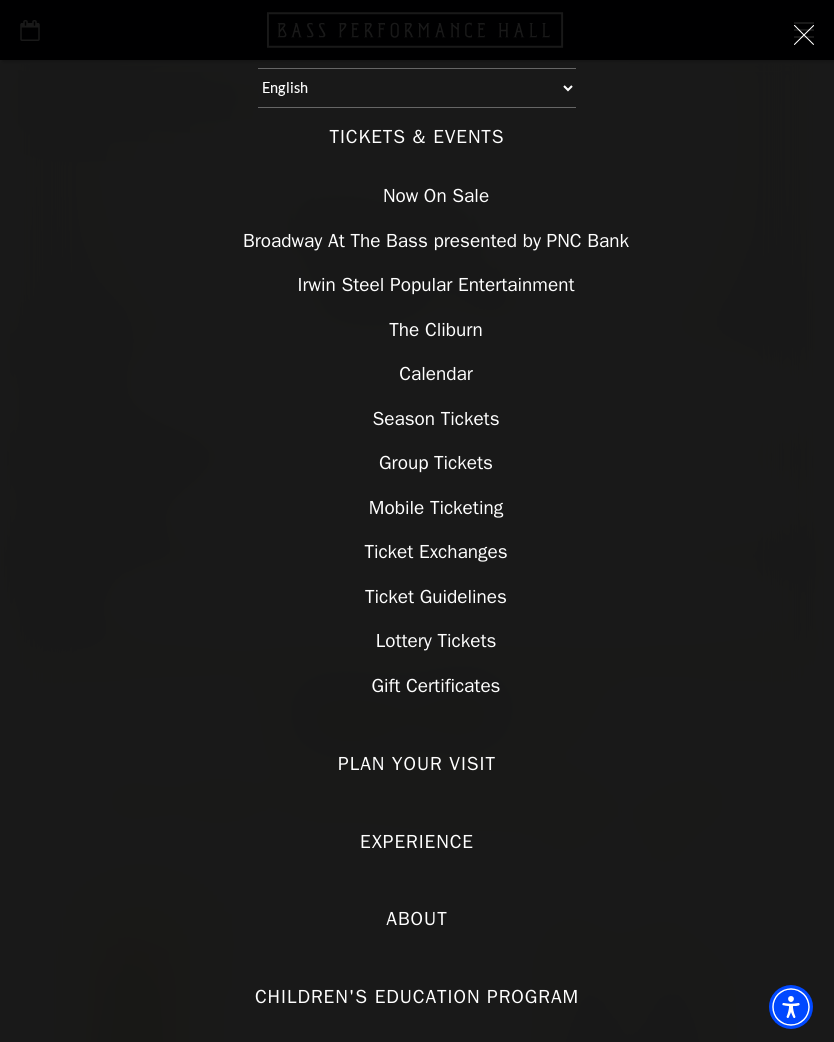 click on "Broadway At The Bass presented by PNC Bank" at bounding box center [436, 241] 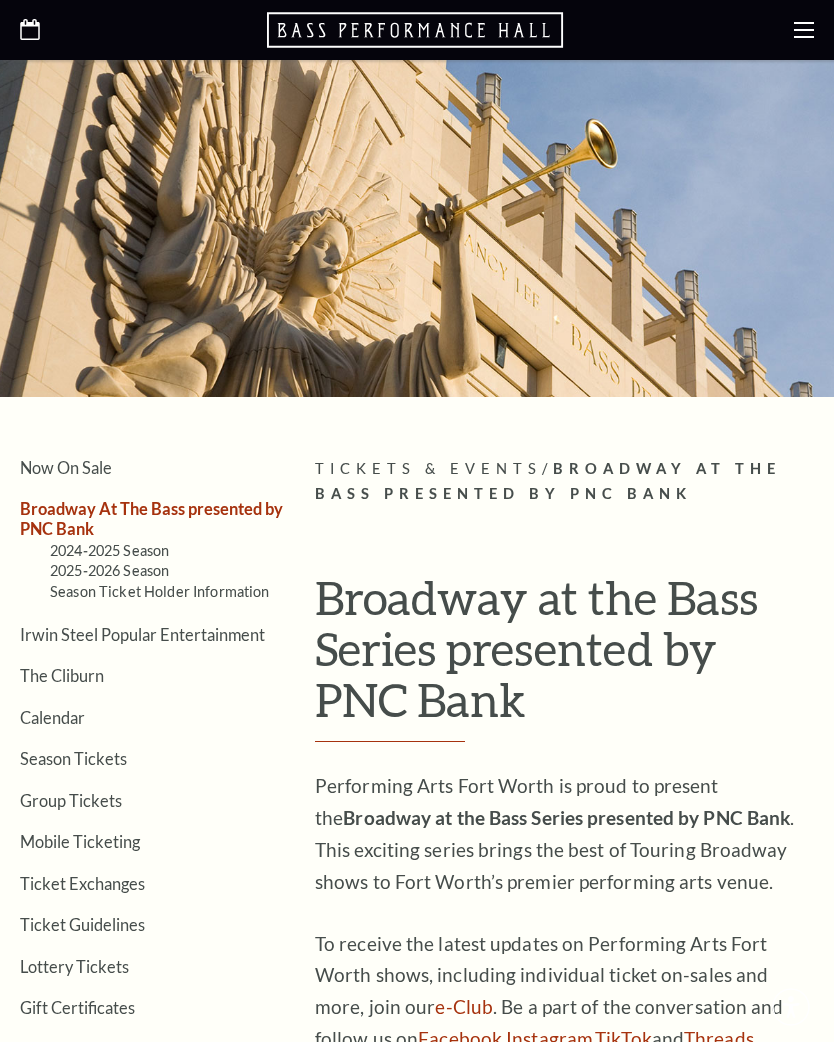 scroll, scrollTop: 0, scrollLeft: 0, axis: both 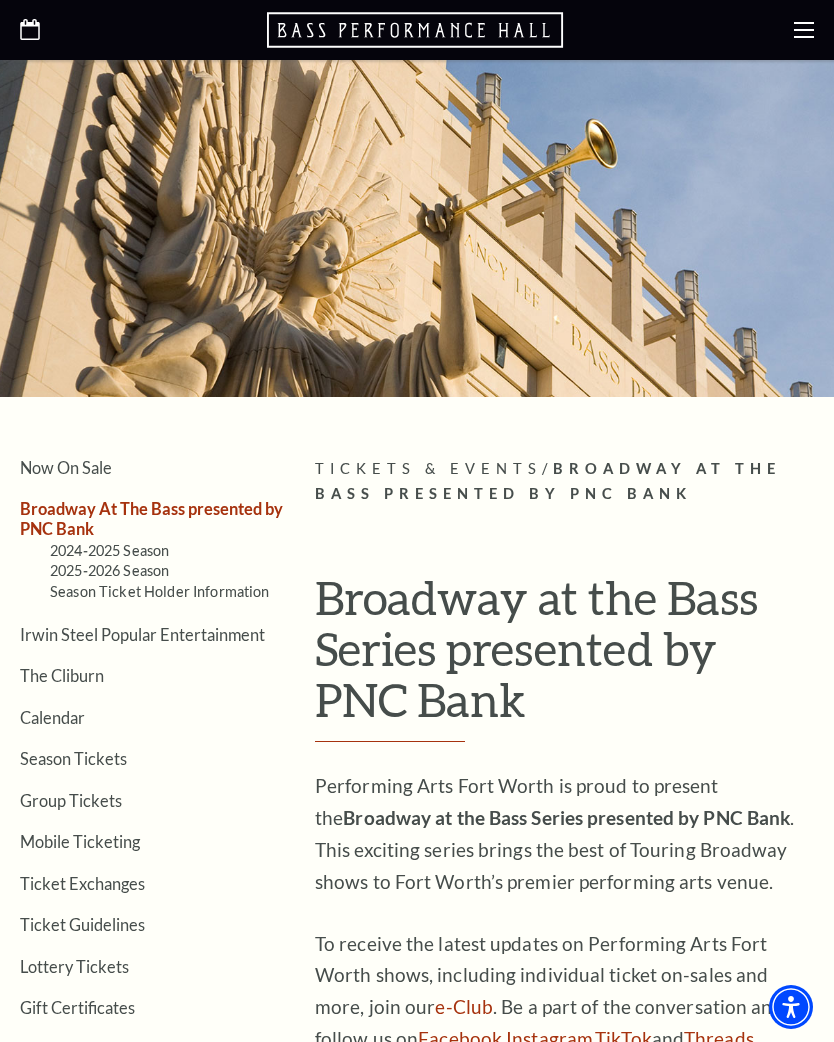 click on "Tickets & Events  /  Broadway At The Bass presented by PNC Bank
Broadway at the Bass Series presented by PNC Bank
Performing Arts Fort Worth is proud to present the  Broadway at the Bass Series presented by PNC Bank . This exciting series brings the best of Touring Broadway shows to Fort Worth’s premier performing arts venue.
To receive the latest updates on Performing Arts Fort Worth shows, including individual ticket on-sales and more, join our  e-Club . Be a part of the conversation and follow us on  Facebook ,  Instagram ,  TikTok  and  Threads ." at bounding box center (564, 756) 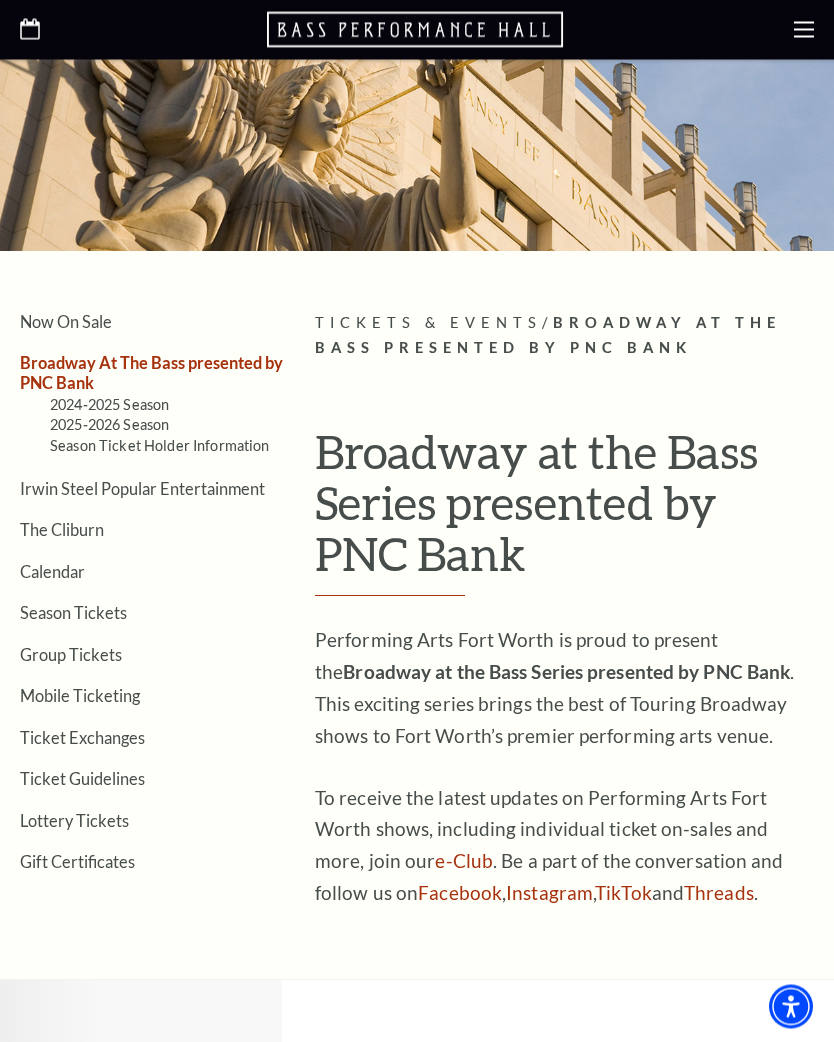 scroll, scrollTop: 149, scrollLeft: 0, axis: vertical 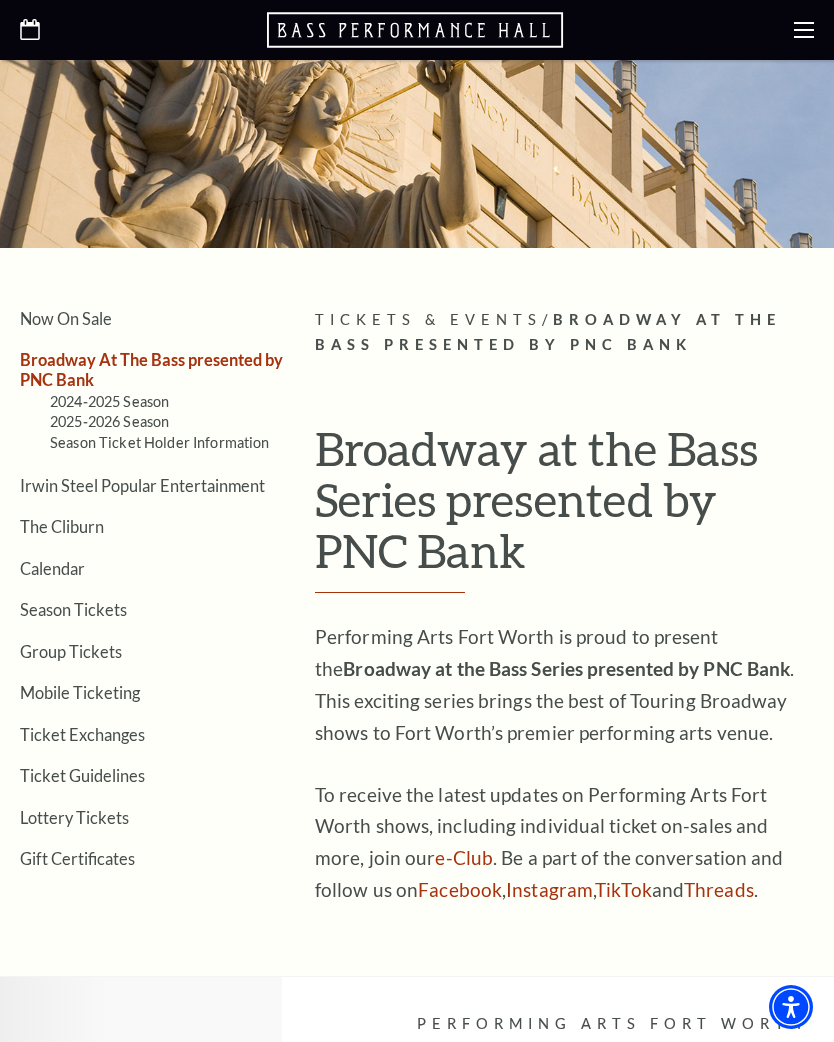 click on "Broadway At The Bass presented by PNC Bank" at bounding box center [151, 369] 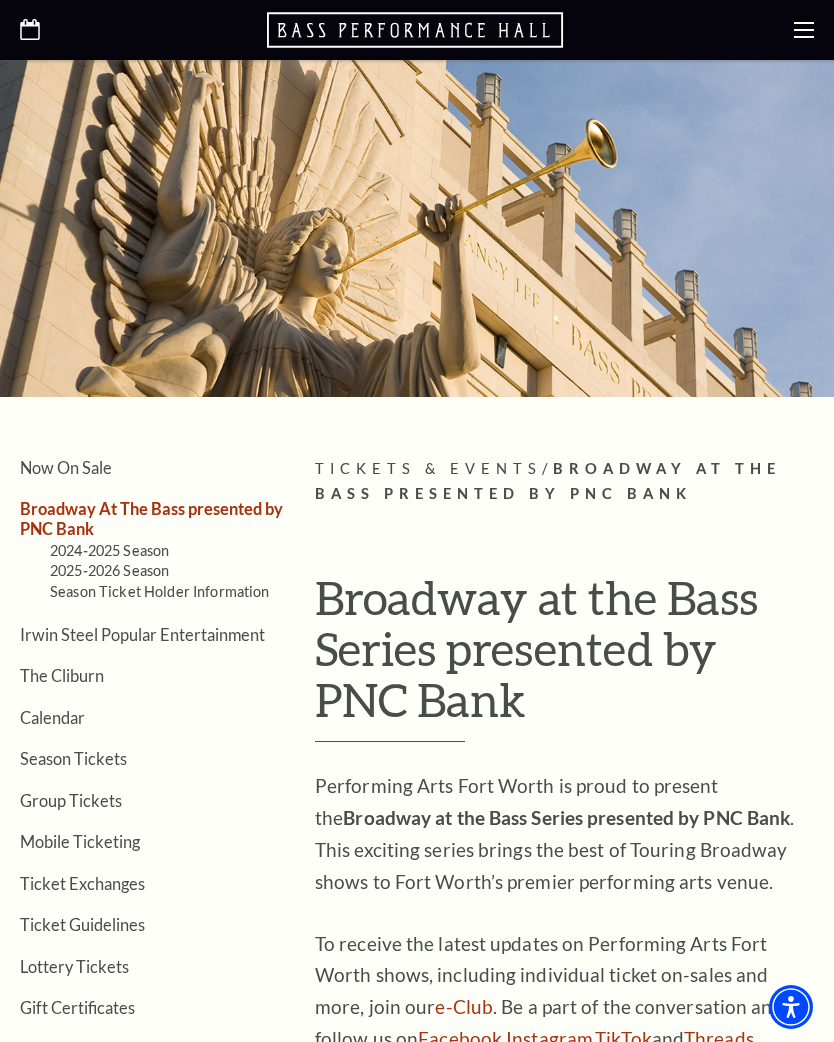 scroll, scrollTop: 0, scrollLeft: 0, axis: both 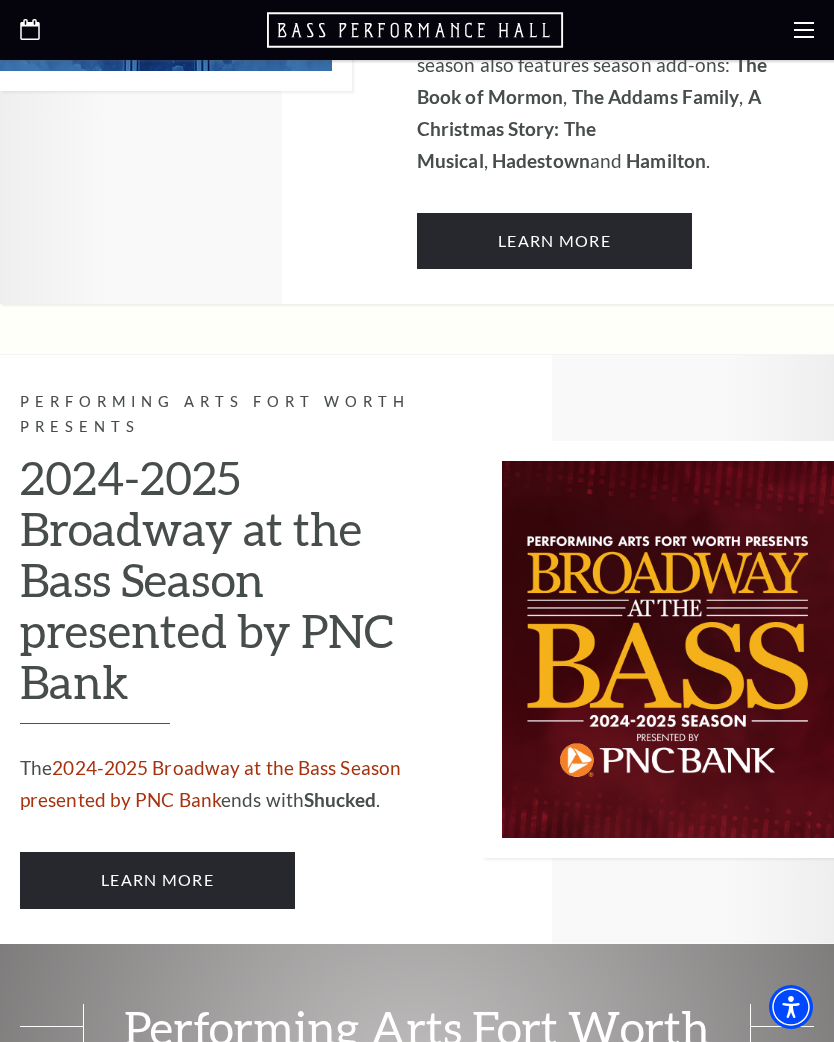 click on "Learn More" at bounding box center [157, 880] 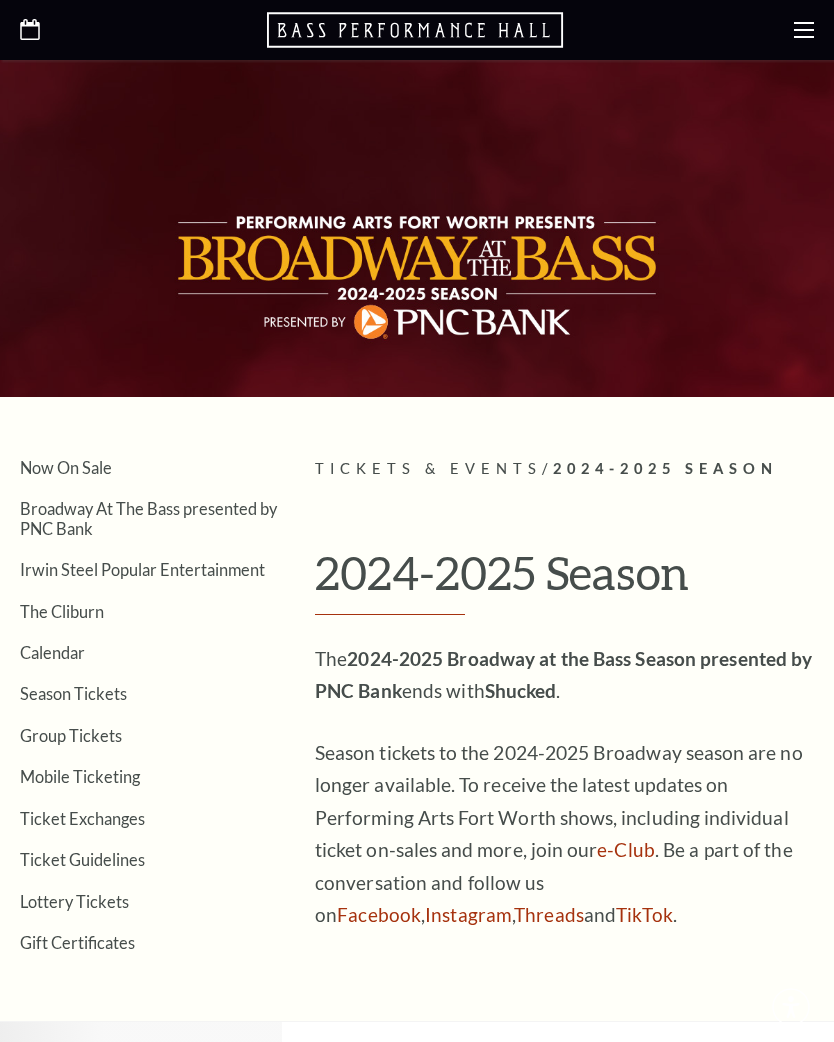 scroll, scrollTop: 0, scrollLeft: 0, axis: both 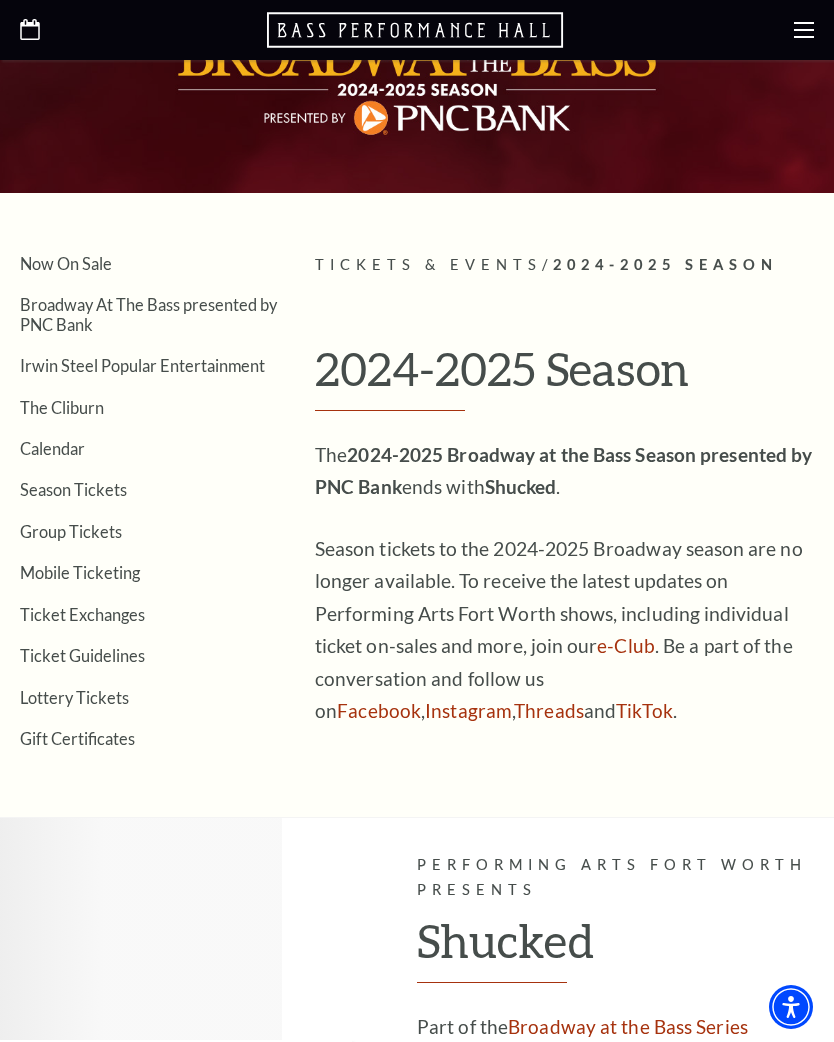 click on "Calendar" at bounding box center [52, 448] 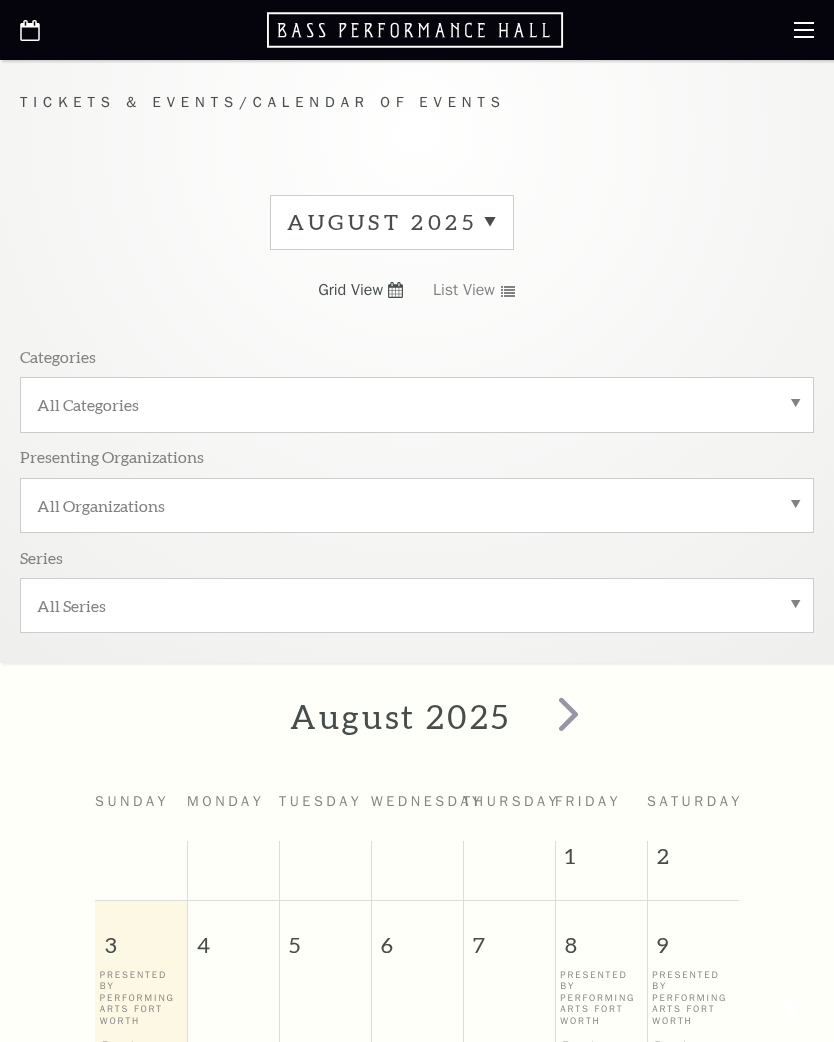 scroll, scrollTop: 0, scrollLeft: 0, axis: both 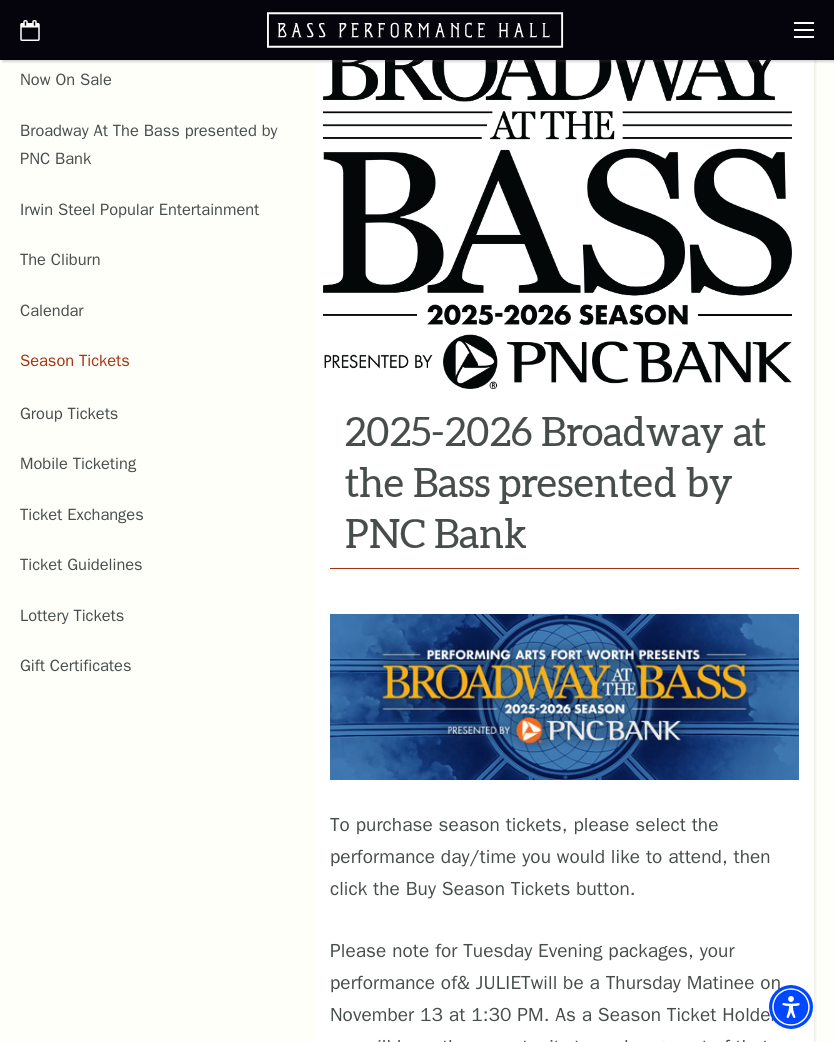 click on "Lottery Tickets" at bounding box center [72, 615] 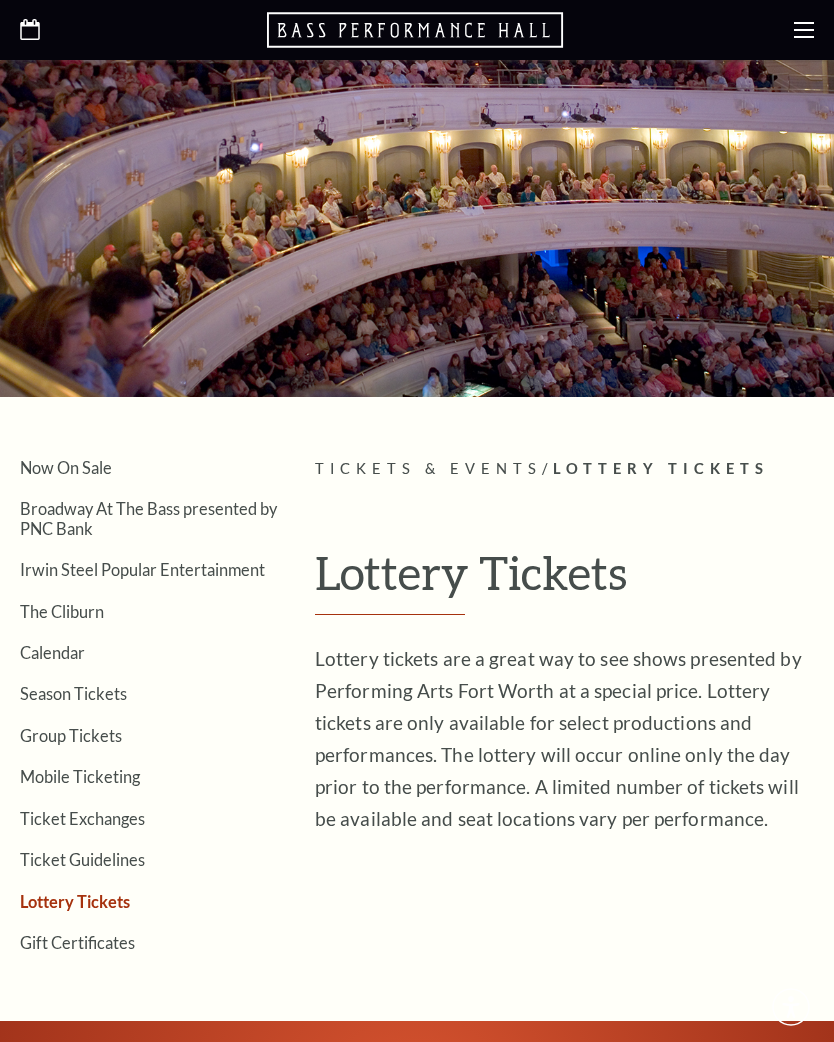scroll, scrollTop: 0, scrollLeft: 0, axis: both 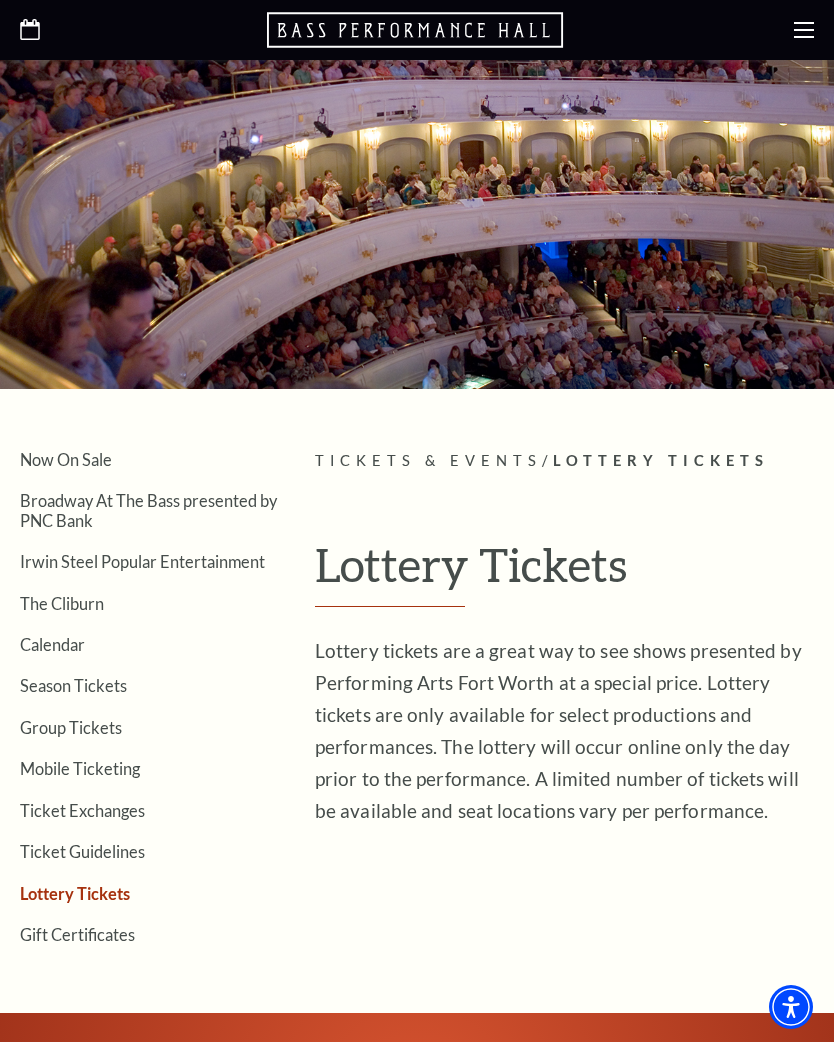 click 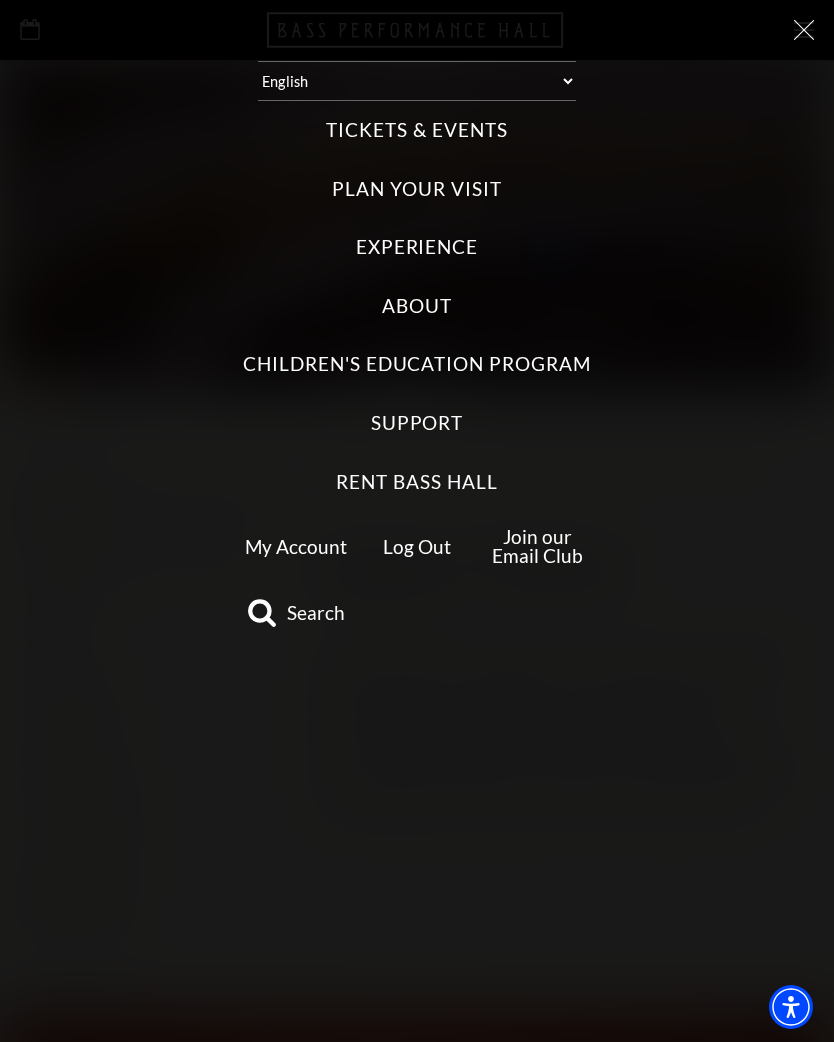 click on "Search" at bounding box center (316, 612) 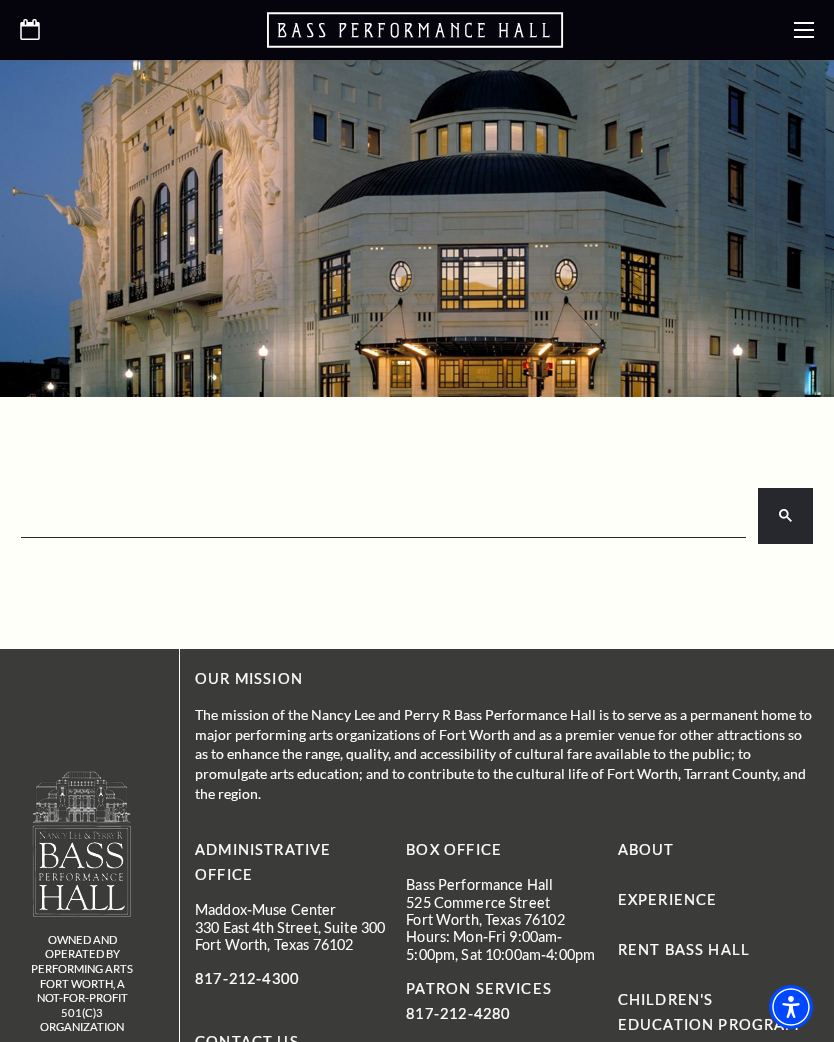 scroll, scrollTop: 0, scrollLeft: 0, axis: both 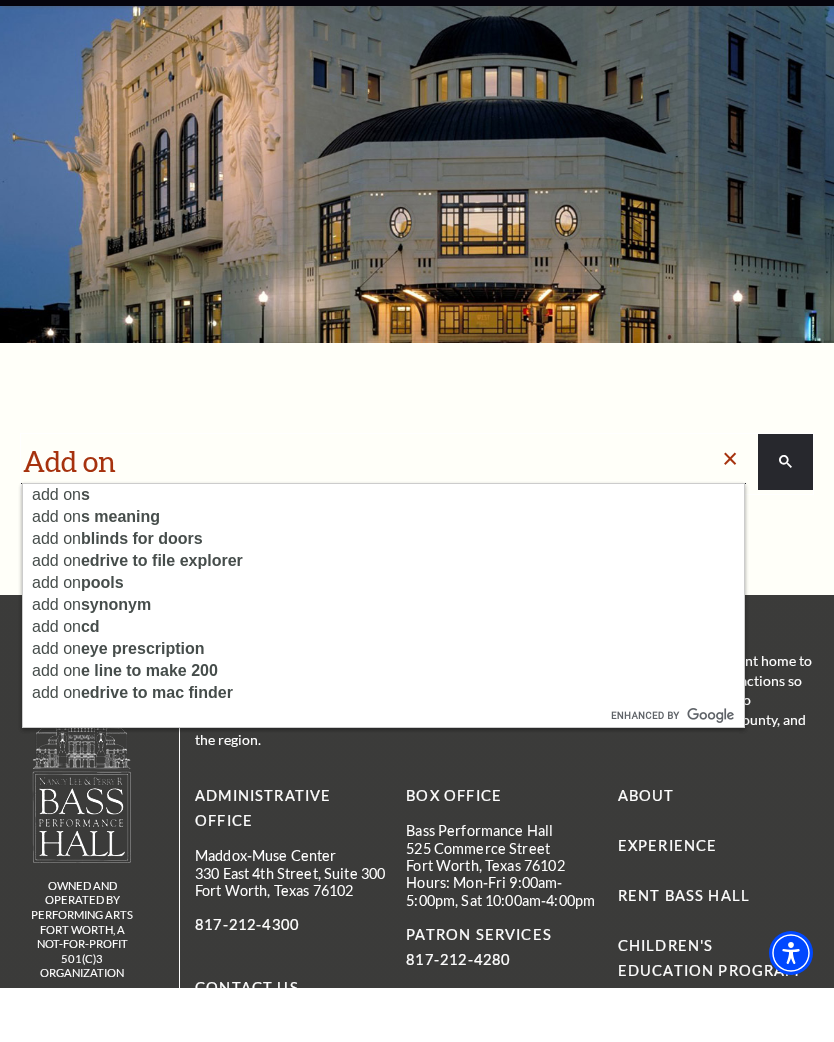 click on "add on s" at bounding box center [383, 549] 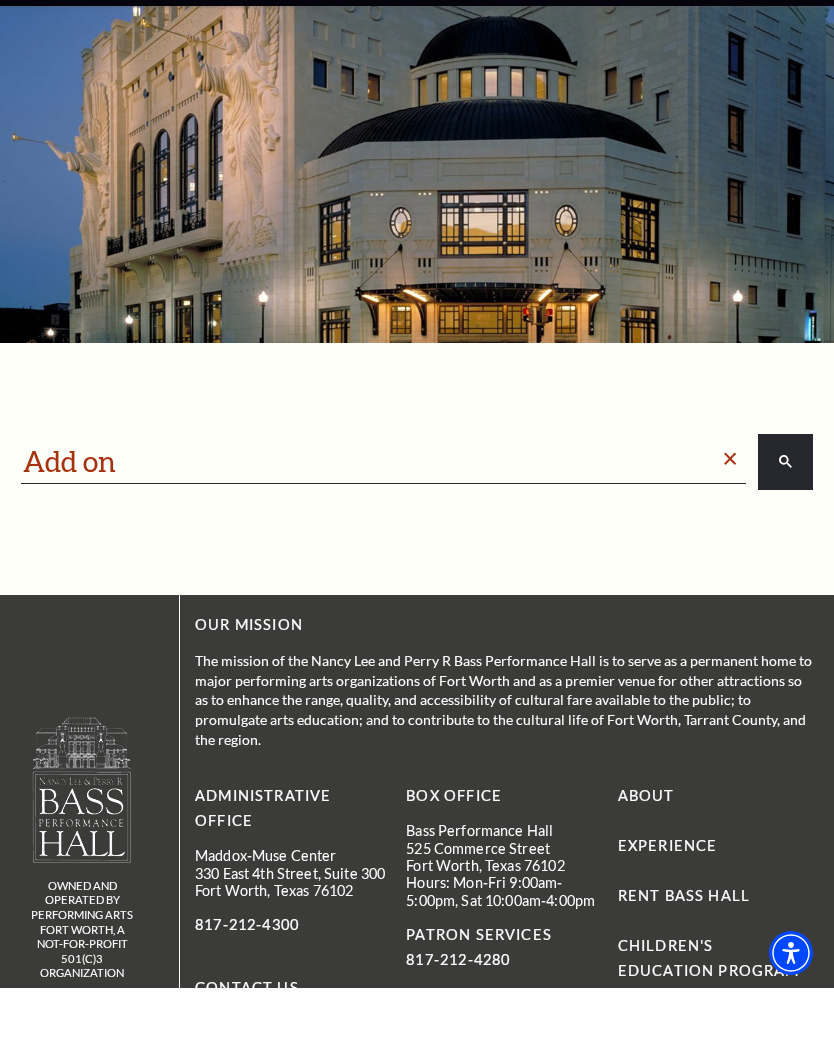 type on "add ons" 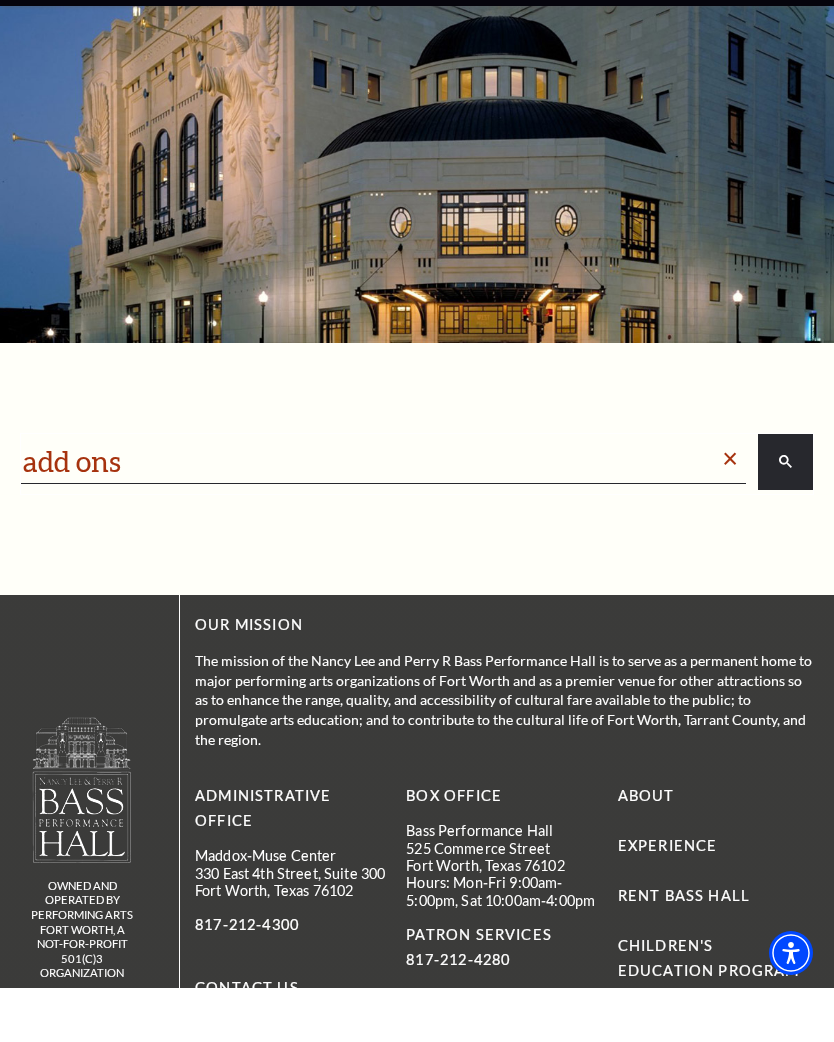 scroll, scrollTop: 54, scrollLeft: 0, axis: vertical 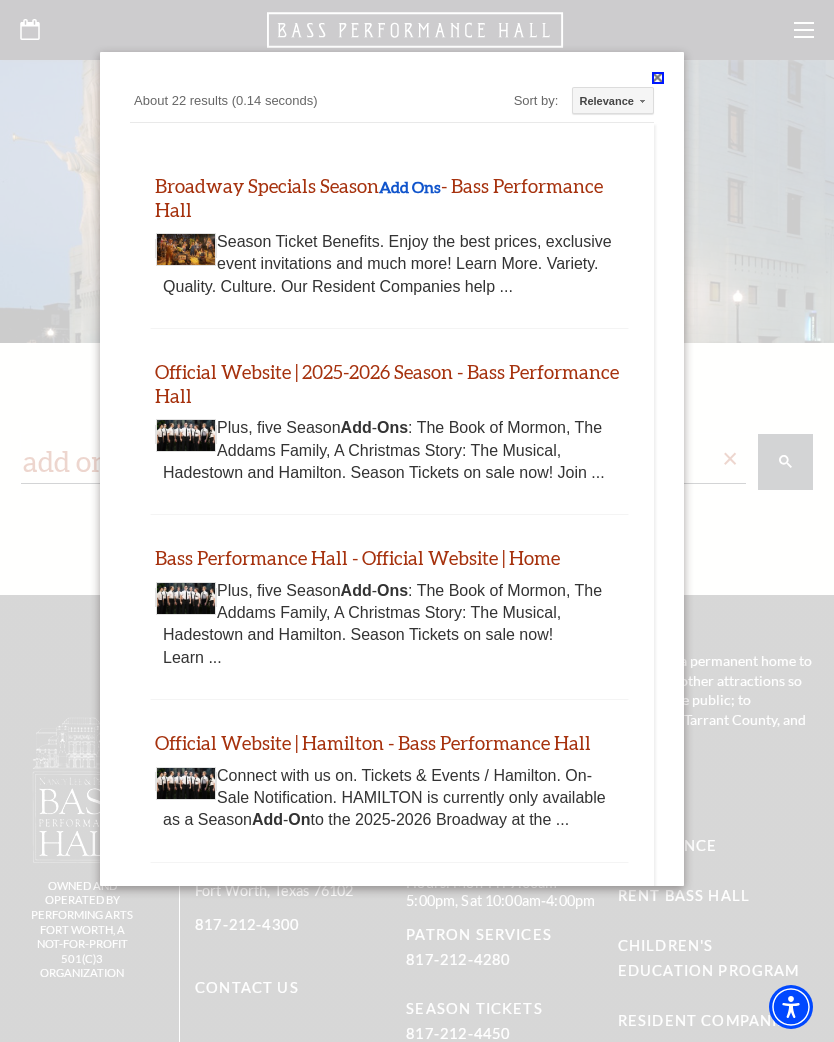 click on "Bass Performance Hall - Official Website | Home" at bounding box center (357, 557) 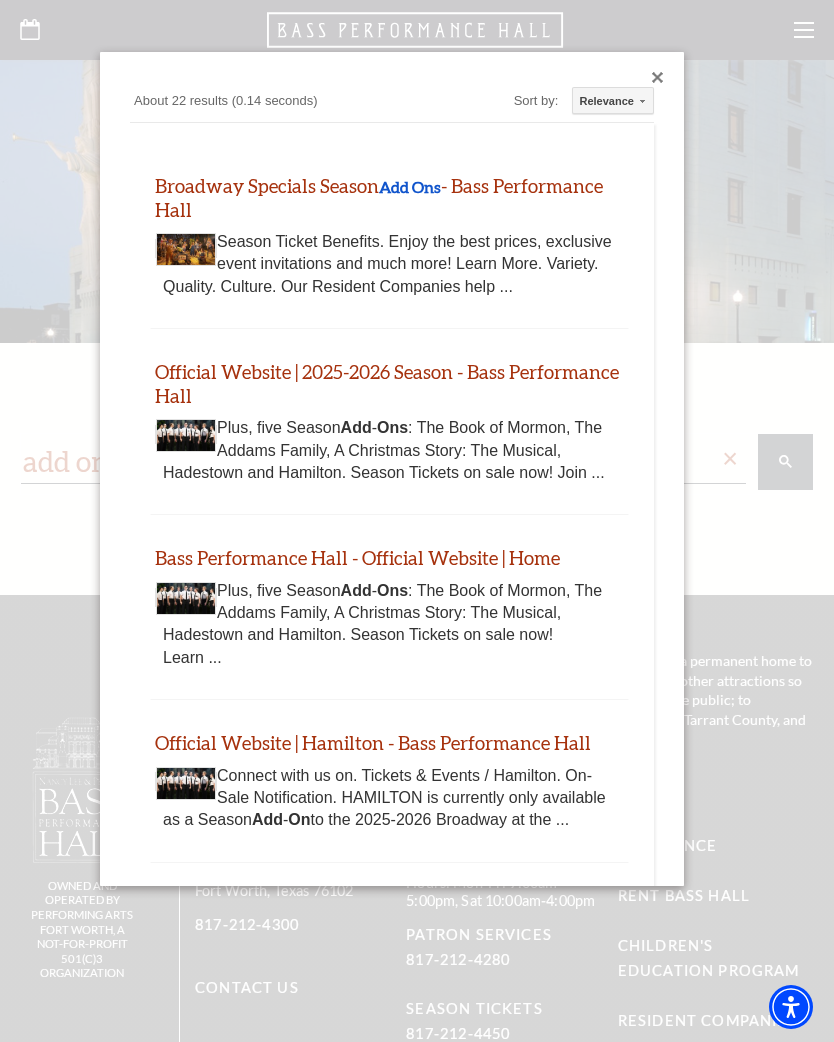 scroll, scrollTop: 54, scrollLeft: 0, axis: vertical 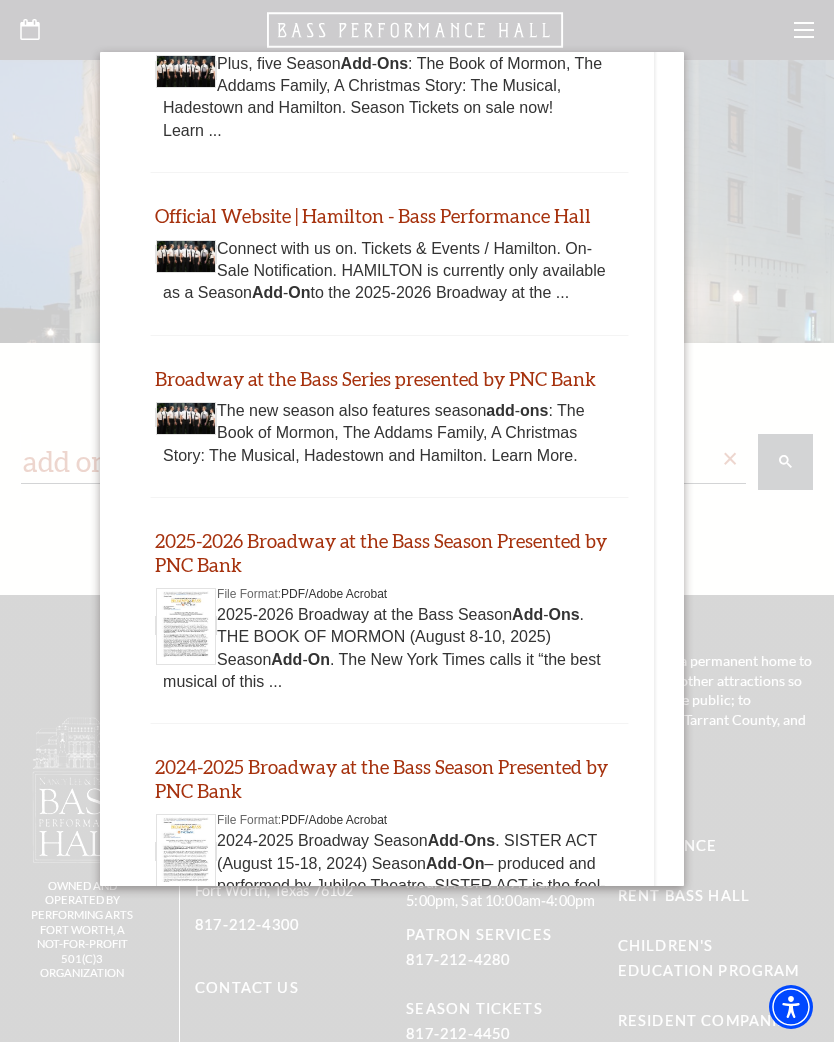 click on "2025-2026 Broadway at the Bass Season Presented by PNC Bank" at bounding box center (381, 552) 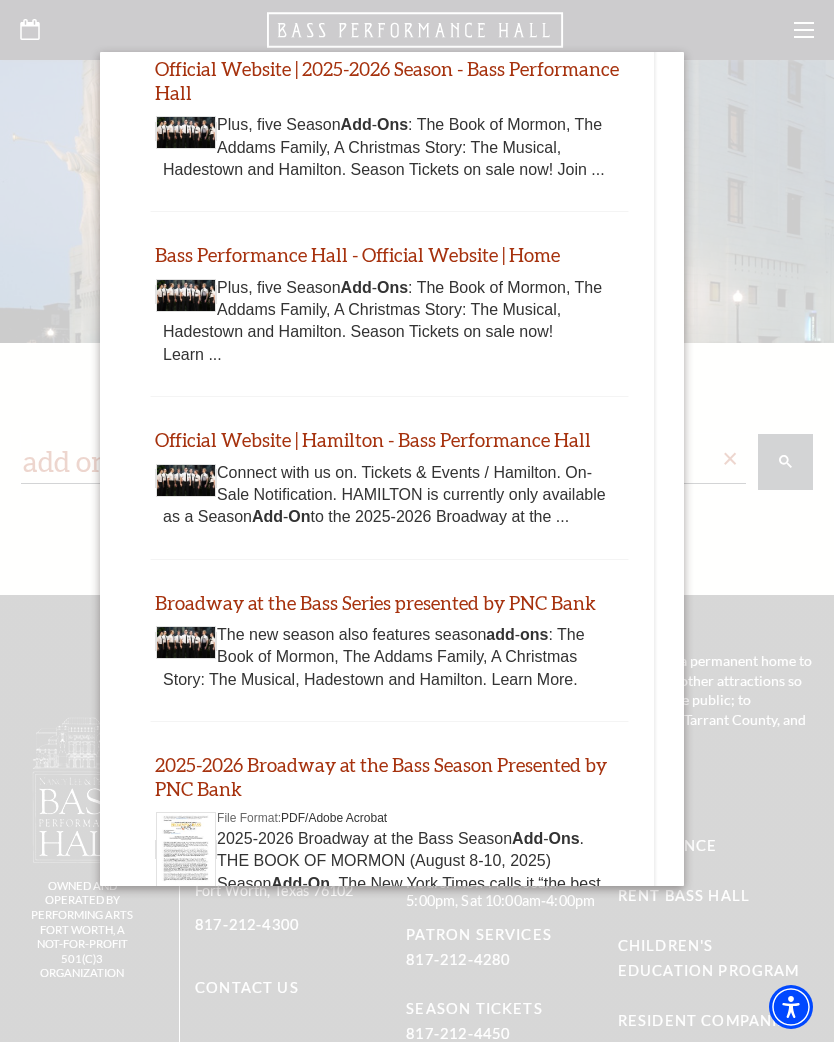 scroll, scrollTop: 304, scrollLeft: 0, axis: vertical 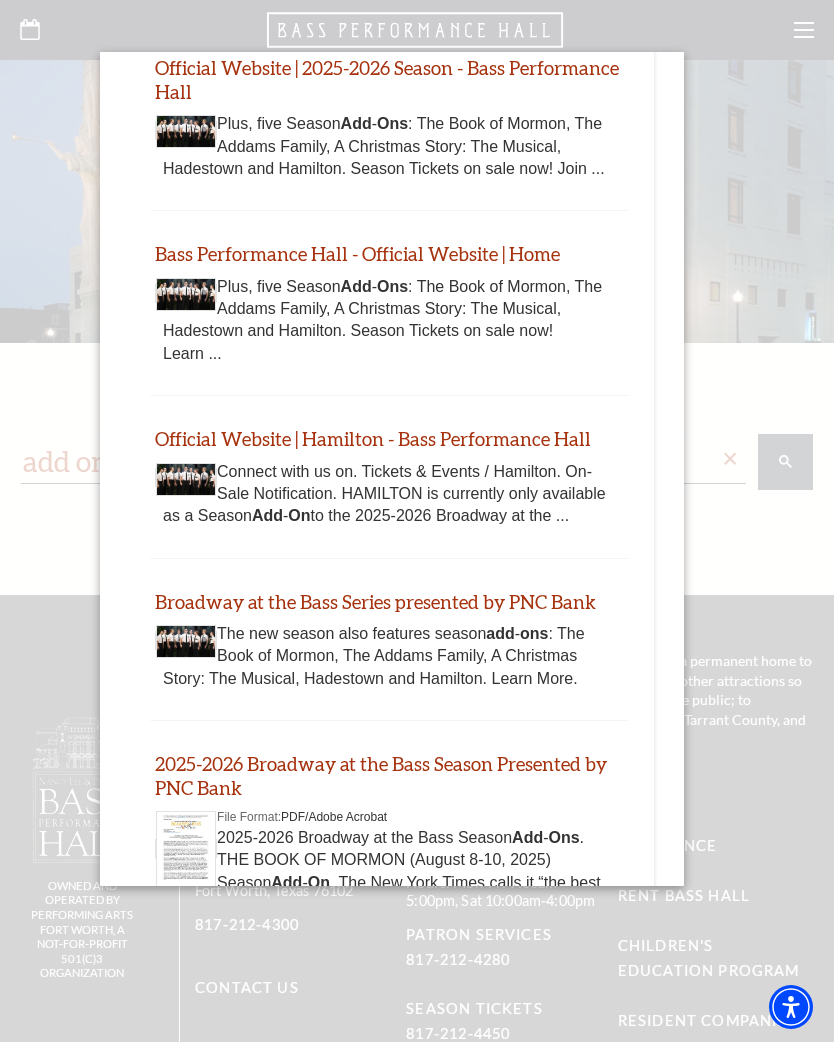 click on "Broadway at the Bass Series presented by PNC Bank" at bounding box center (375, 601) 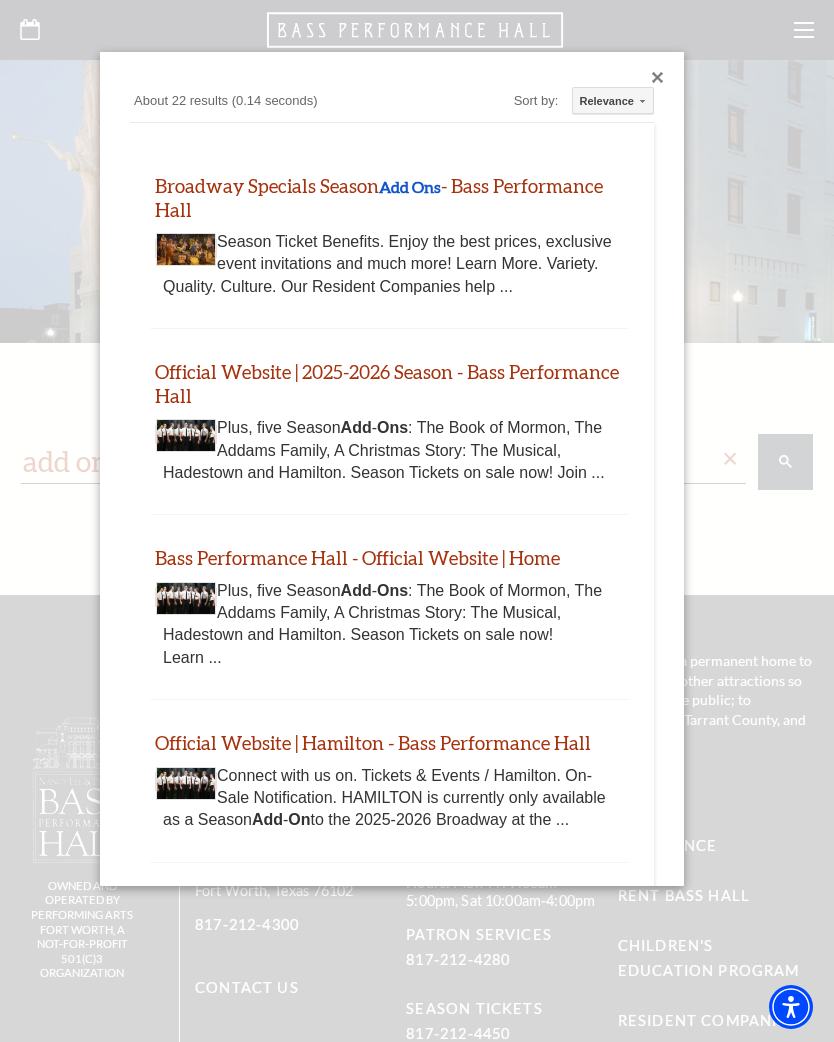 scroll, scrollTop: 0, scrollLeft: 0, axis: both 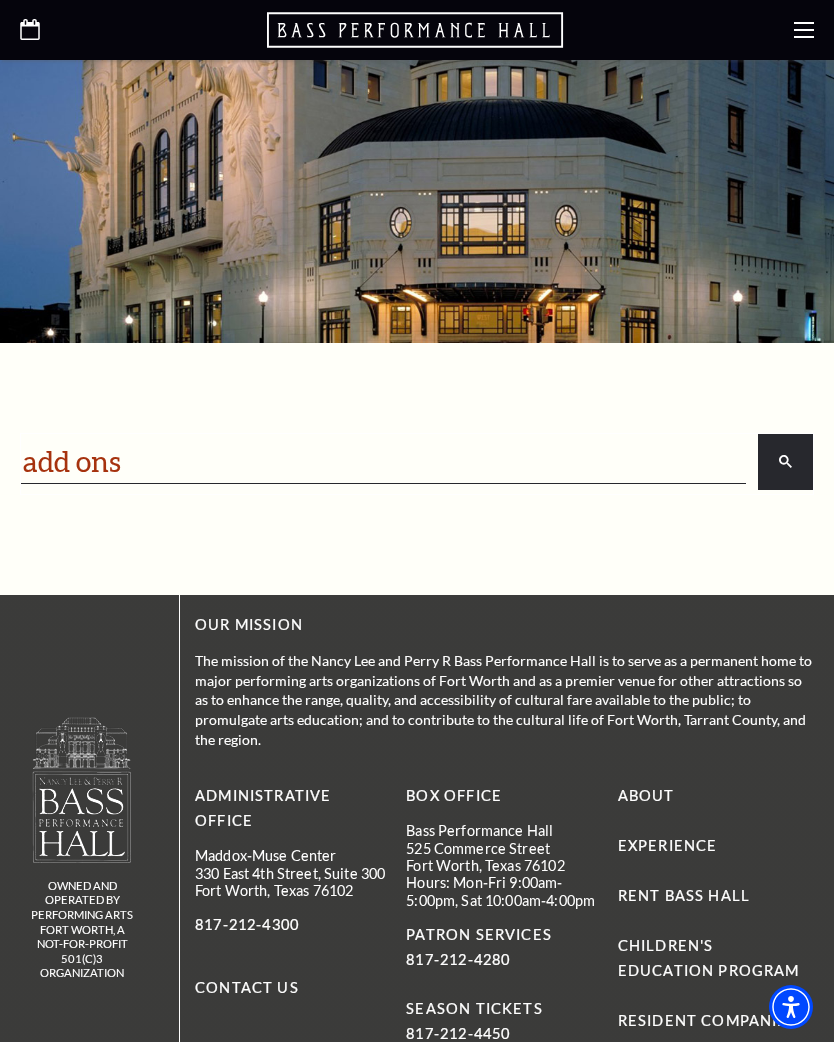 type 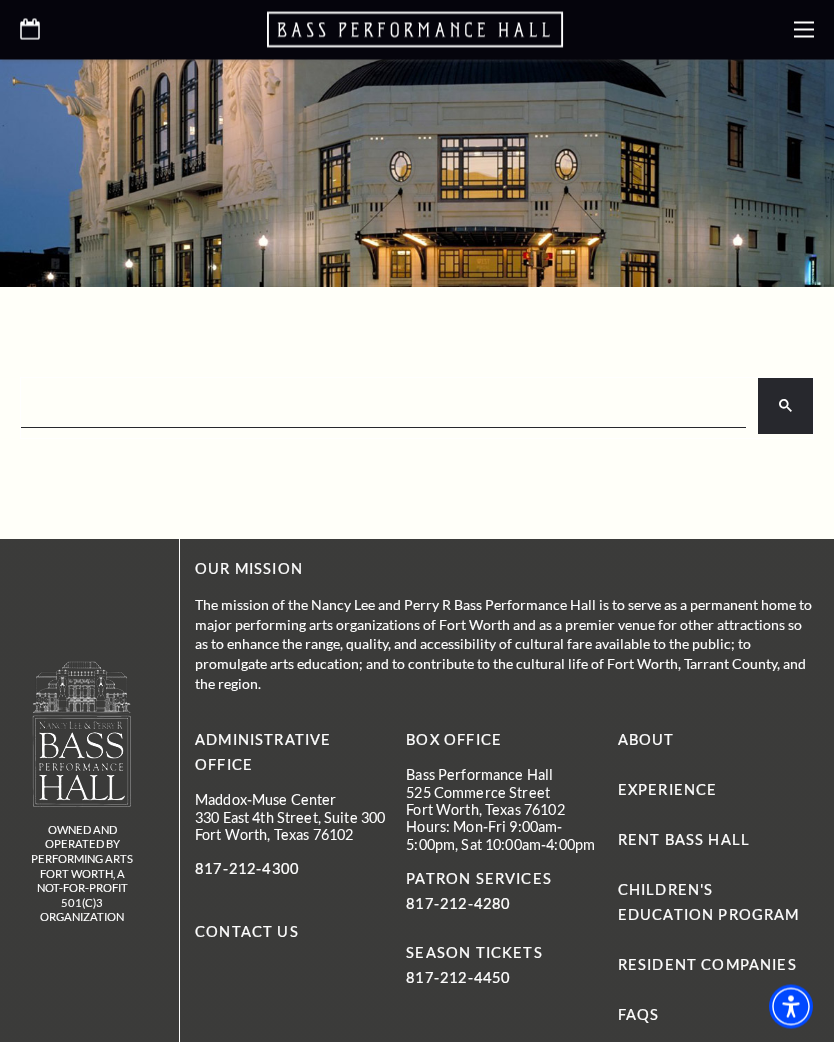 scroll, scrollTop: 0, scrollLeft: 0, axis: both 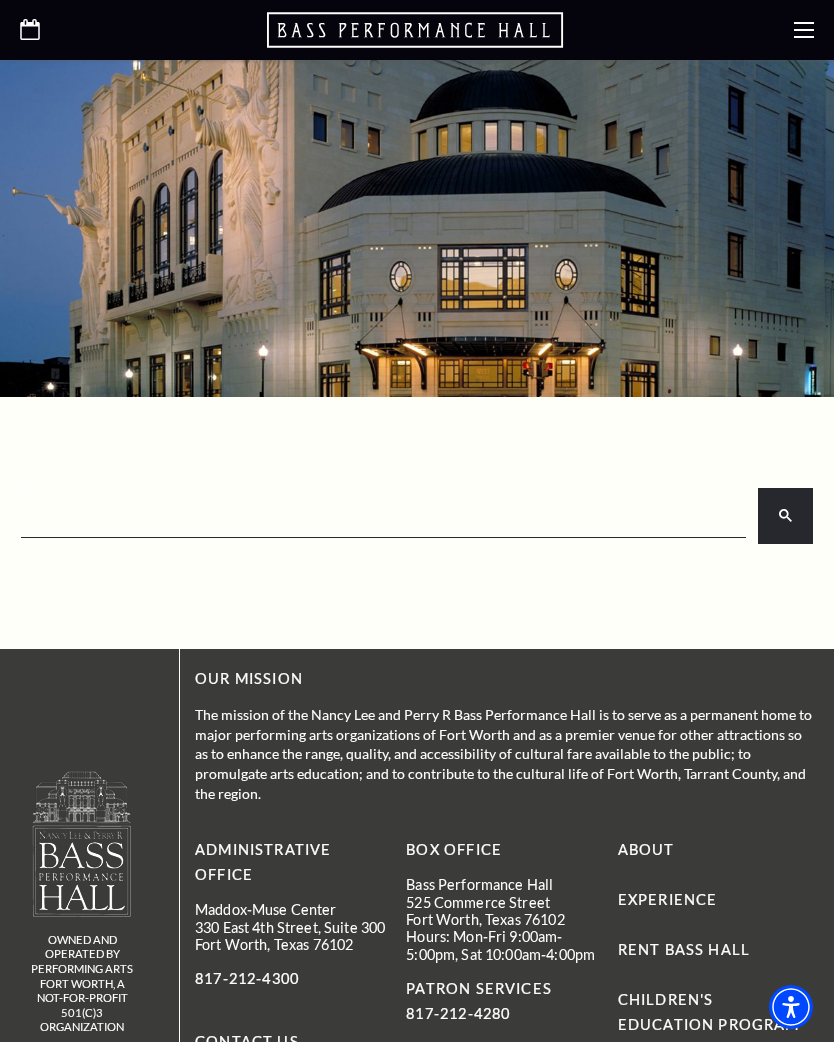 click 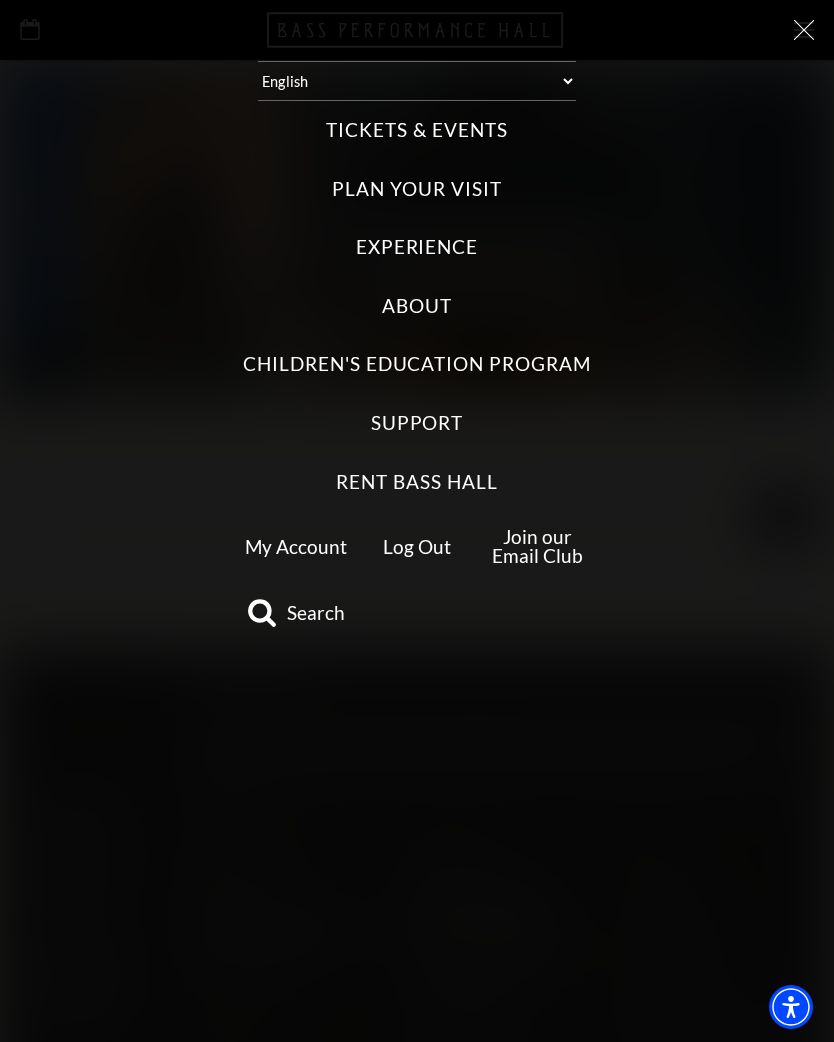 click on "Tickets & Events" at bounding box center [416, 130] 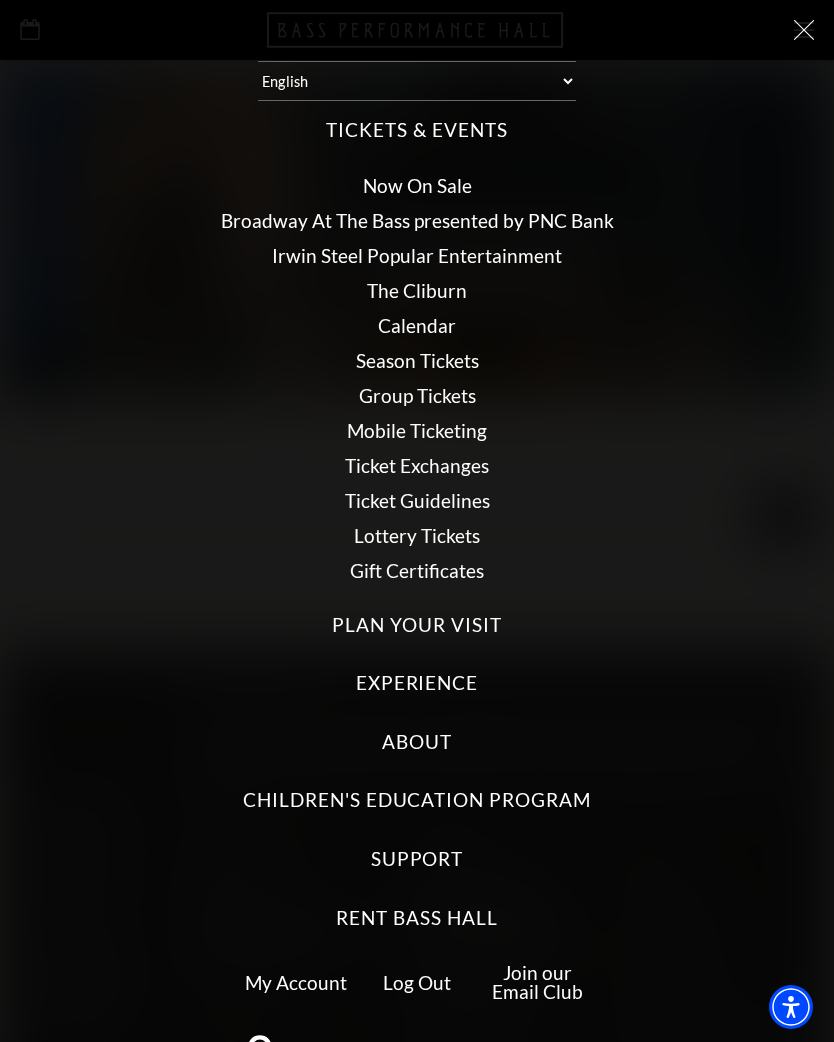 click on "Broadway At The Bass presented by PNC Bank" at bounding box center (417, 220) 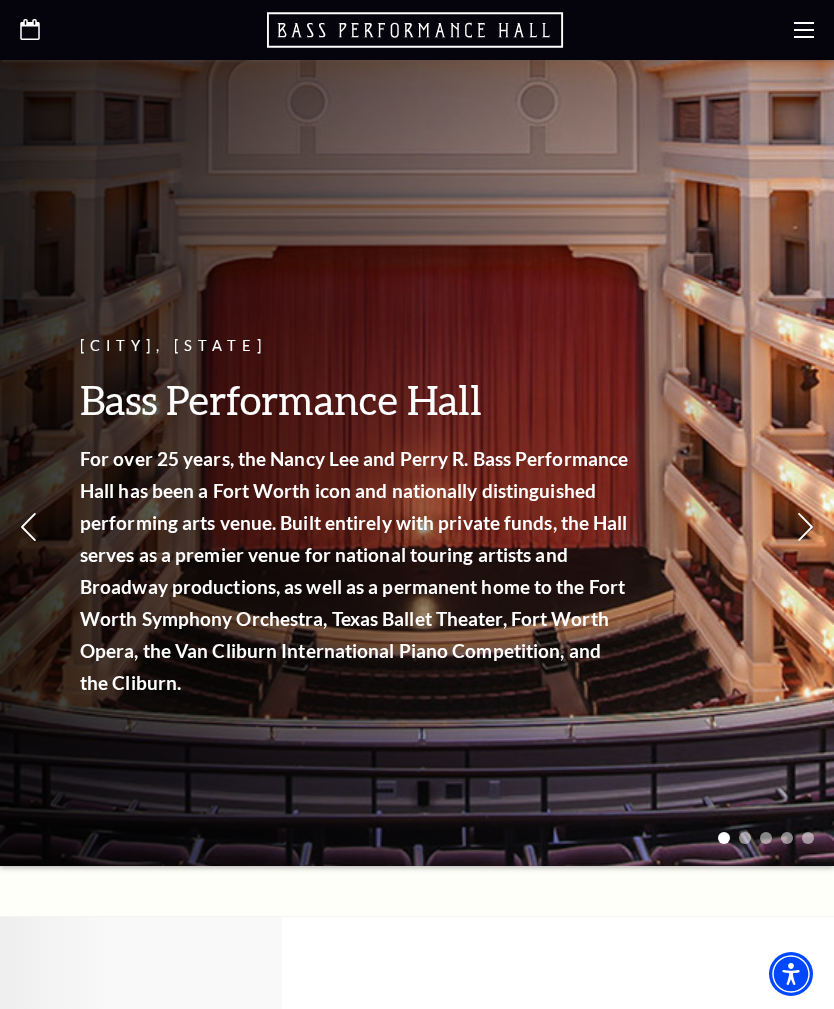 scroll, scrollTop: 0, scrollLeft: 0, axis: both 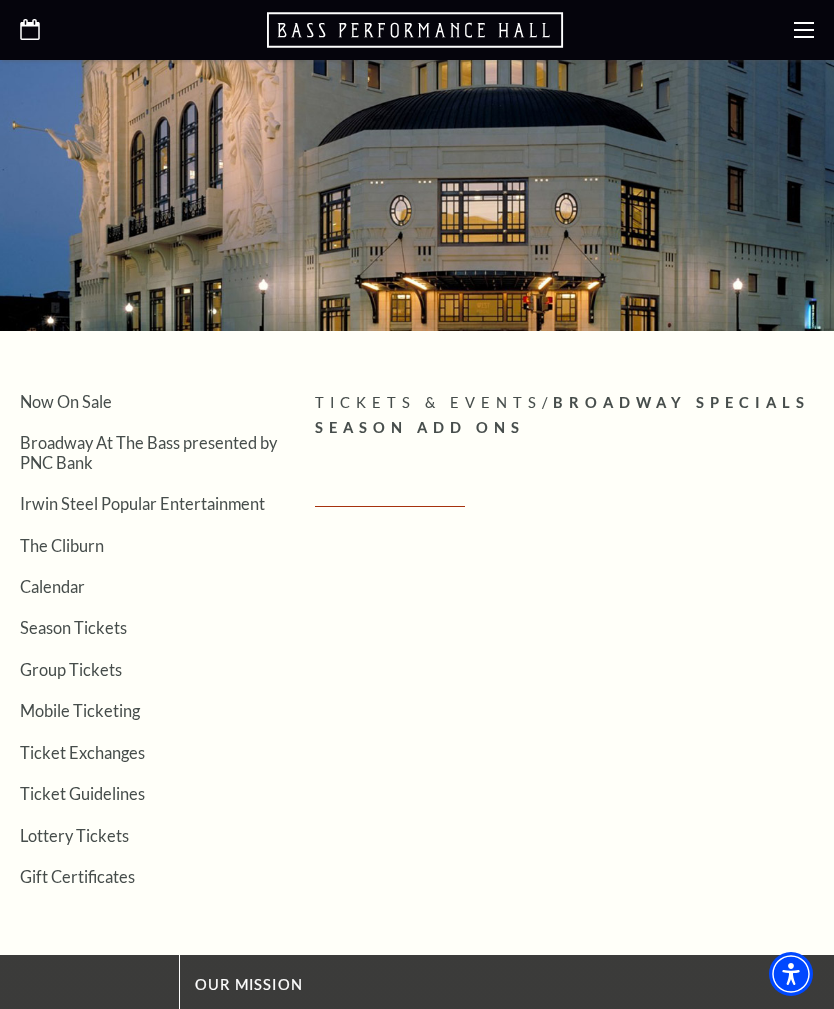 click on "Now On Sale" at bounding box center [66, 401] 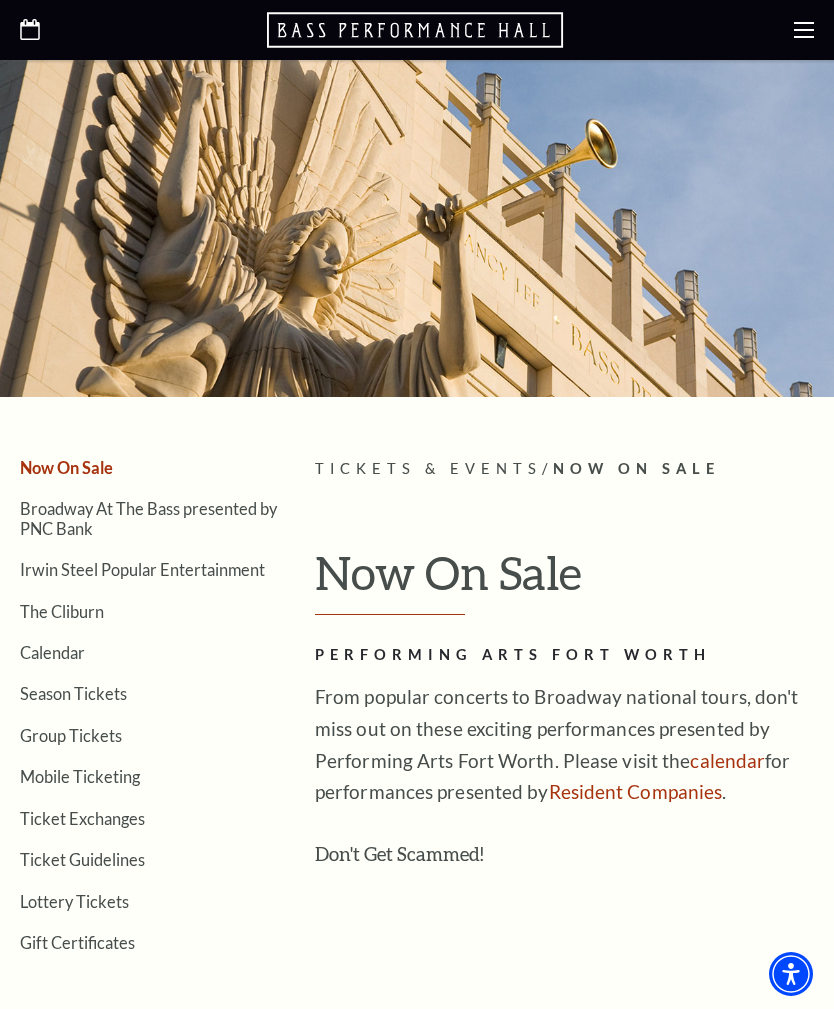 scroll, scrollTop: 0, scrollLeft: 0, axis: both 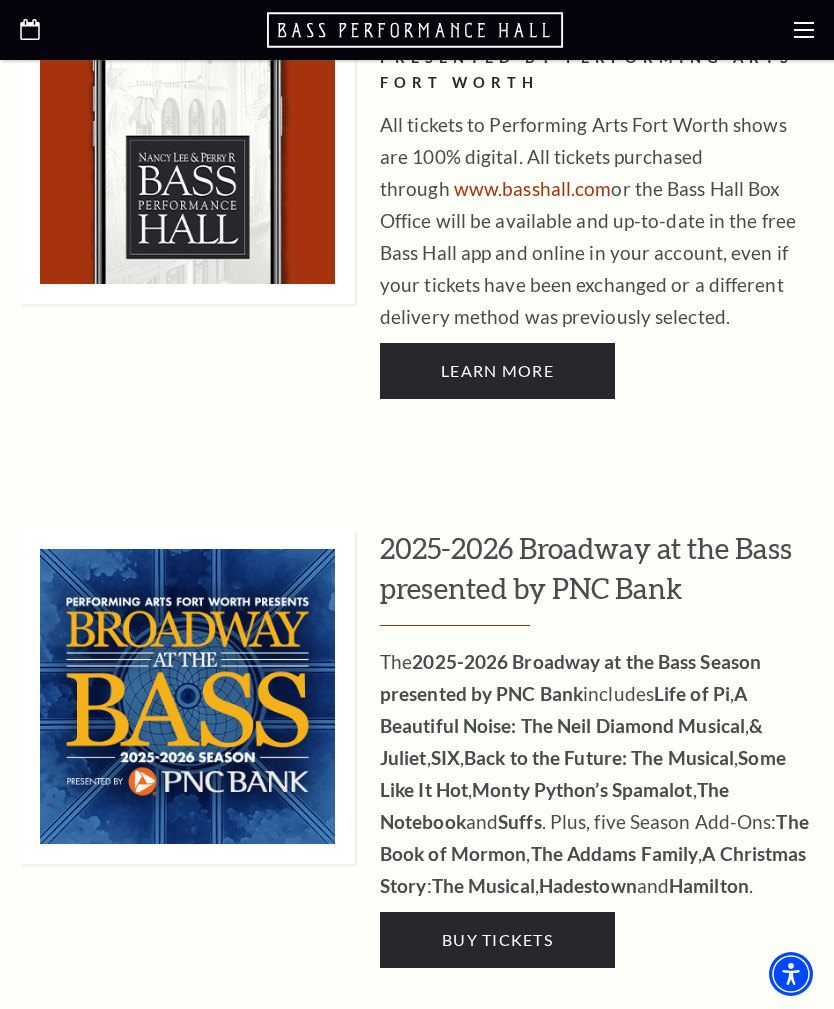 click on "Buy Tickets" at bounding box center [497, 940] 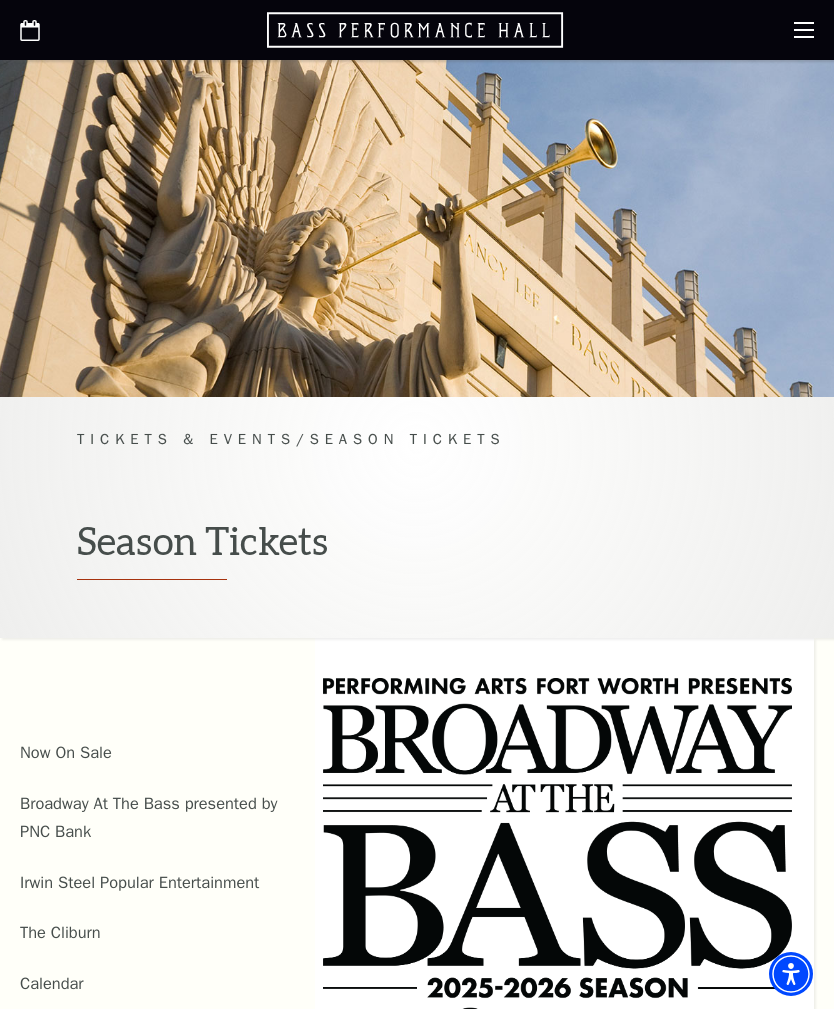 scroll, scrollTop: 0, scrollLeft: 0, axis: both 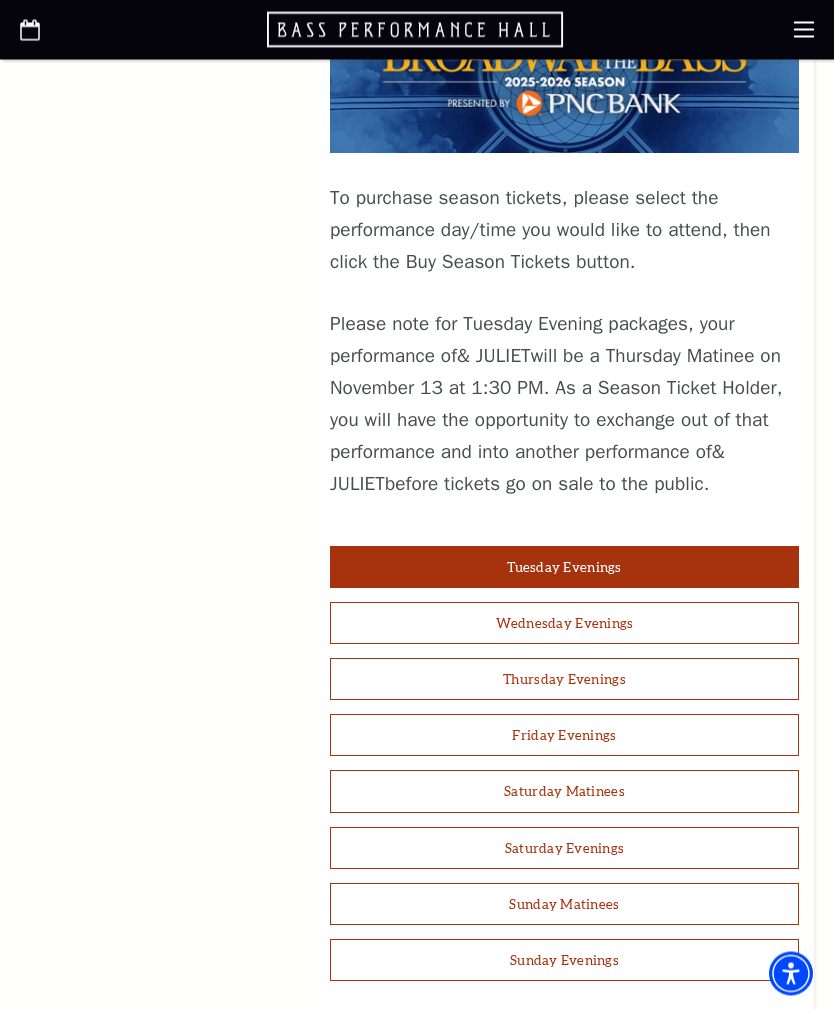 click on "Sunday Matinees" at bounding box center (564, 905) 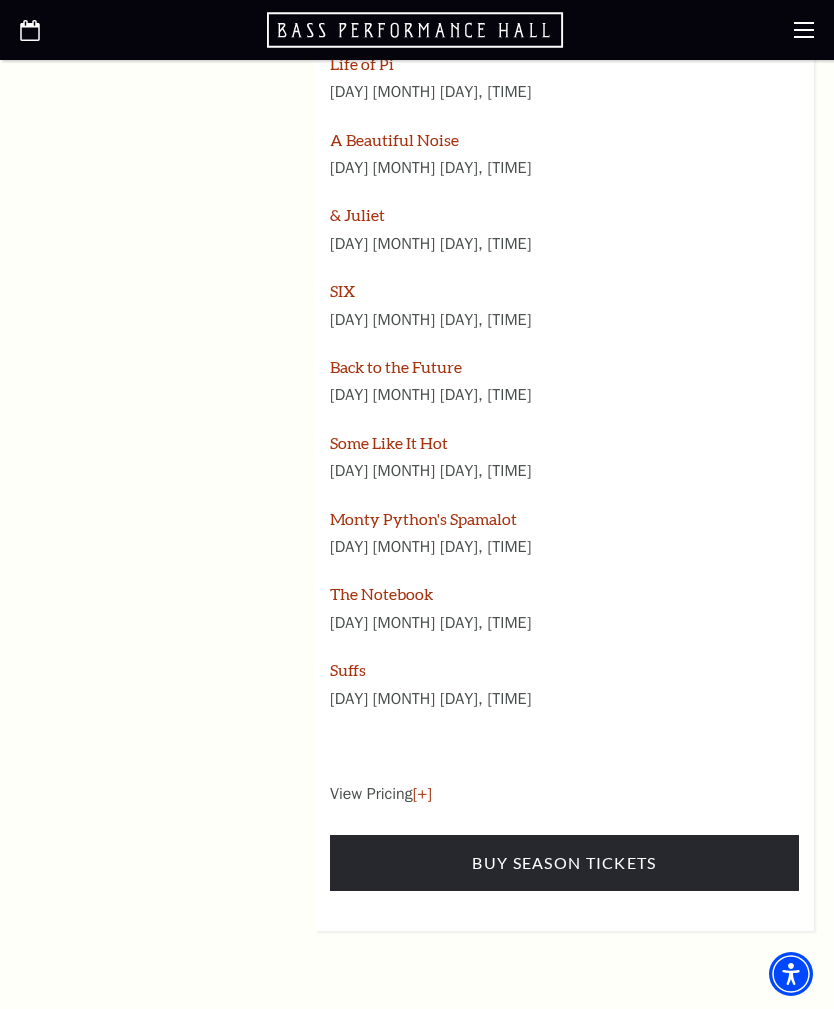 scroll, scrollTop: 2499, scrollLeft: 0, axis: vertical 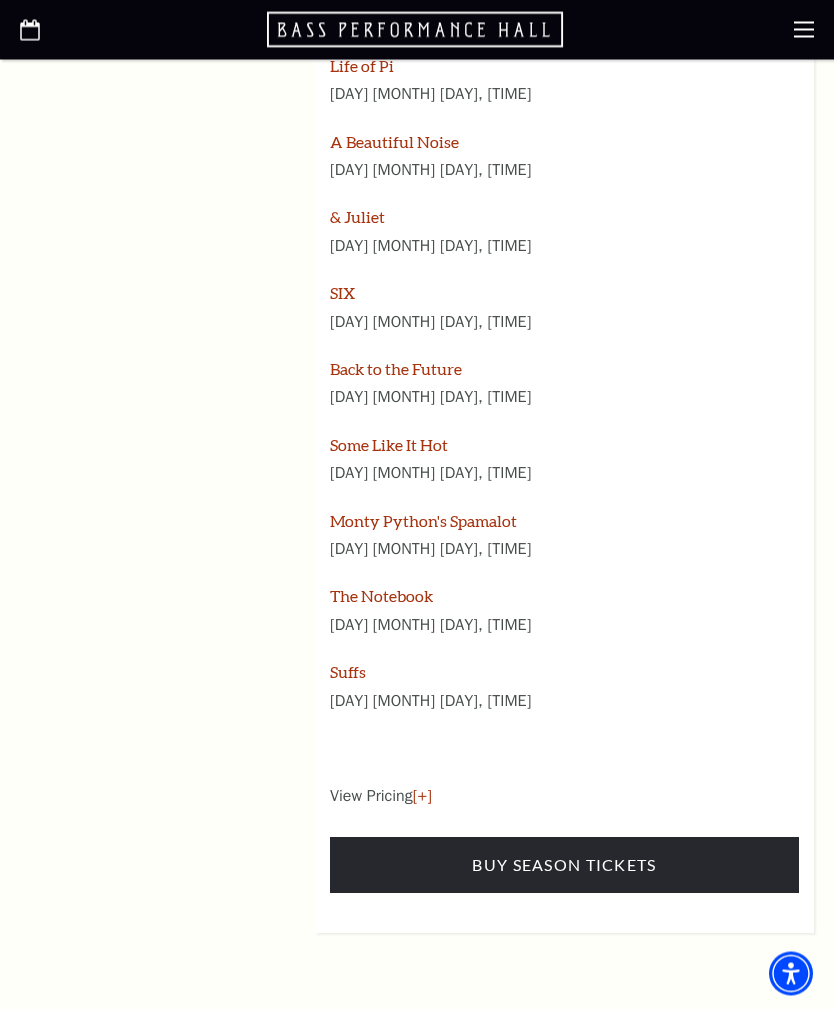click on "Buy Season Tickets" at bounding box center [564, 866] 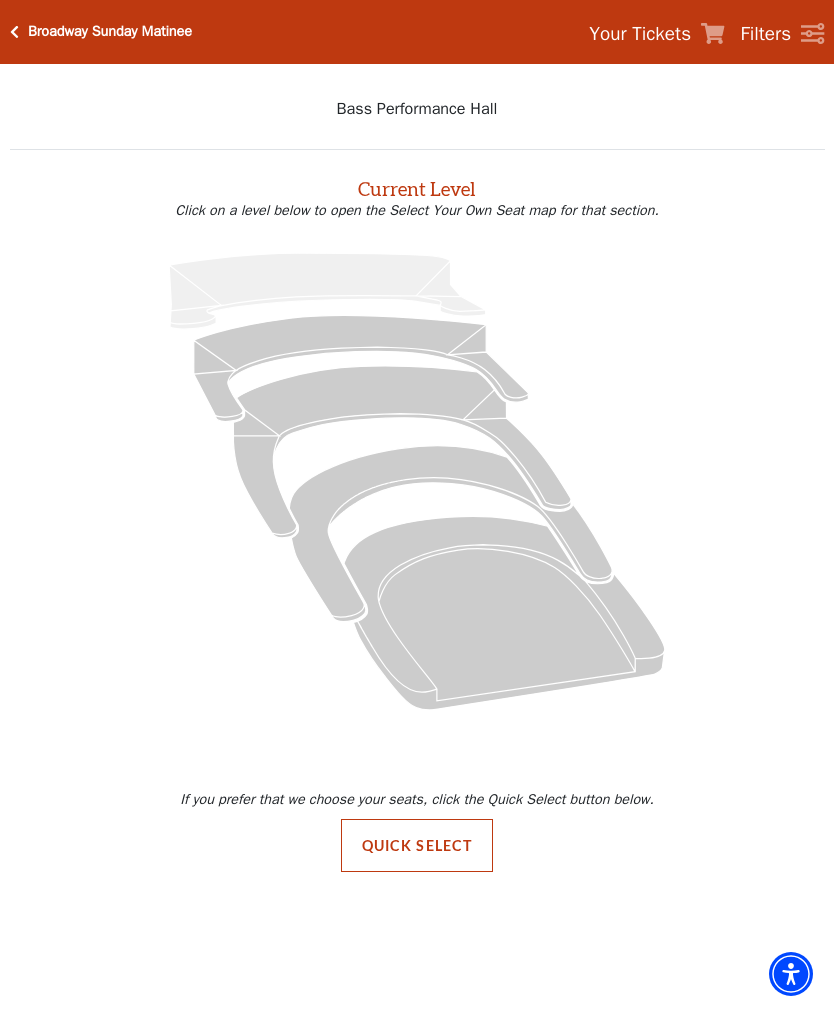 scroll, scrollTop: 0, scrollLeft: 0, axis: both 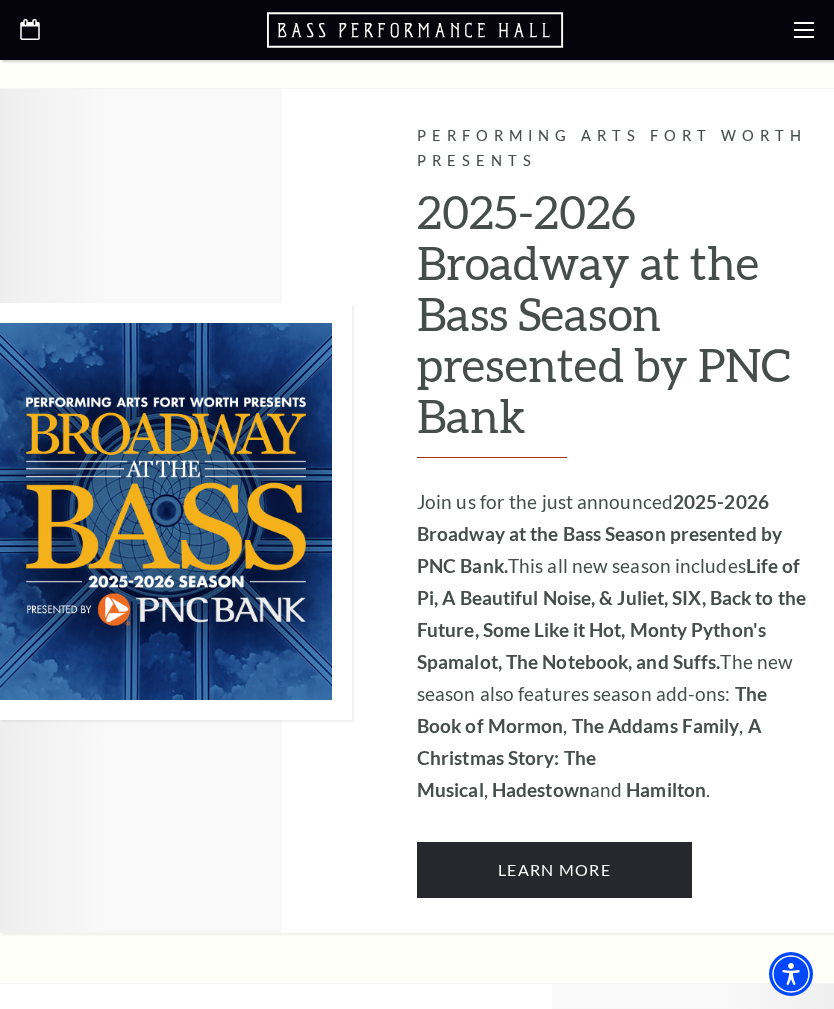 click on "Learn More" at bounding box center [554, 870] 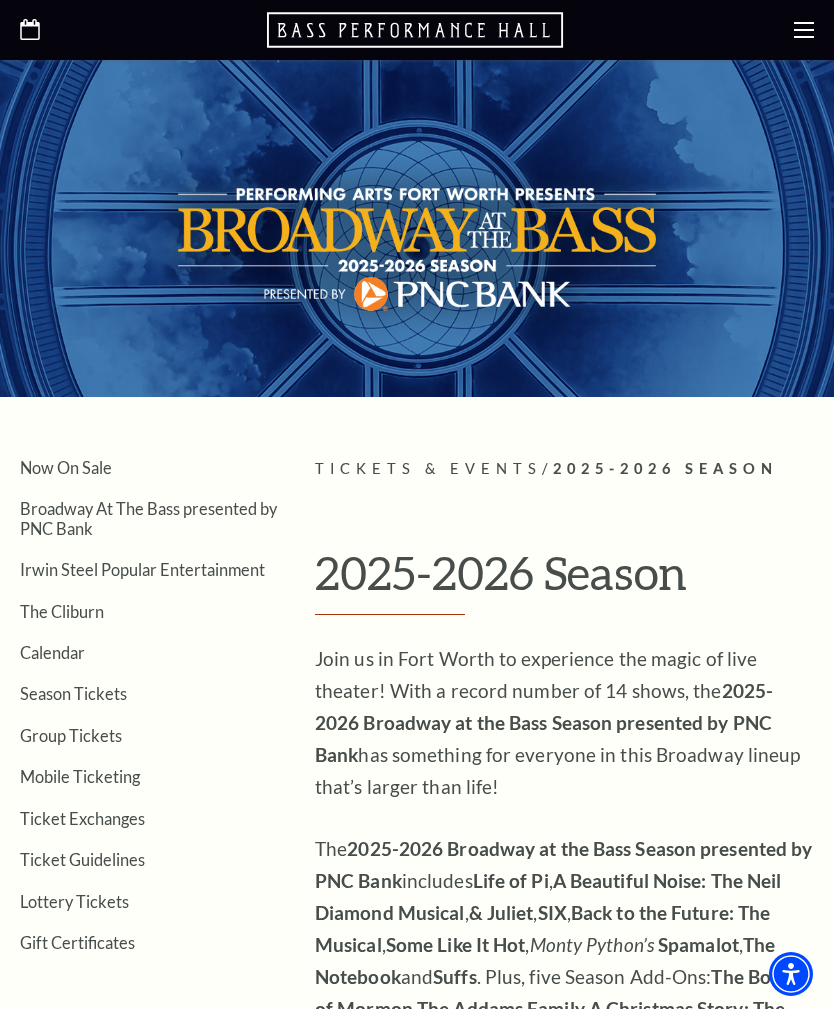 scroll, scrollTop: 0, scrollLeft: 0, axis: both 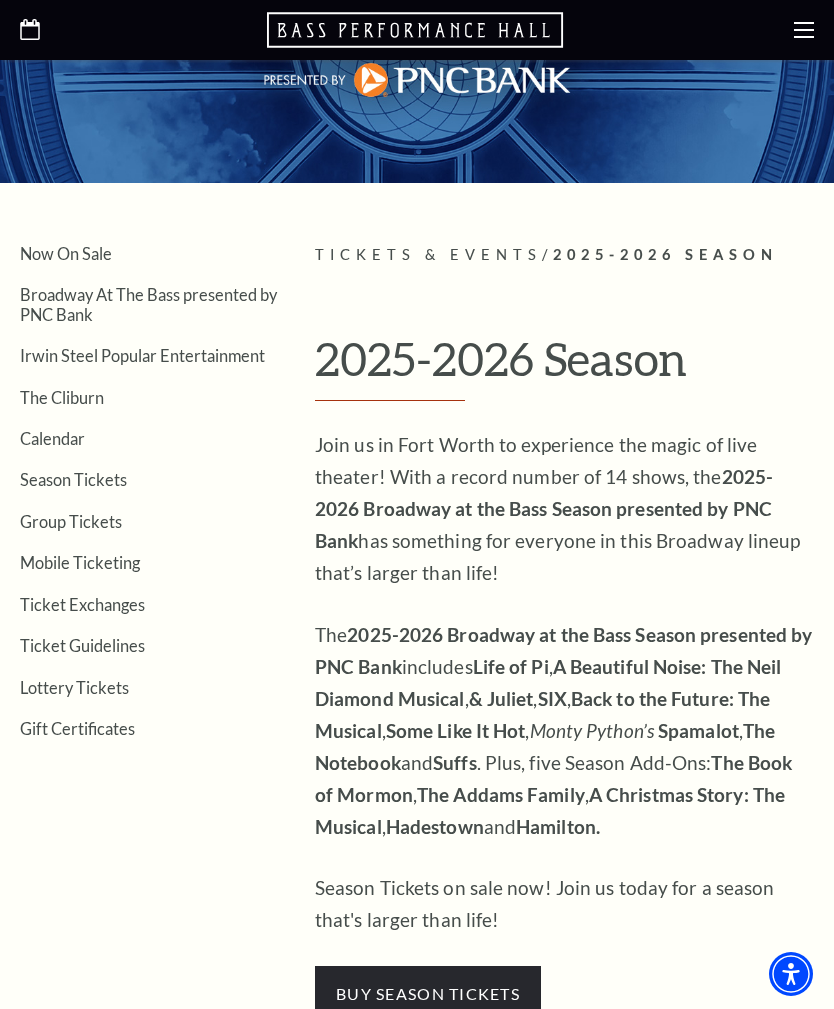 click on "buy season tickets" at bounding box center [428, 994] 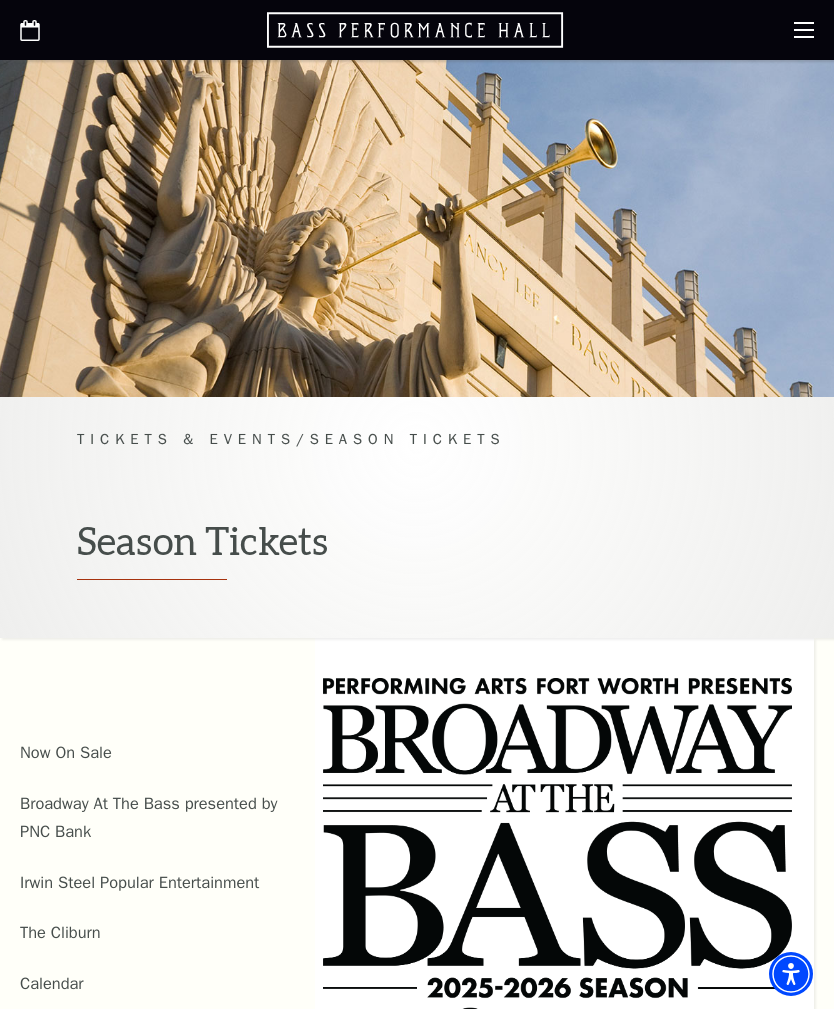 scroll, scrollTop: 0, scrollLeft: 0, axis: both 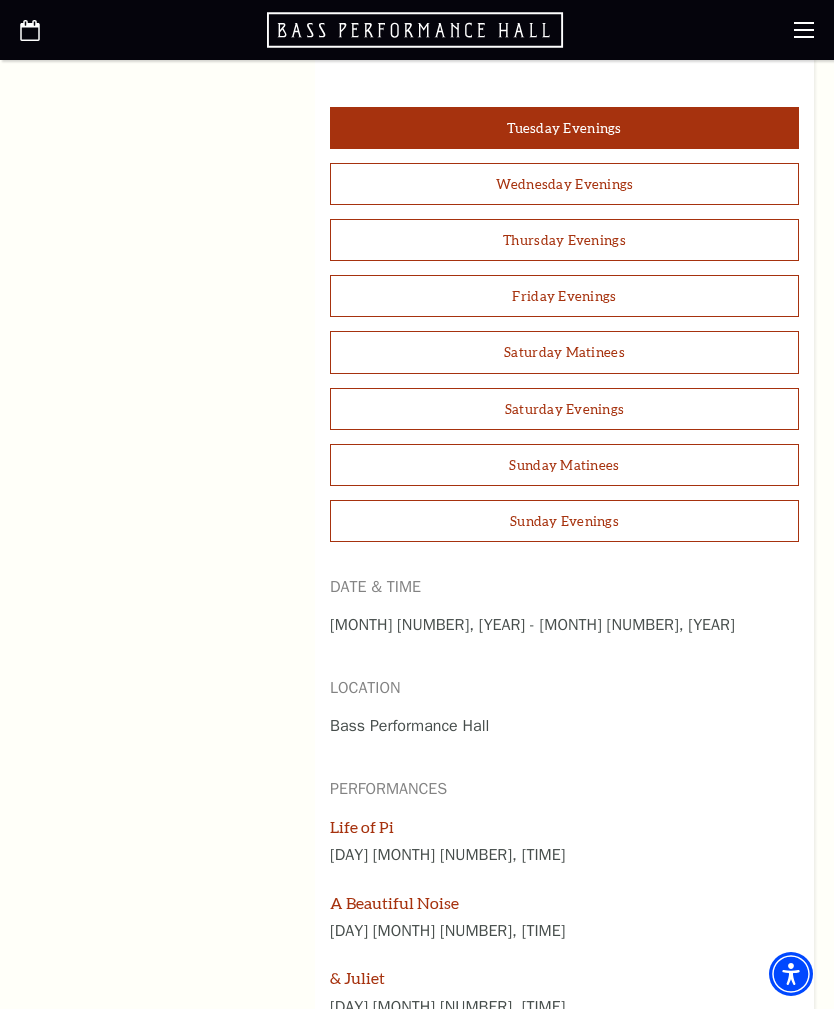 click on "Sunday Matinees" at bounding box center (564, 465) 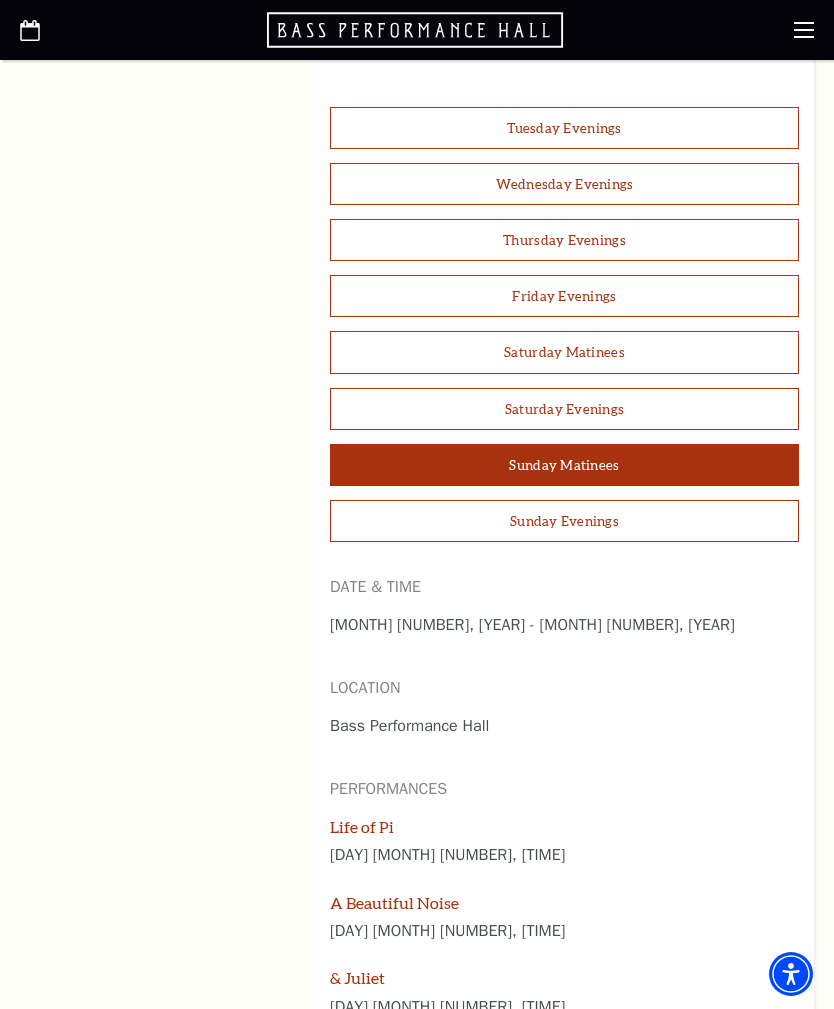 click on "A Beautiful Noise" at bounding box center (394, 902) 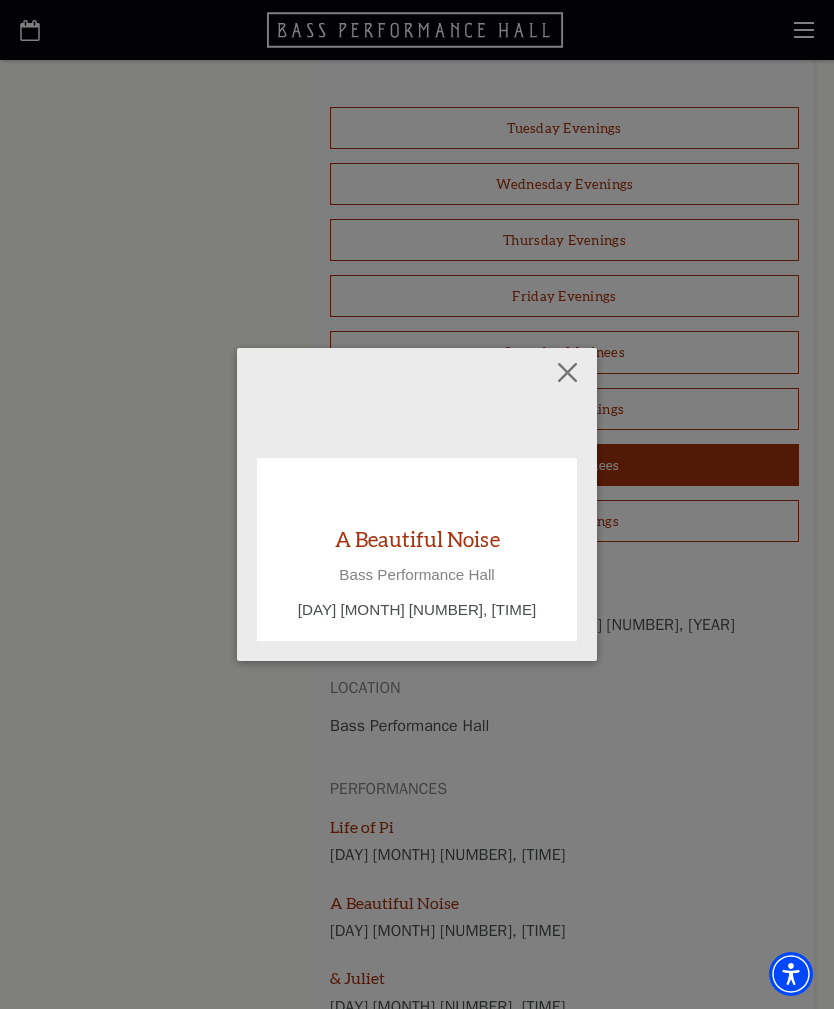 click at bounding box center (568, 372) 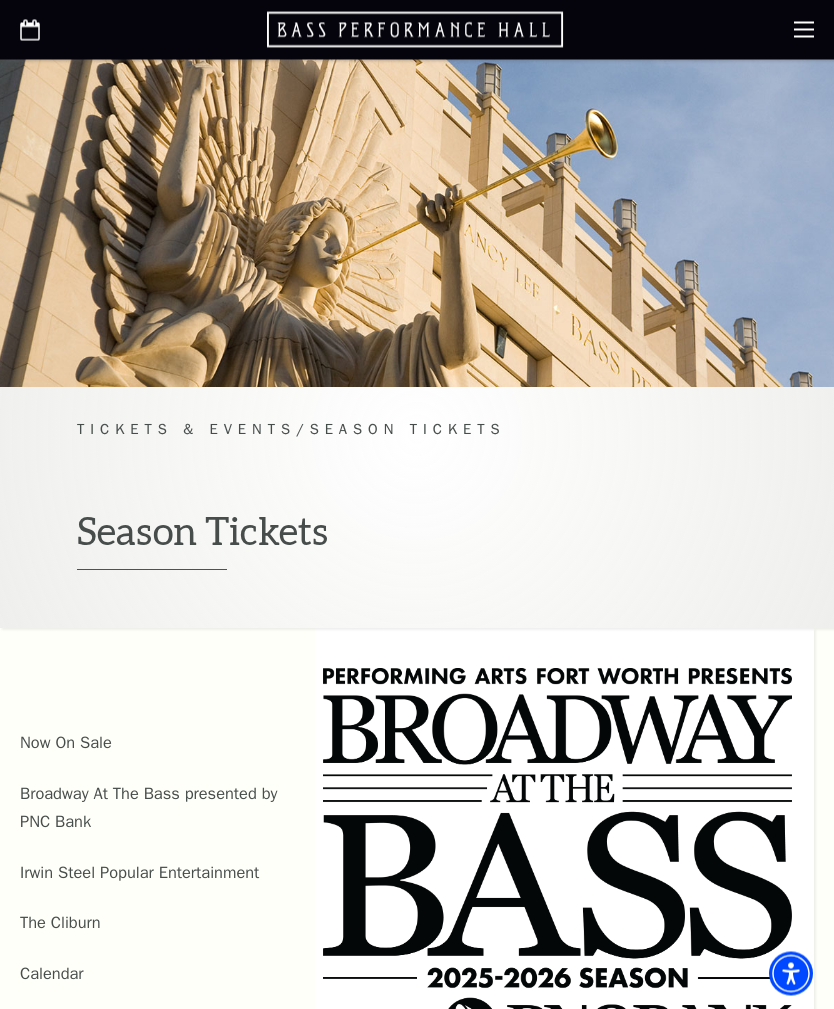 scroll, scrollTop: 0, scrollLeft: 0, axis: both 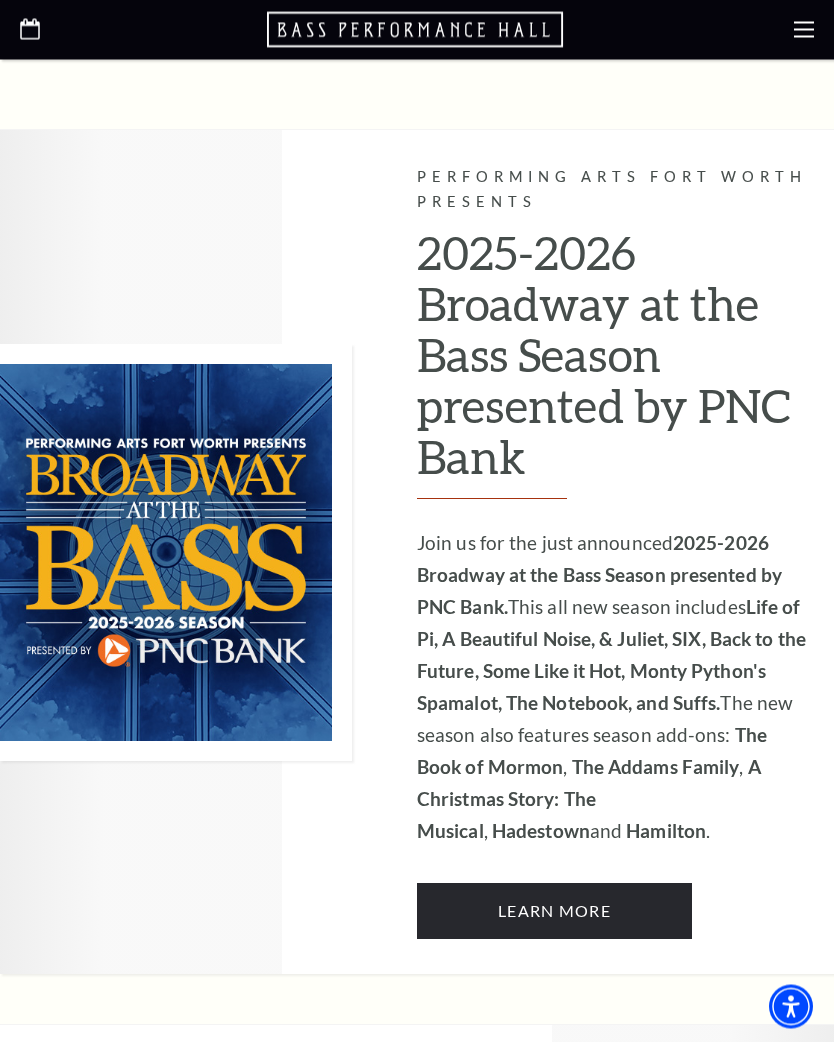 click on "Join us for the just announced  2025-2026 Broadway at the Bass Season presented by PNC Bank.  This all new season includes  Life of Pi, A Beautiful Noise, & Juliet, SIX, Back to the Future, Some Like it Hot, Monty Python's Spamalot, The Notebook, and Suffs.  The new season also features season add-ons:   The Book of Mormon ,   The Addams Family ,   A Christmas Story: The Musical ,   Hadestown  and   Hamilton ." at bounding box center (615, 688) 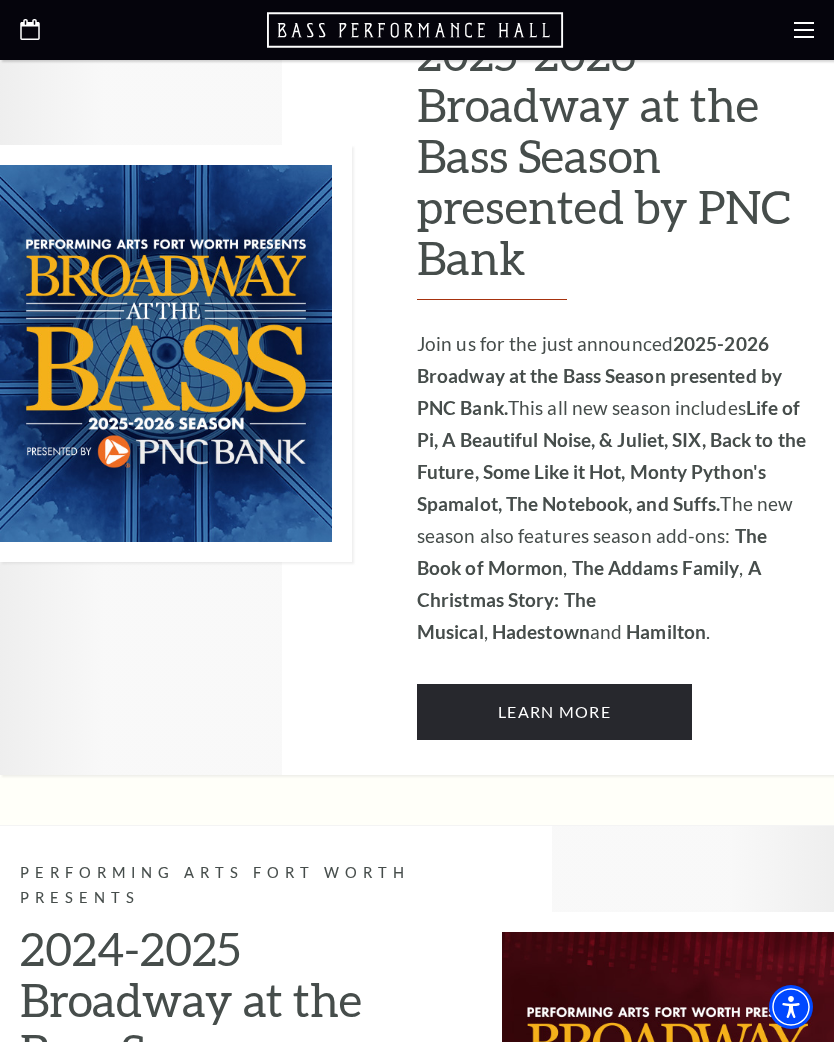 scroll, scrollTop: 1197, scrollLeft: 0, axis: vertical 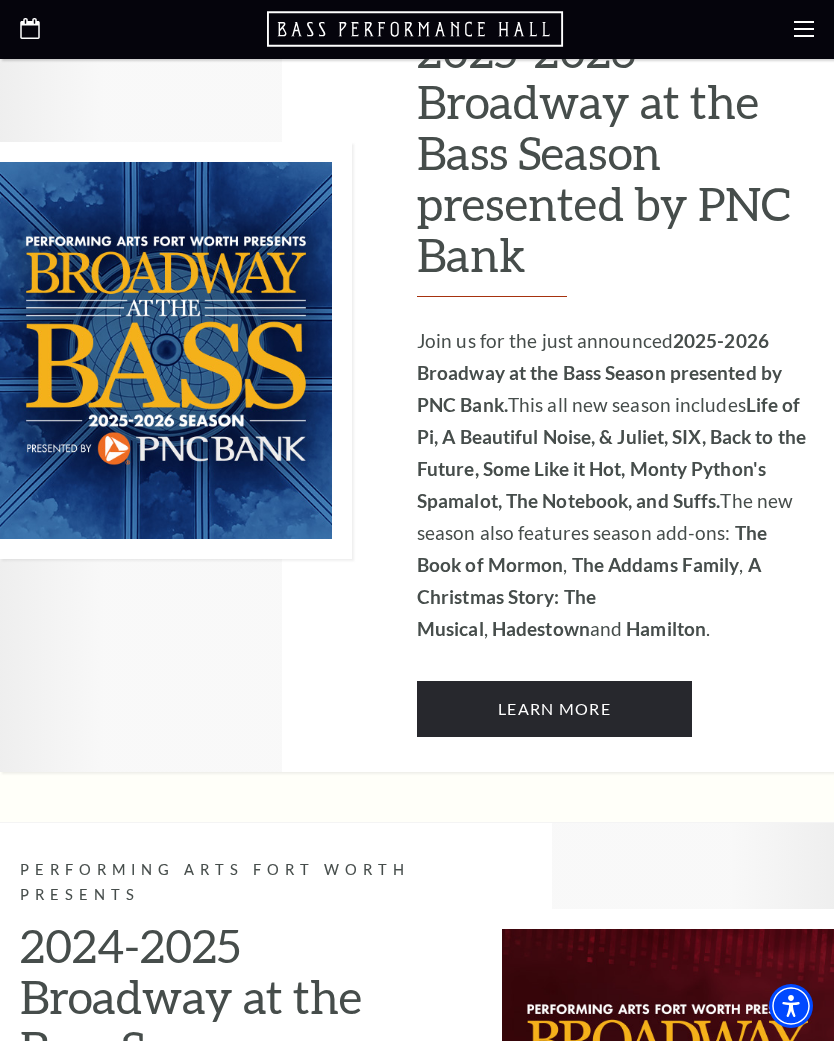 click on "Learn More" at bounding box center [554, 710] 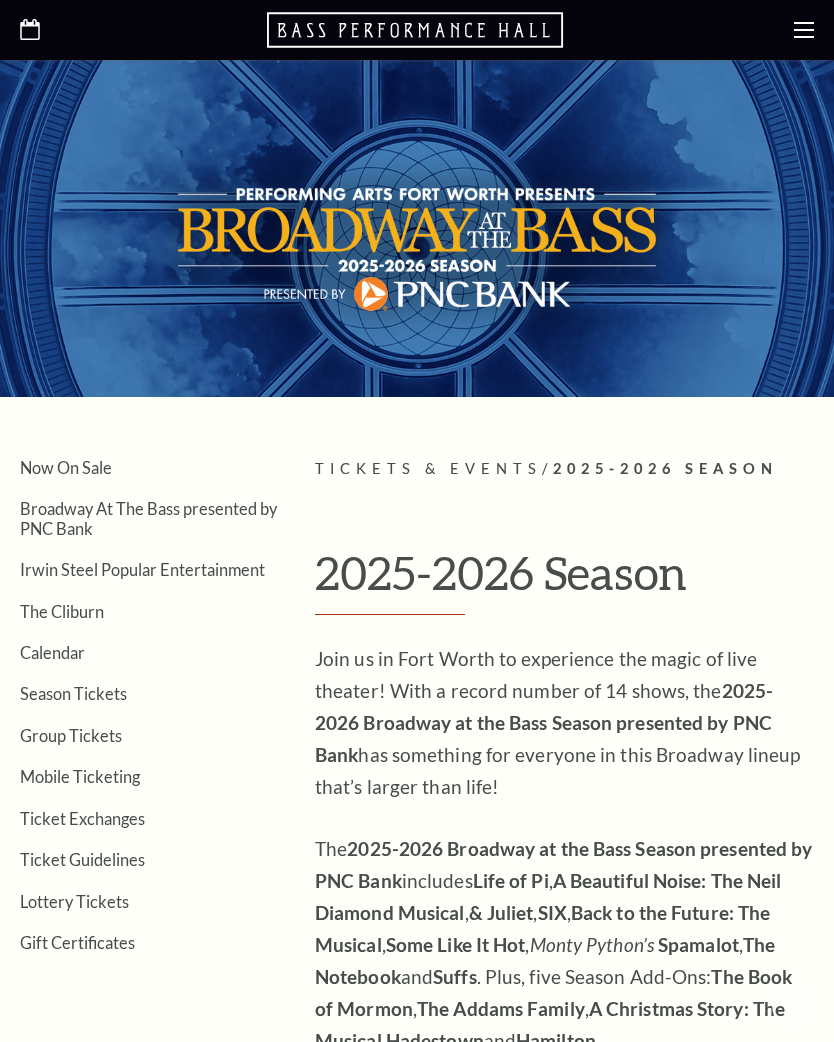 scroll, scrollTop: 0, scrollLeft: 0, axis: both 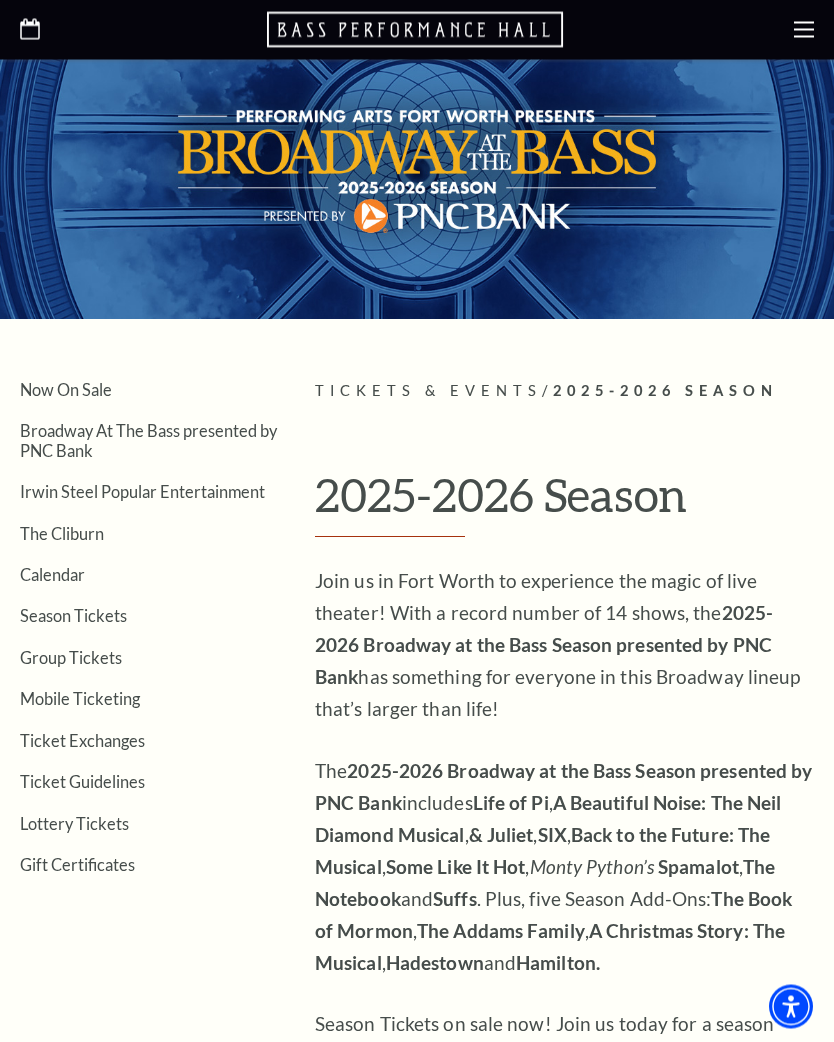 click on "A Beautiful Noise: The Neil Diamond Musical" at bounding box center (548, 819) 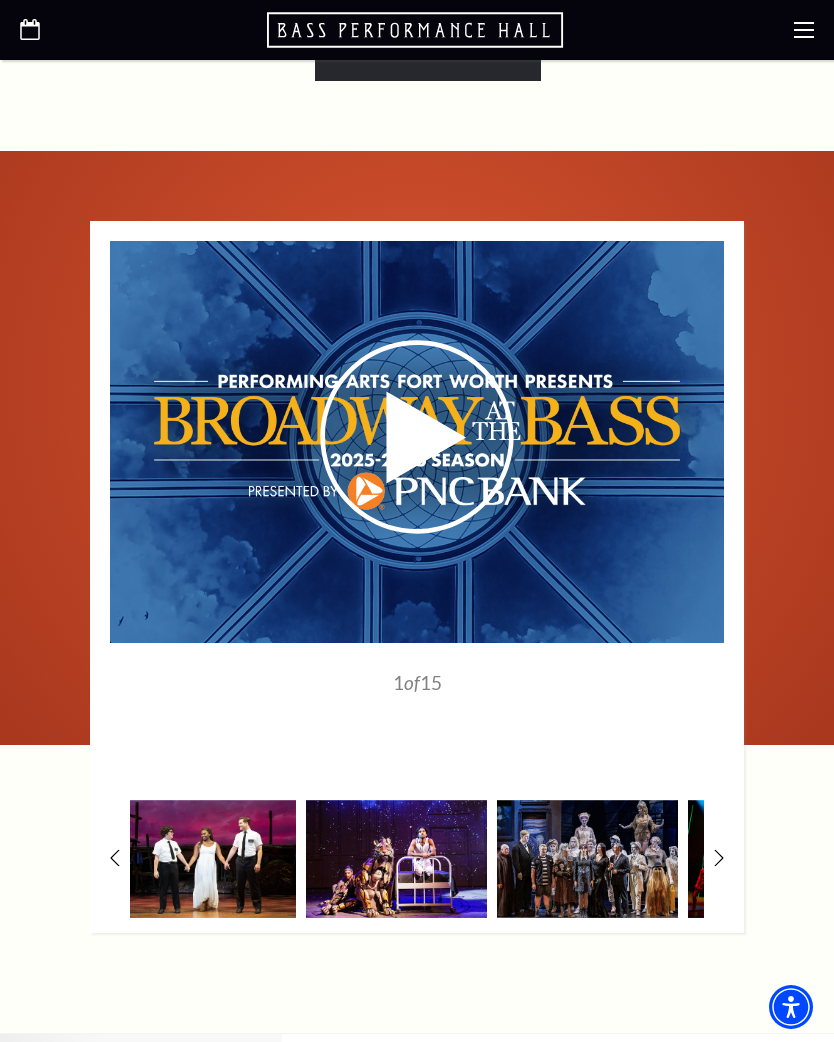 scroll, scrollTop: 1157, scrollLeft: 0, axis: vertical 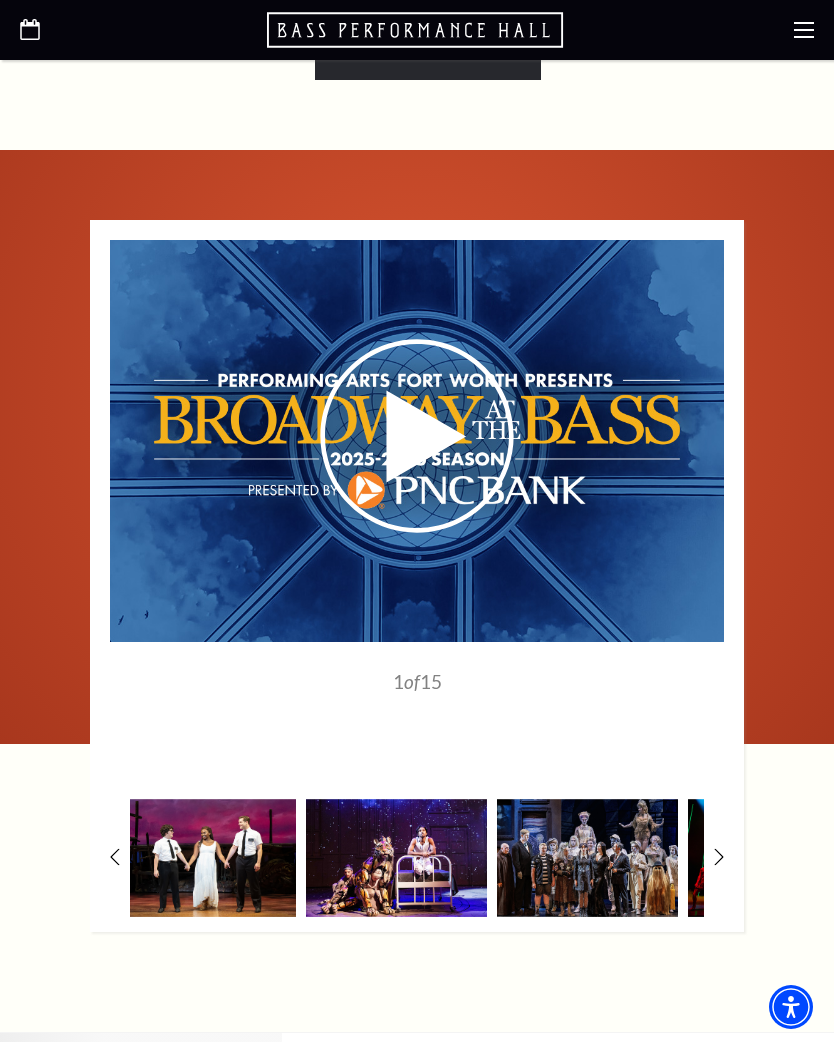 click 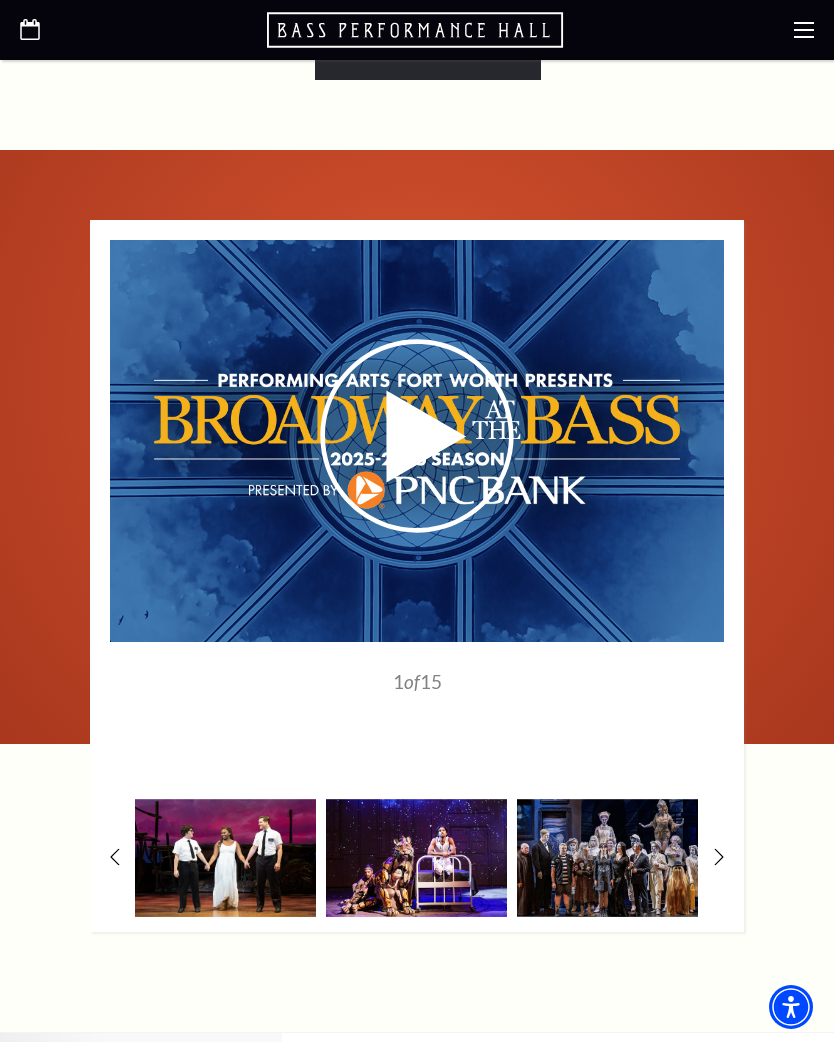 click 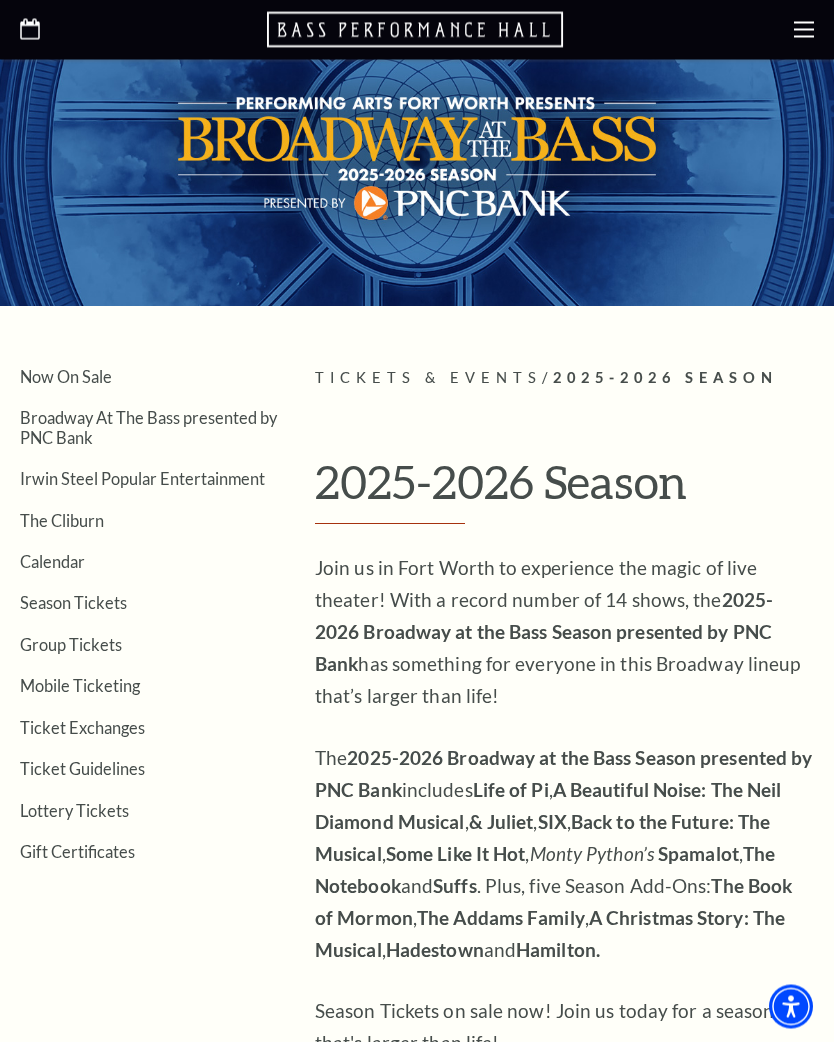 scroll, scrollTop: 0, scrollLeft: 0, axis: both 